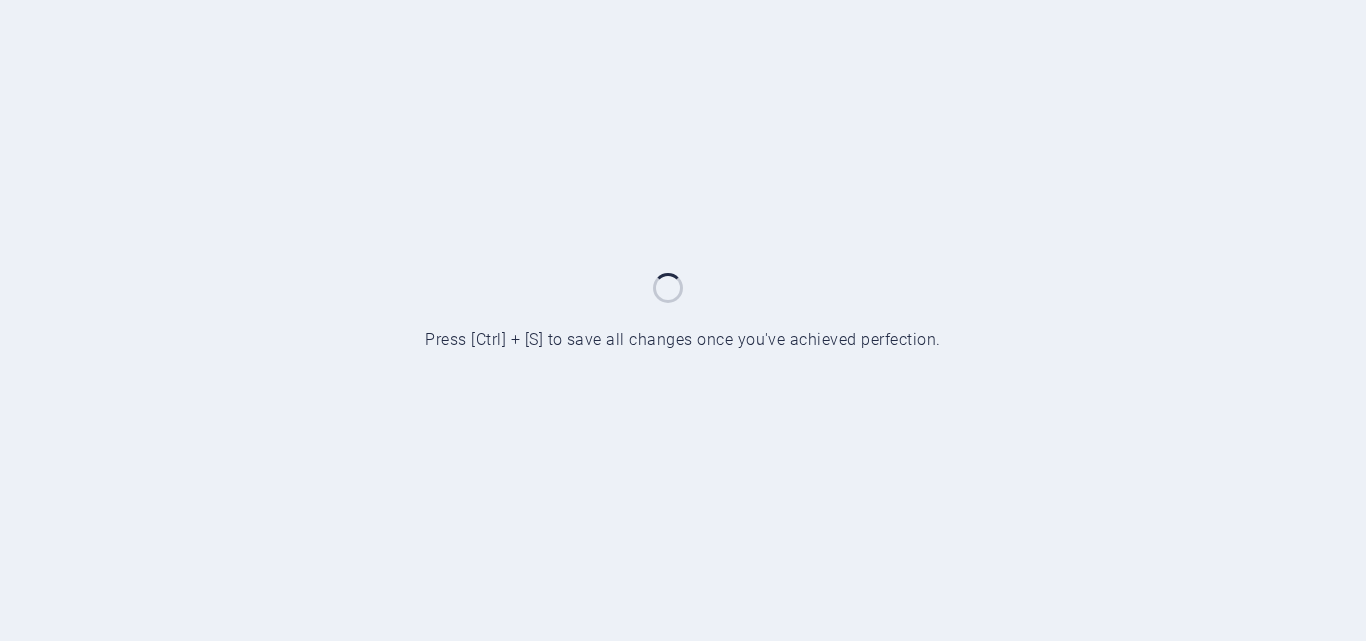 scroll, scrollTop: 0, scrollLeft: 0, axis: both 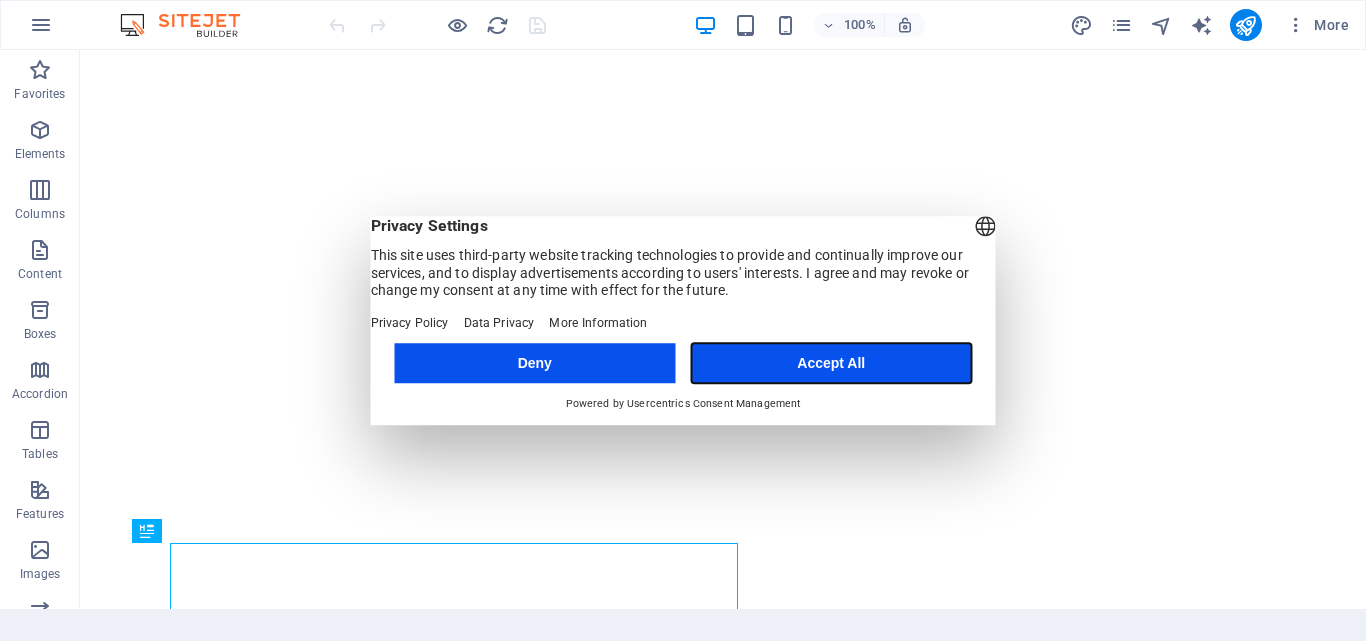 click on "Accept All" at bounding box center (831, 363) 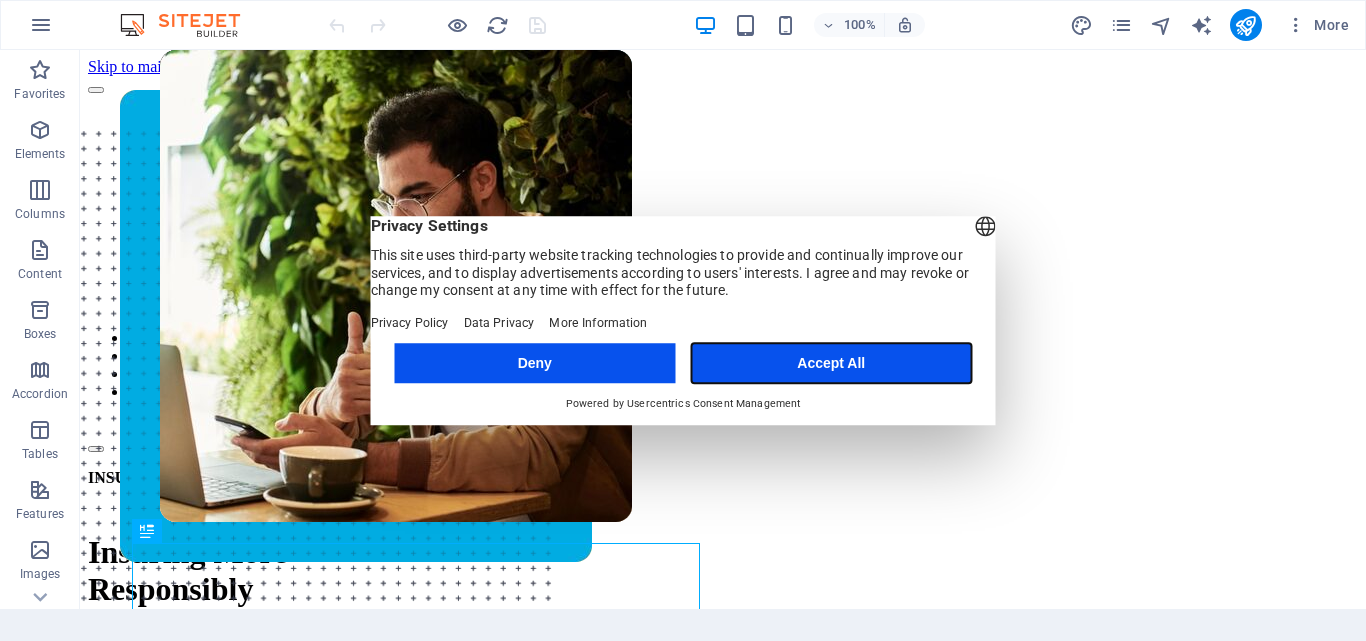 scroll, scrollTop: 0, scrollLeft: 0, axis: both 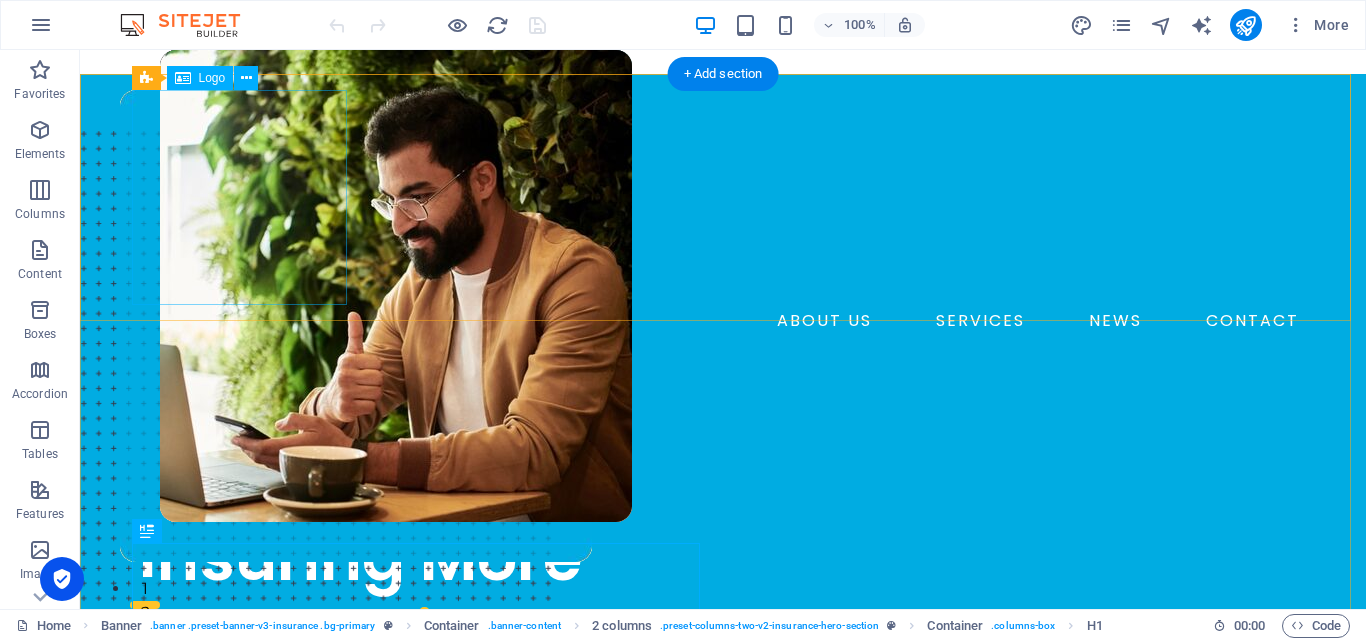 click at bounding box center [723, 197] 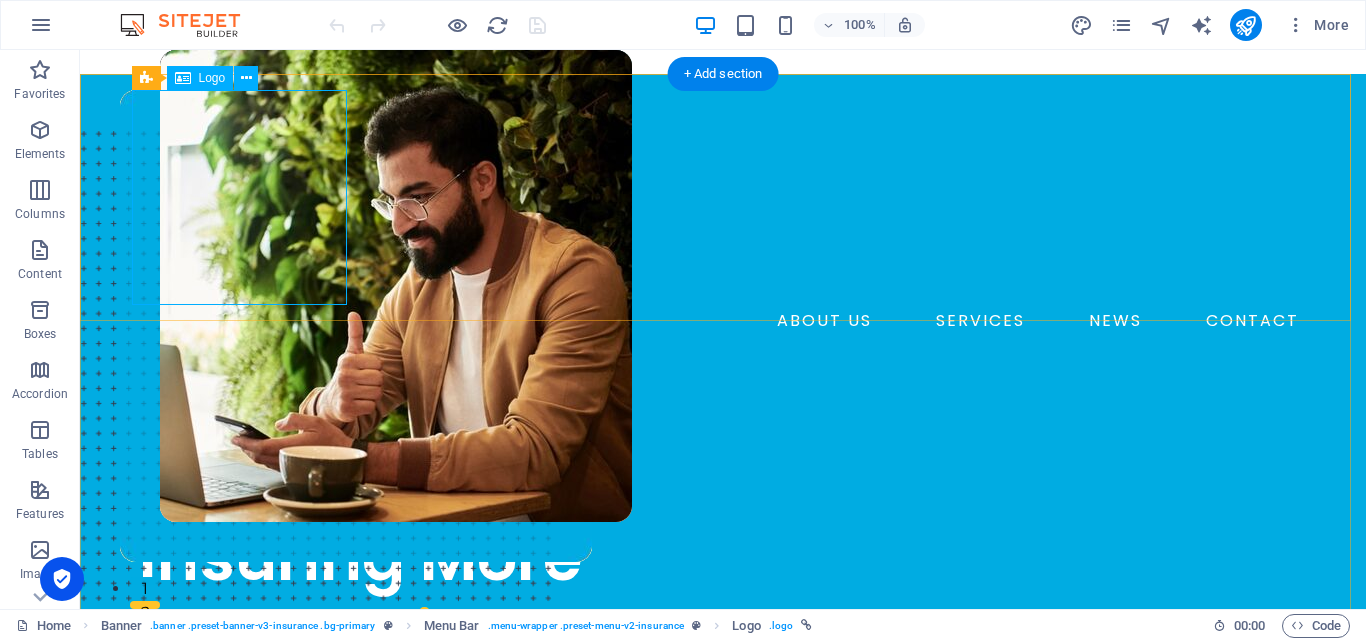 click at bounding box center [723, 197] 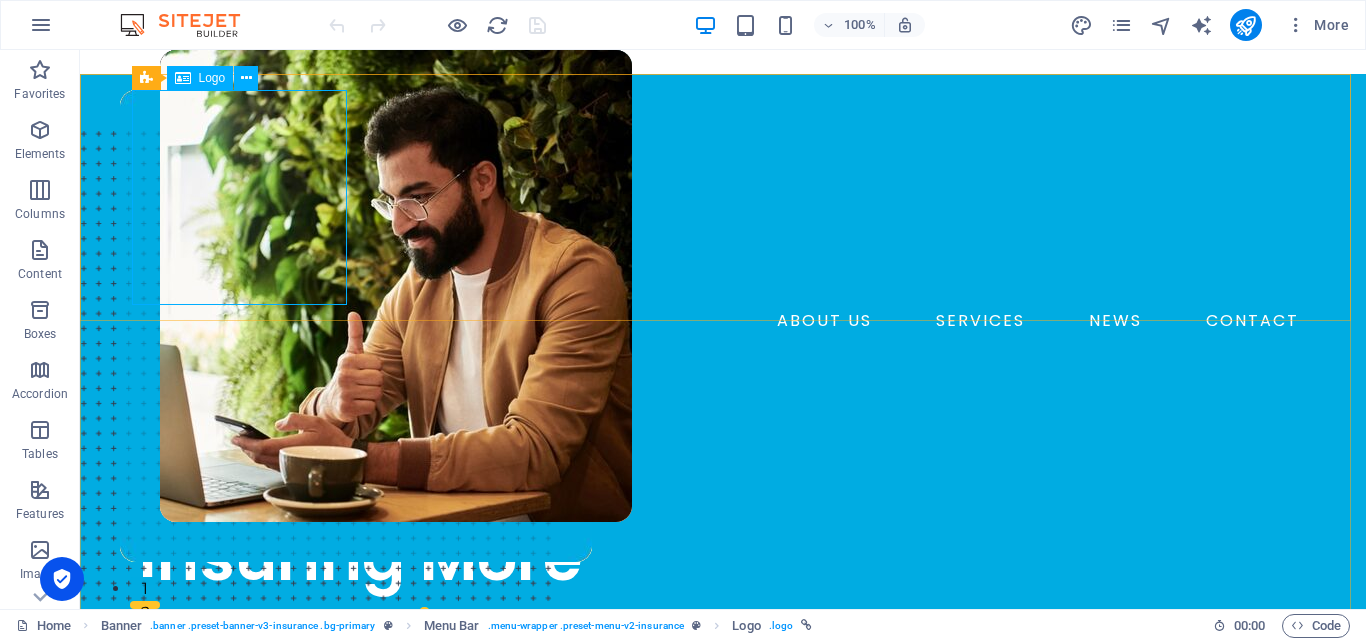 click on "Logo" at bounding box center (212, 78) 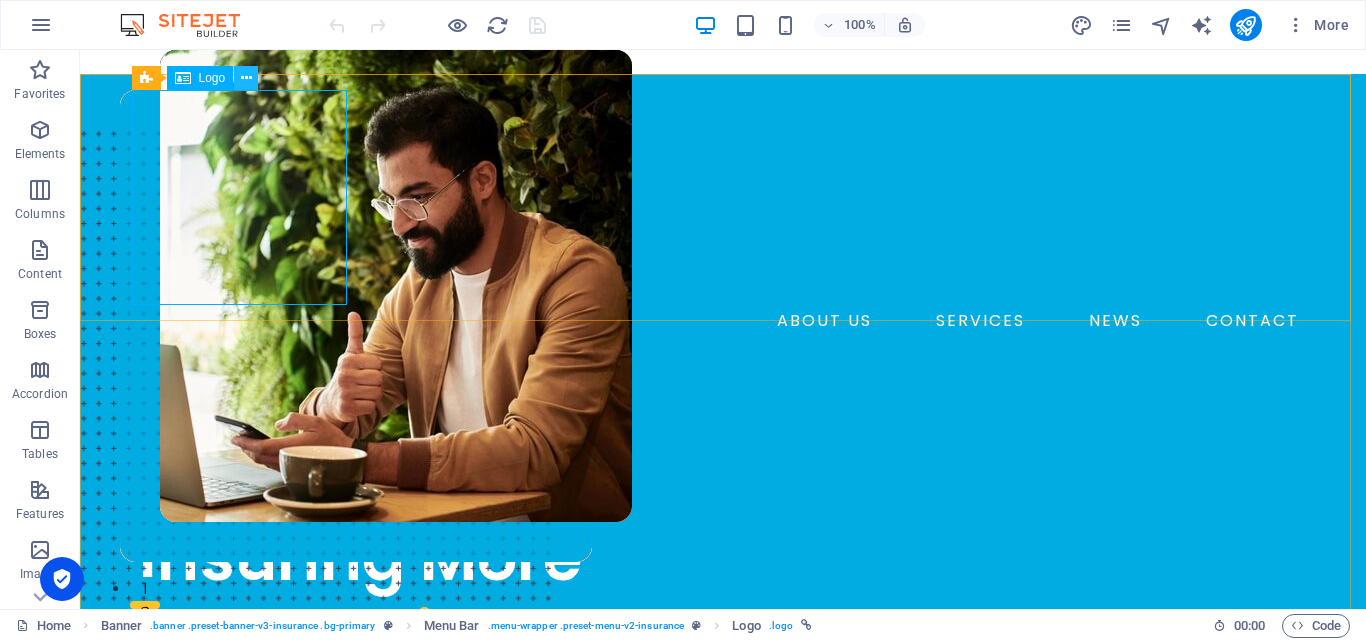 click at bounding box center [246, 78] 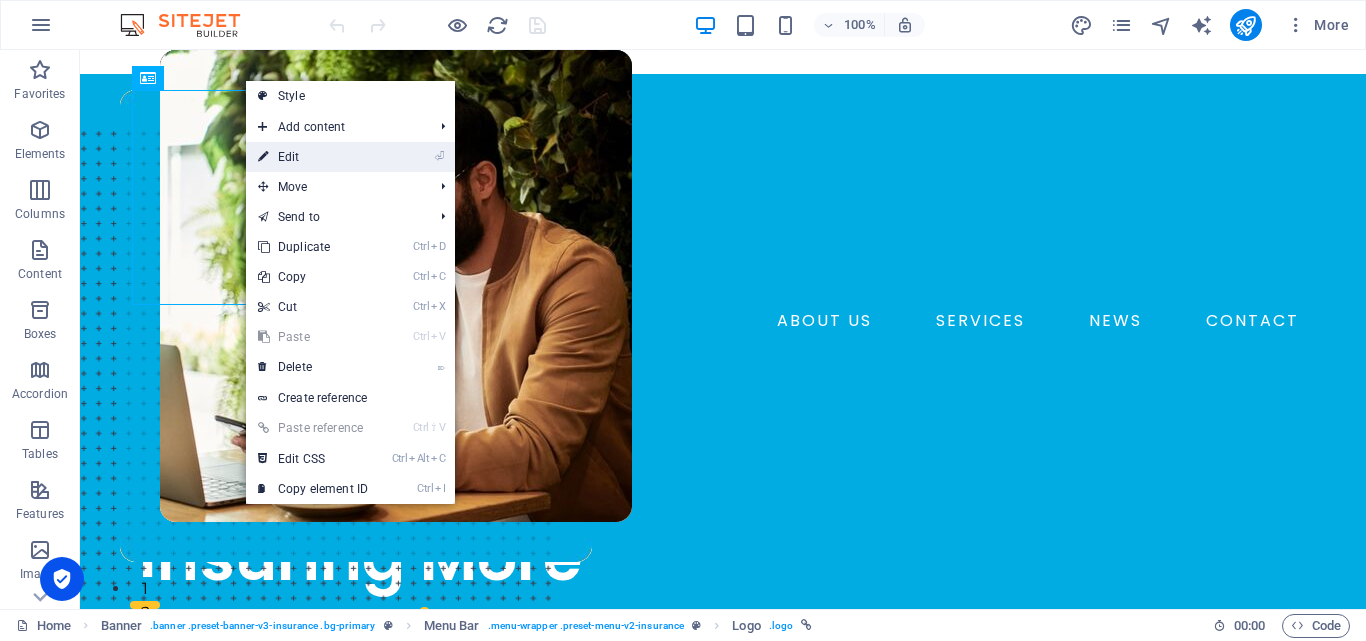 click on "⏎  Edit" at bounding box center (313, 157) 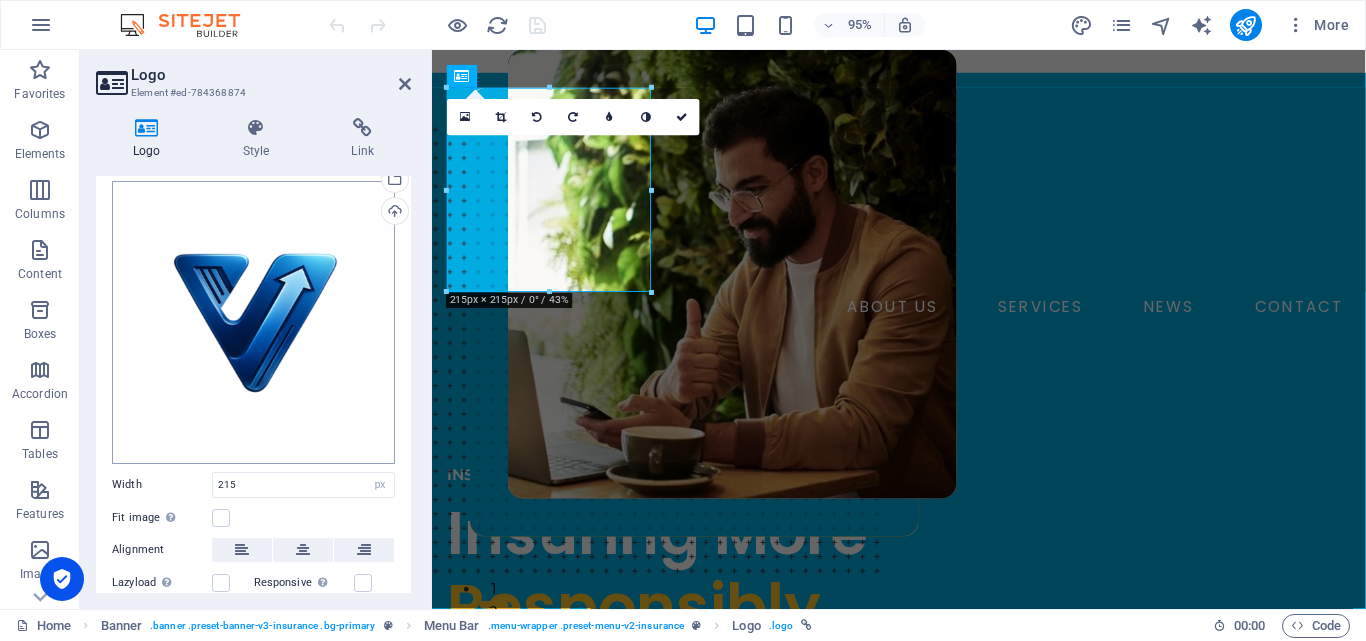 scroll, scrollTop: 87, scrollLeft: 0, axis: vertical 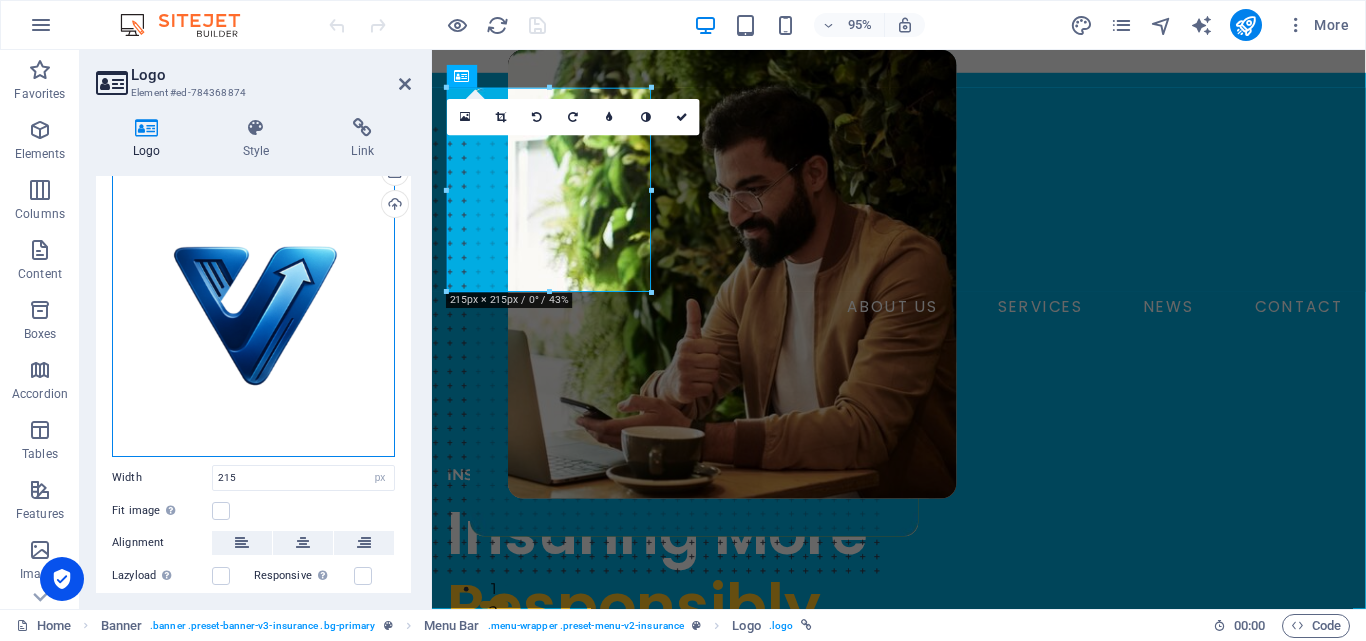 click on "Drag files here, click to choose files or select files from Files or our free stock photos & videos" at bounding box center [253, 315] 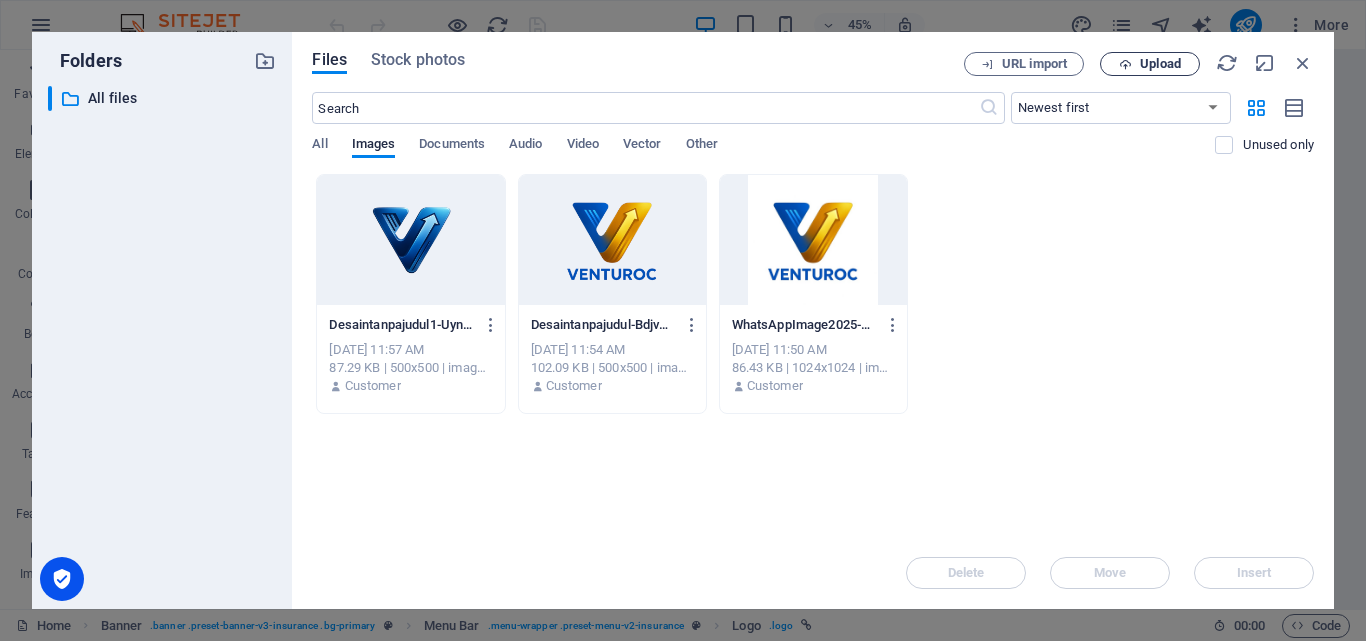 click on "Upload" at bounding box center [1150, 64] 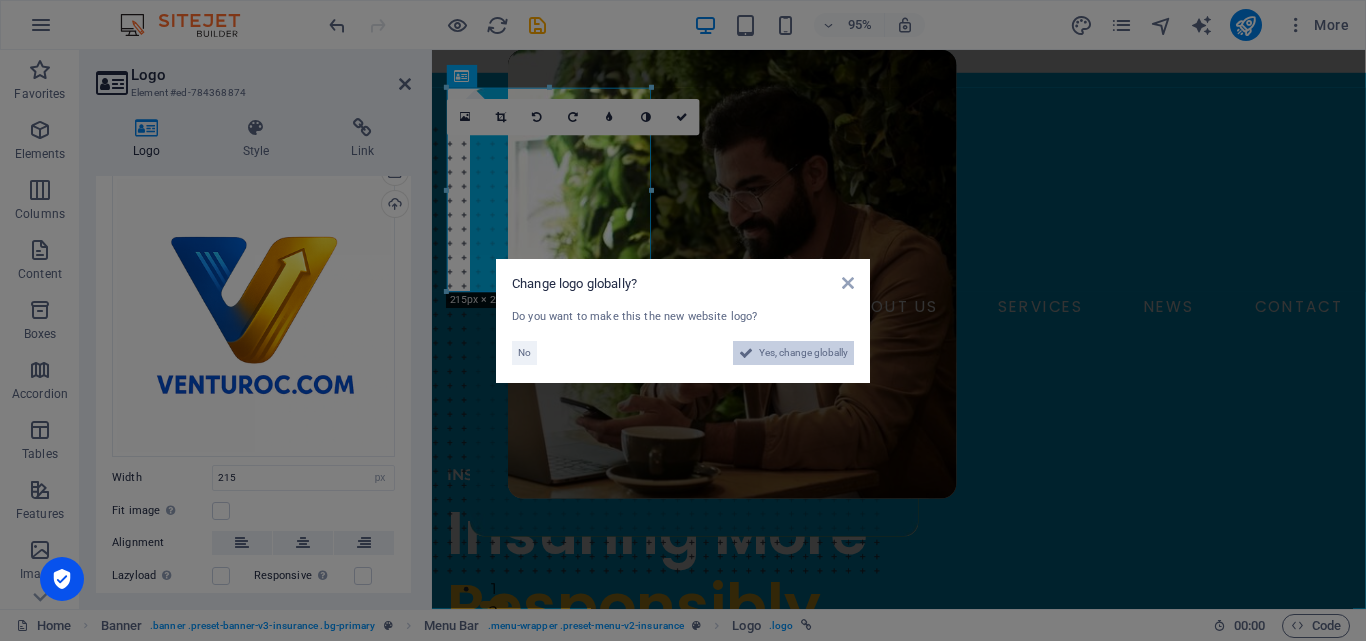 click on "Yes, change globally" at bounding box center [803, 353] 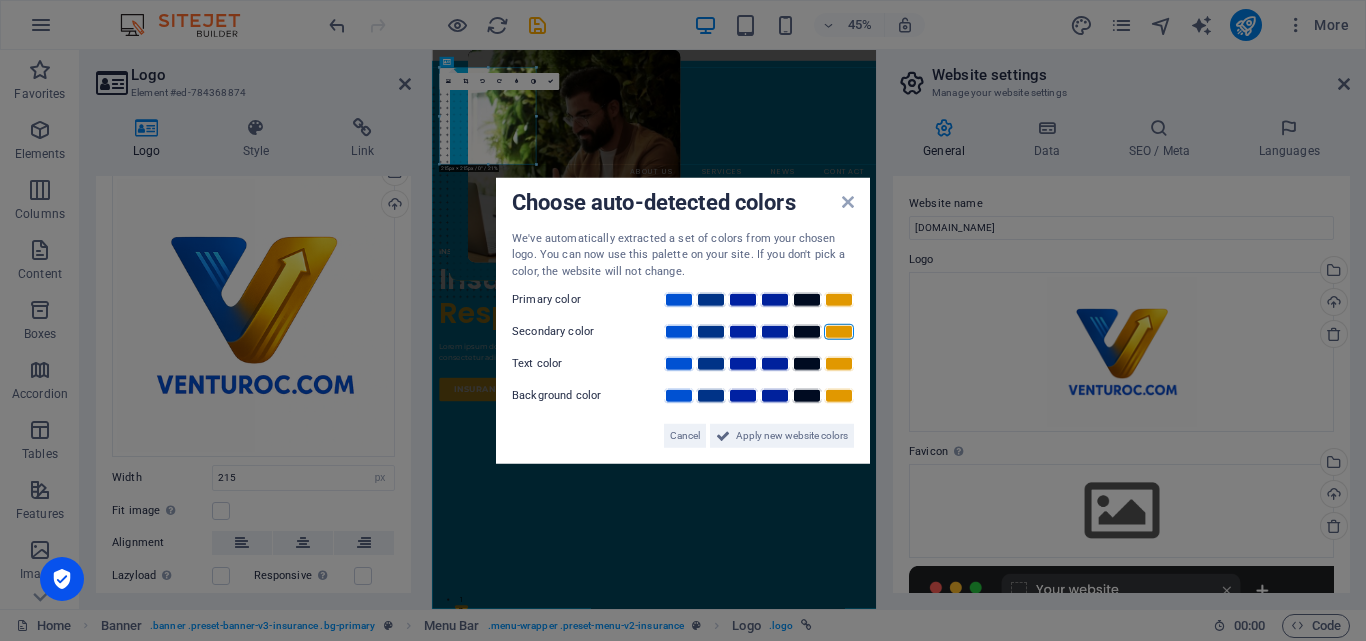click at bounding box center [839, 332] 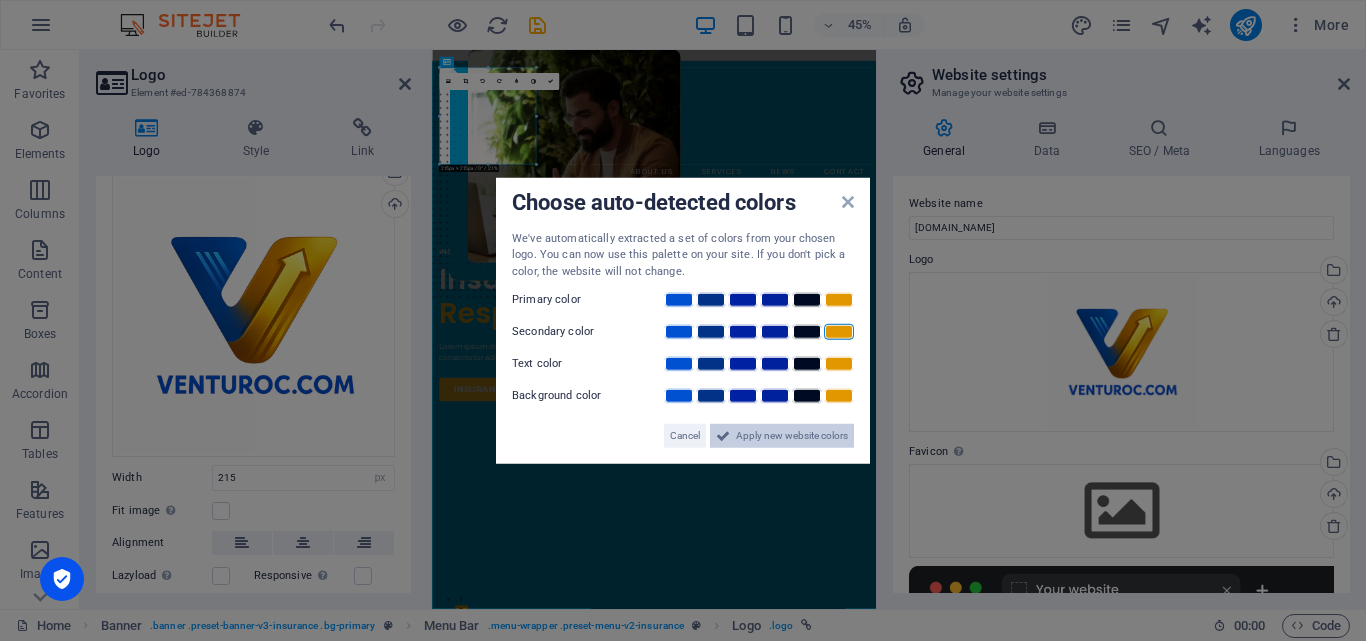 click on "Apply new website colors" at bounding box center (792, 436) 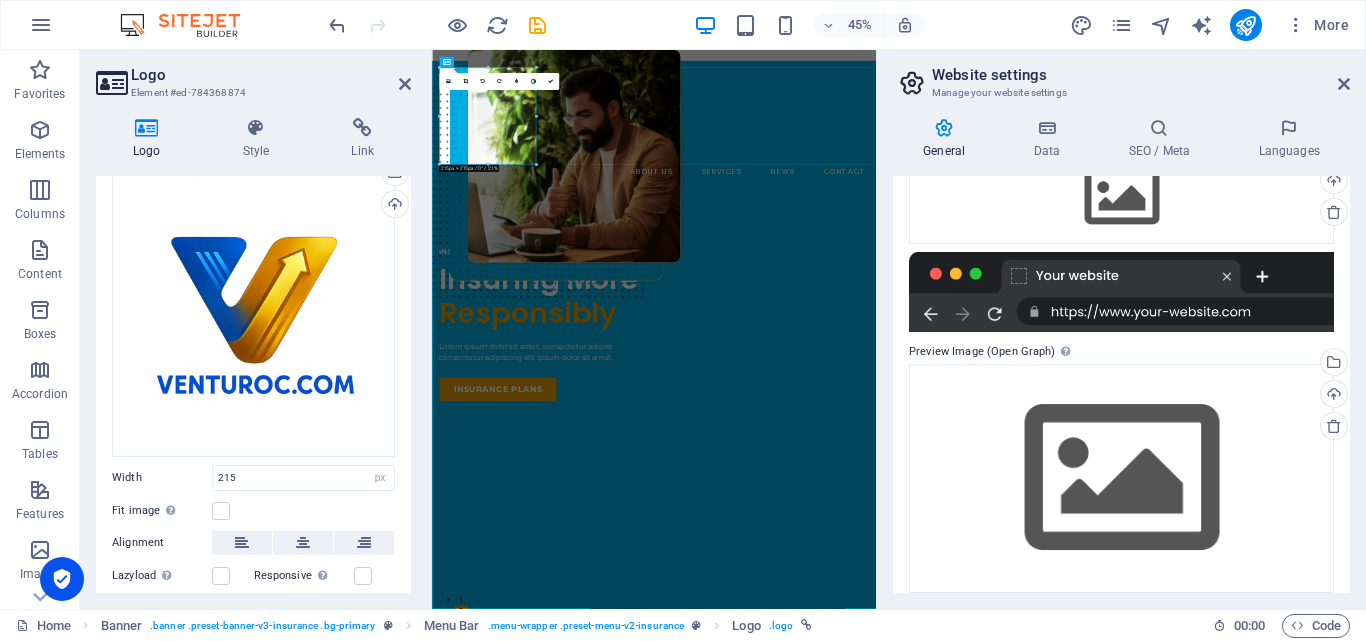 scroll, scrollTop: 330, scrollLeft: 0, axis: vertical 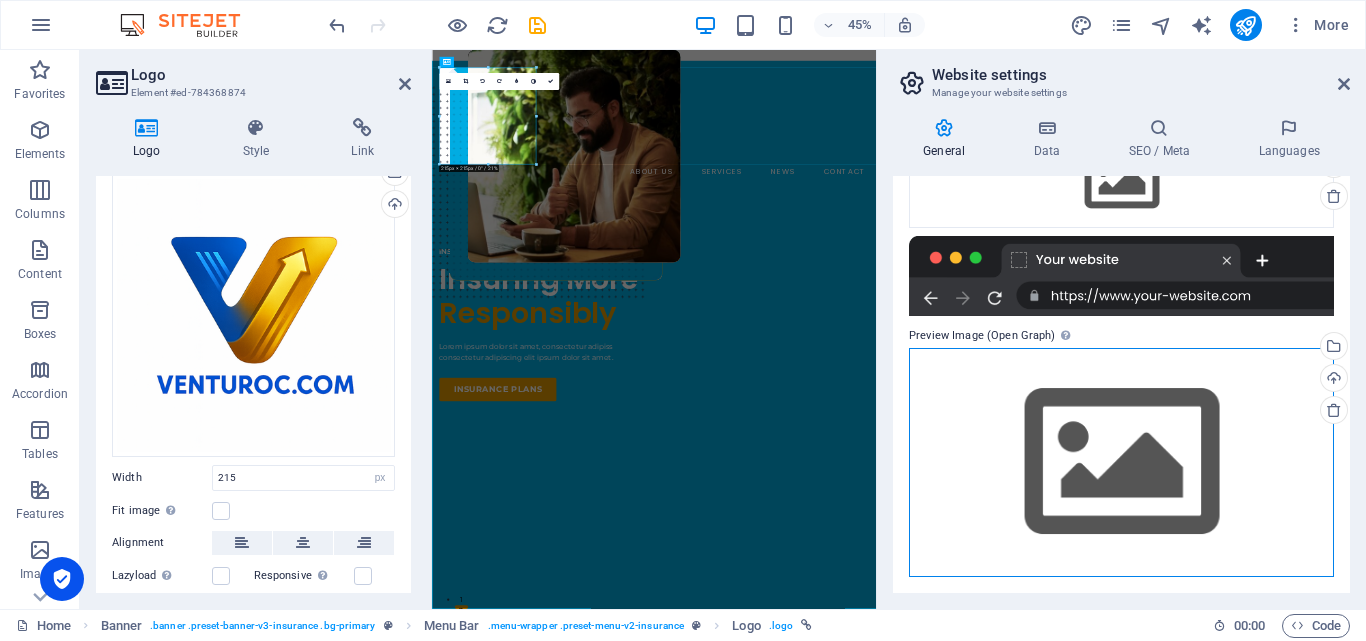 click on "Drag files here, click to choose files or select files from Files or our free stock photos & videos" at bounding box center [1121, 462] 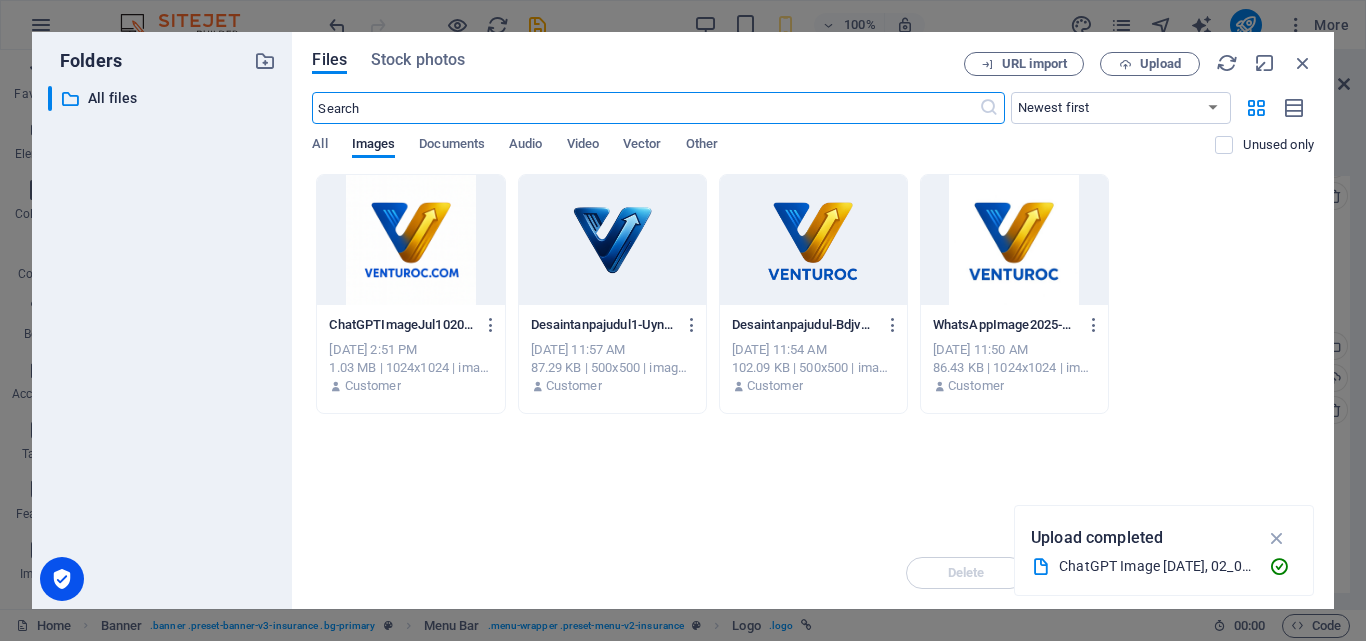 click at bounding box center (410, 240) 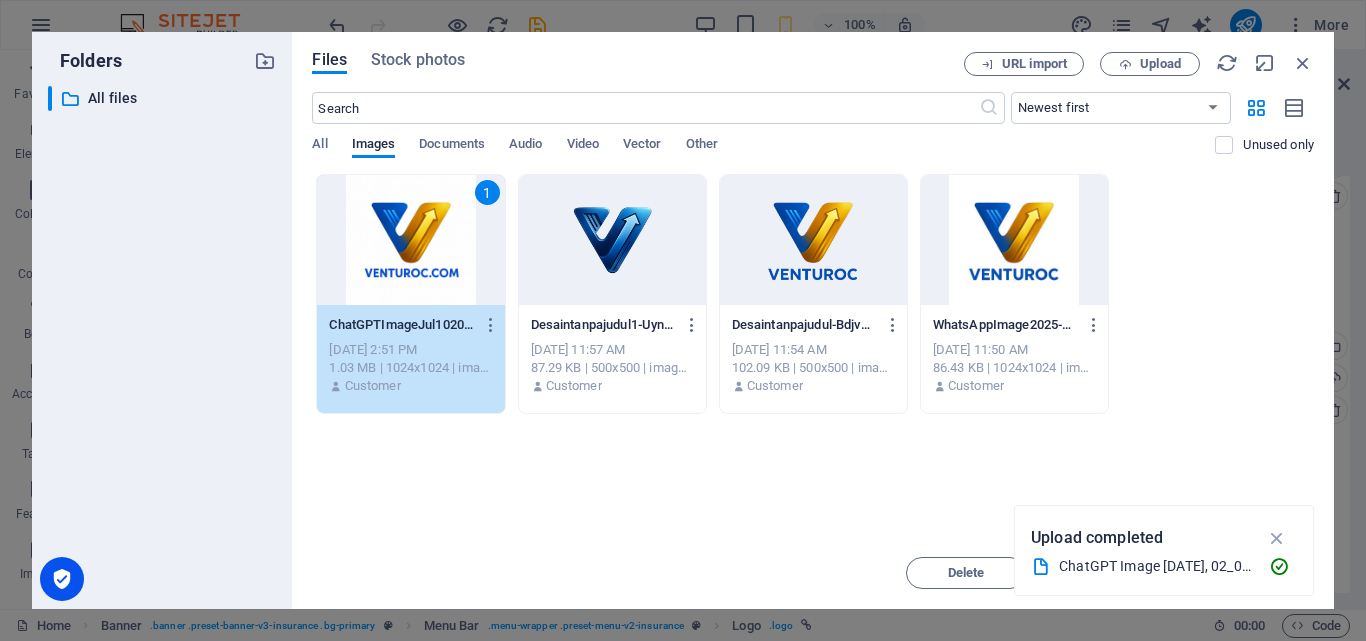 click on "1" at bounding box center (410, 240) 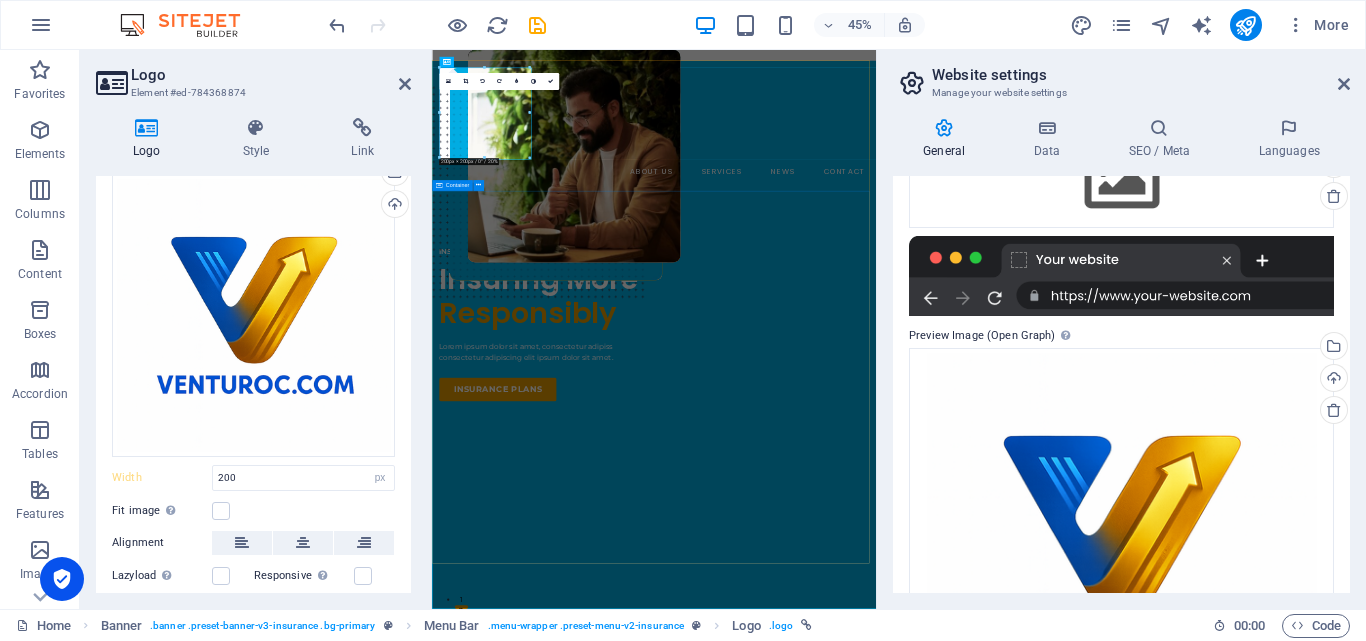 type on "215" 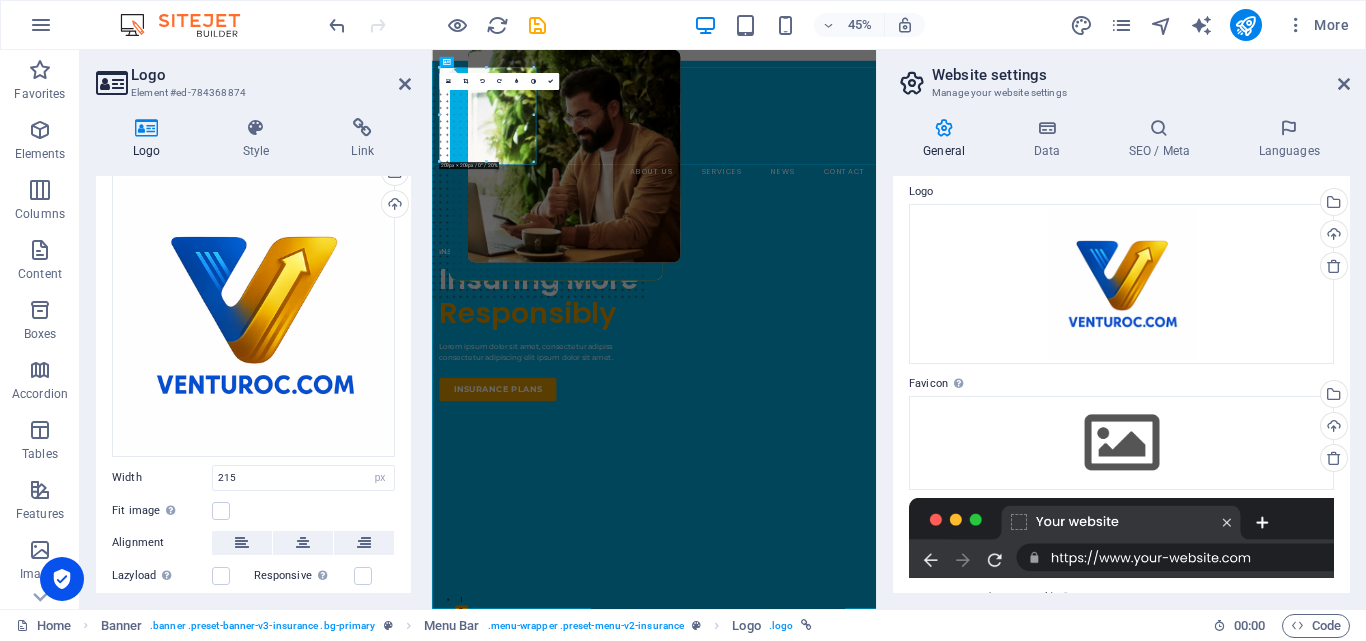 scroll, scrollTop: 0, scrollLeft: 0, axis: both 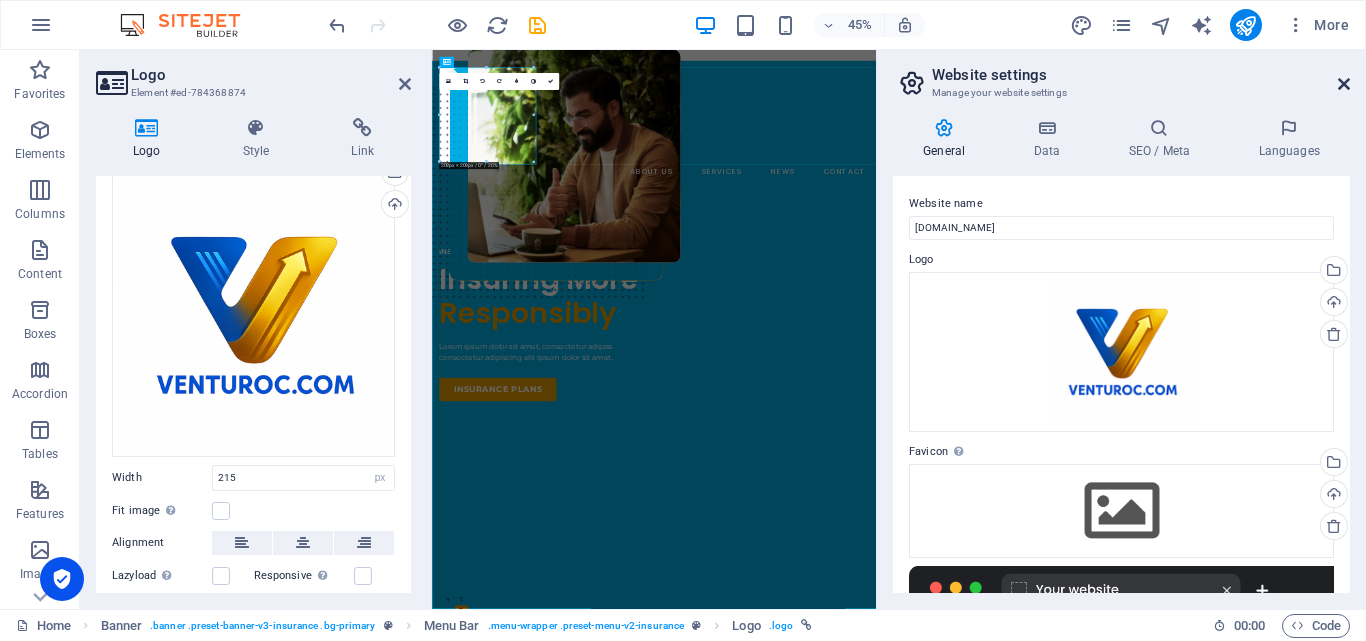 click at bounding box center (1344, 84) 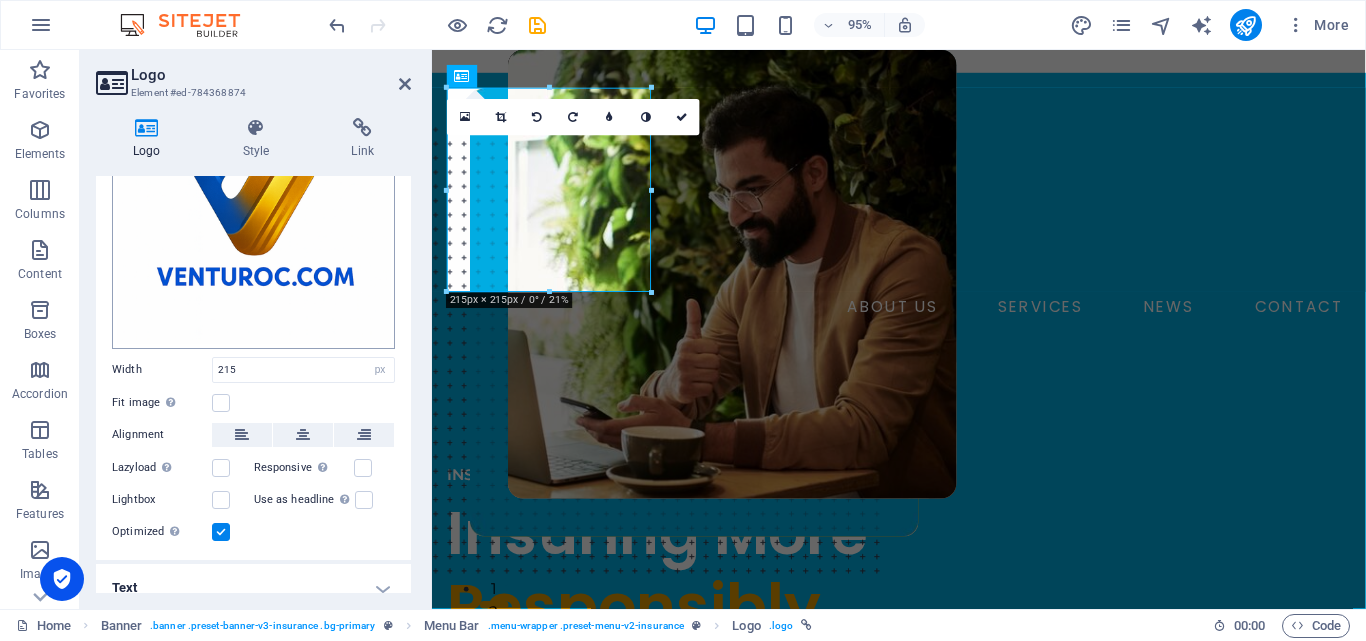 scroll, scrollTop: 200, scrollLeft: 0, axis: vertical 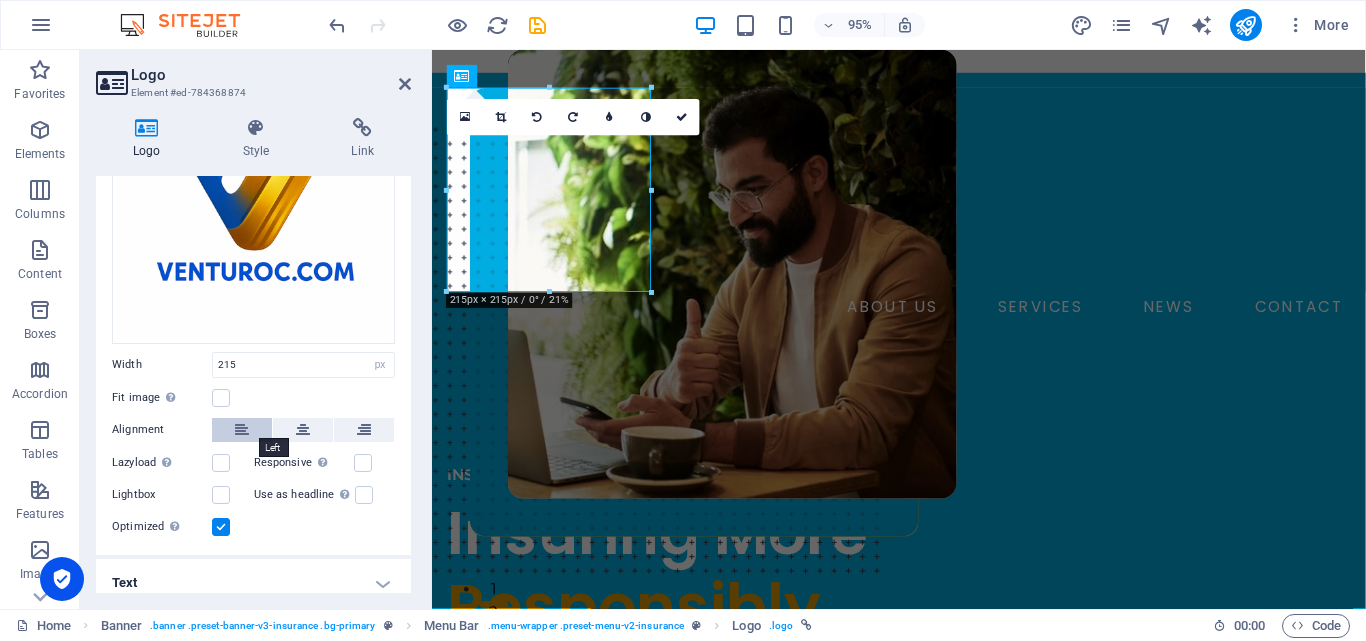 click at bounding box center [242, 430] 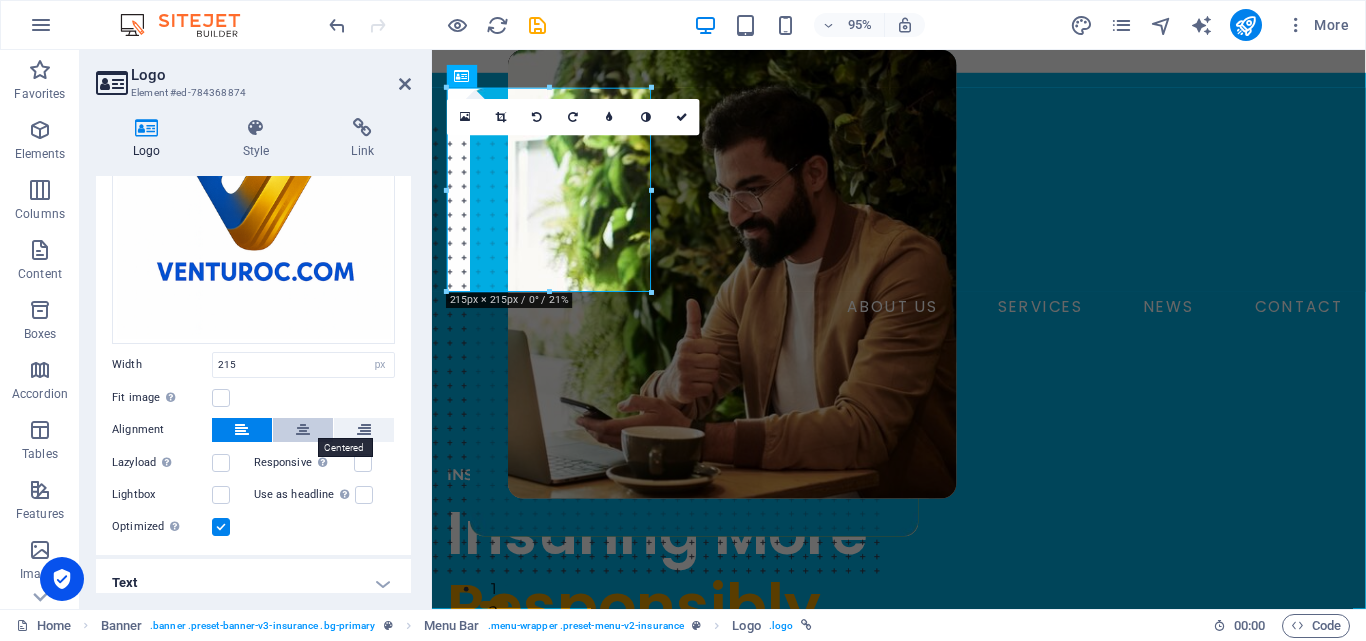 click at bounding box center (303, 430) 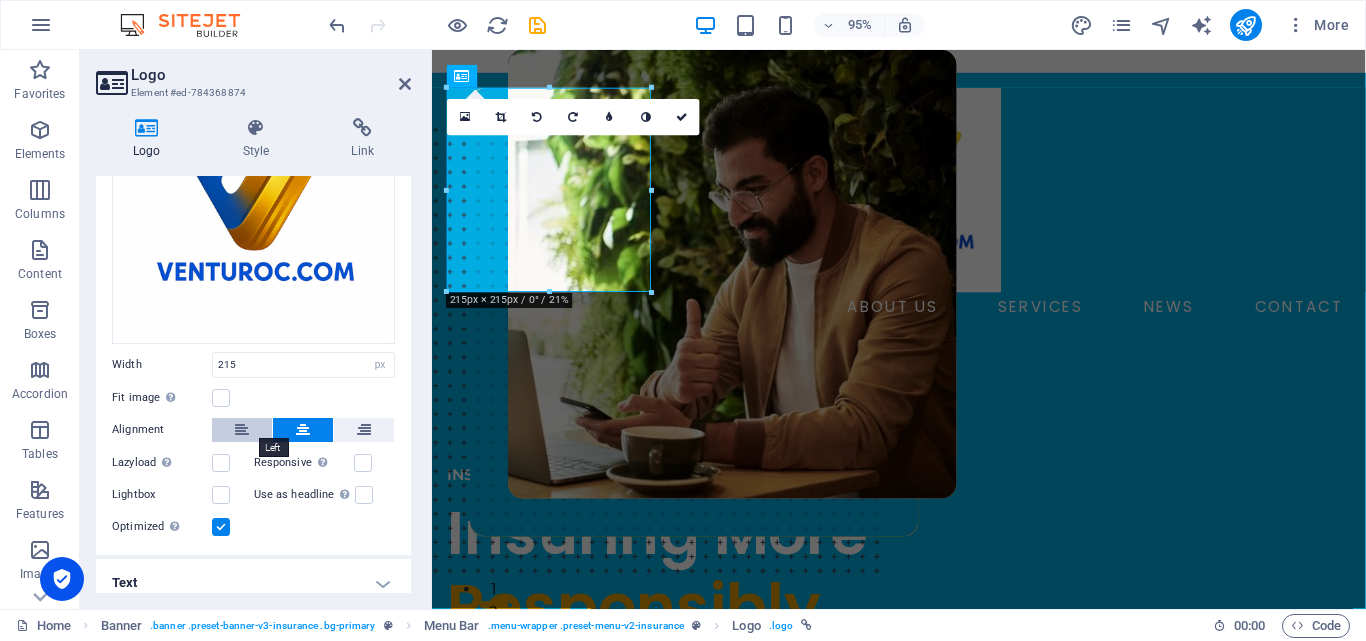 click at bounding box center [242, 430] 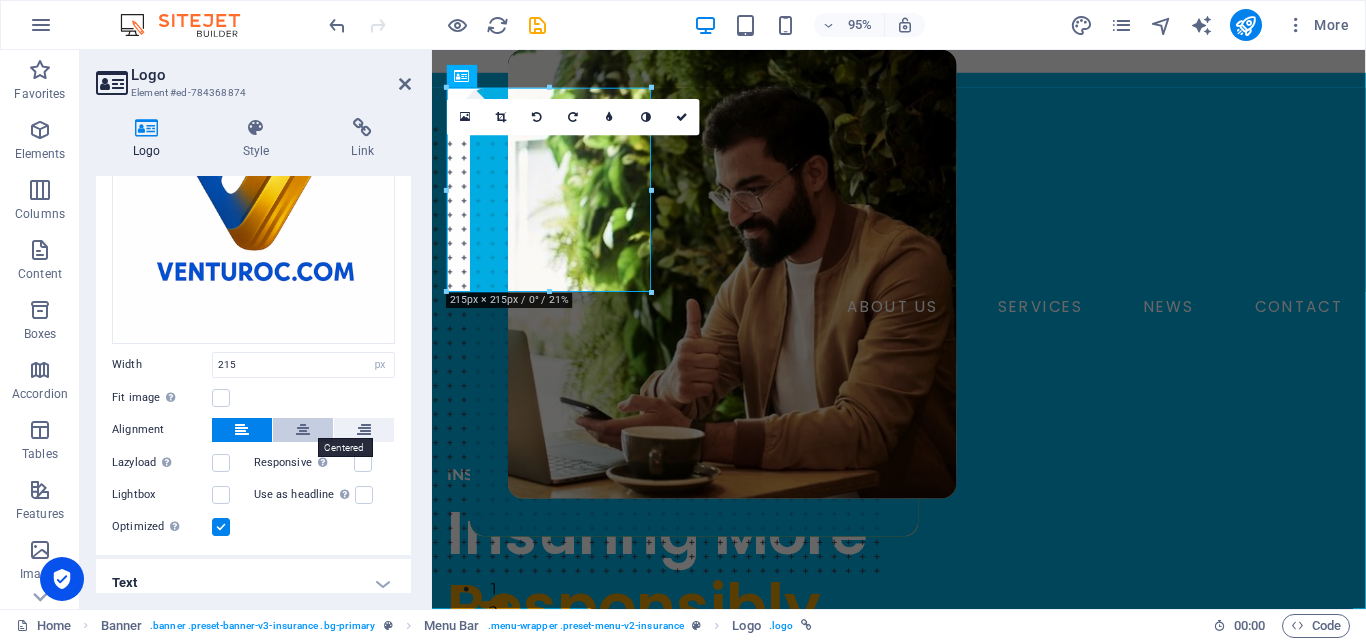 scroll, scrollTop: 210, scrollLeft: 0, axis: vertical 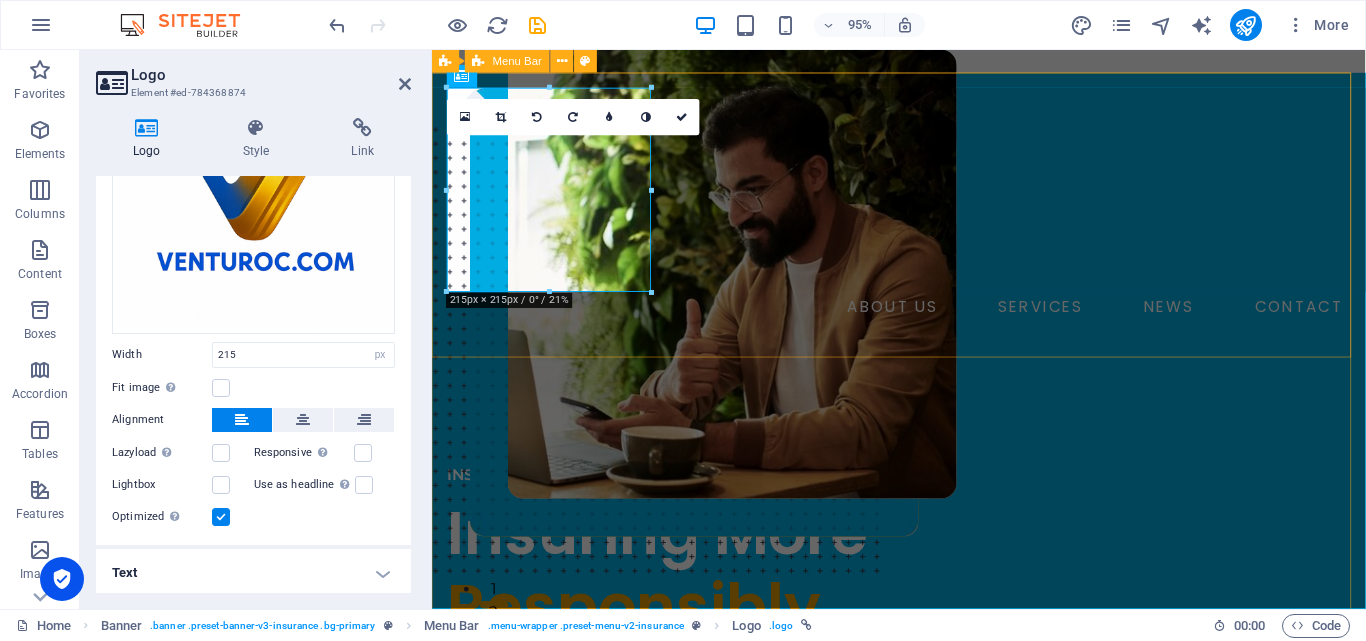 type 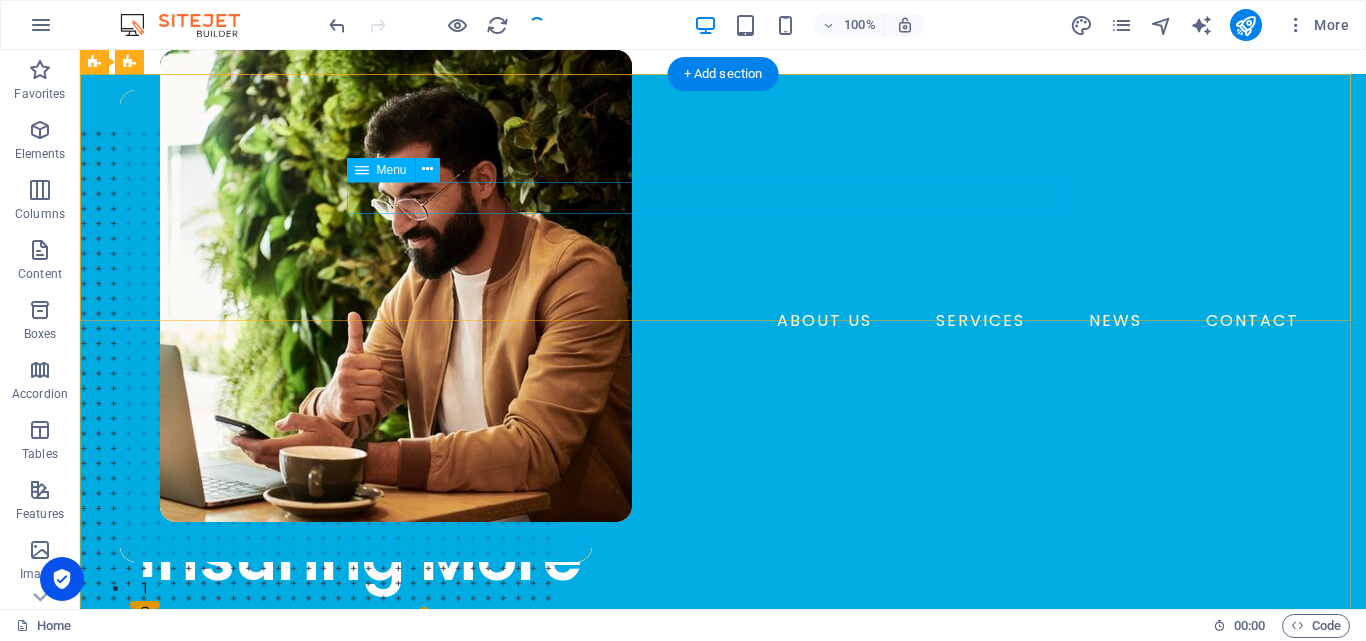 click on "ABOUT US SERVICES NEWS CONTACT" at bounding box center [723, 321] 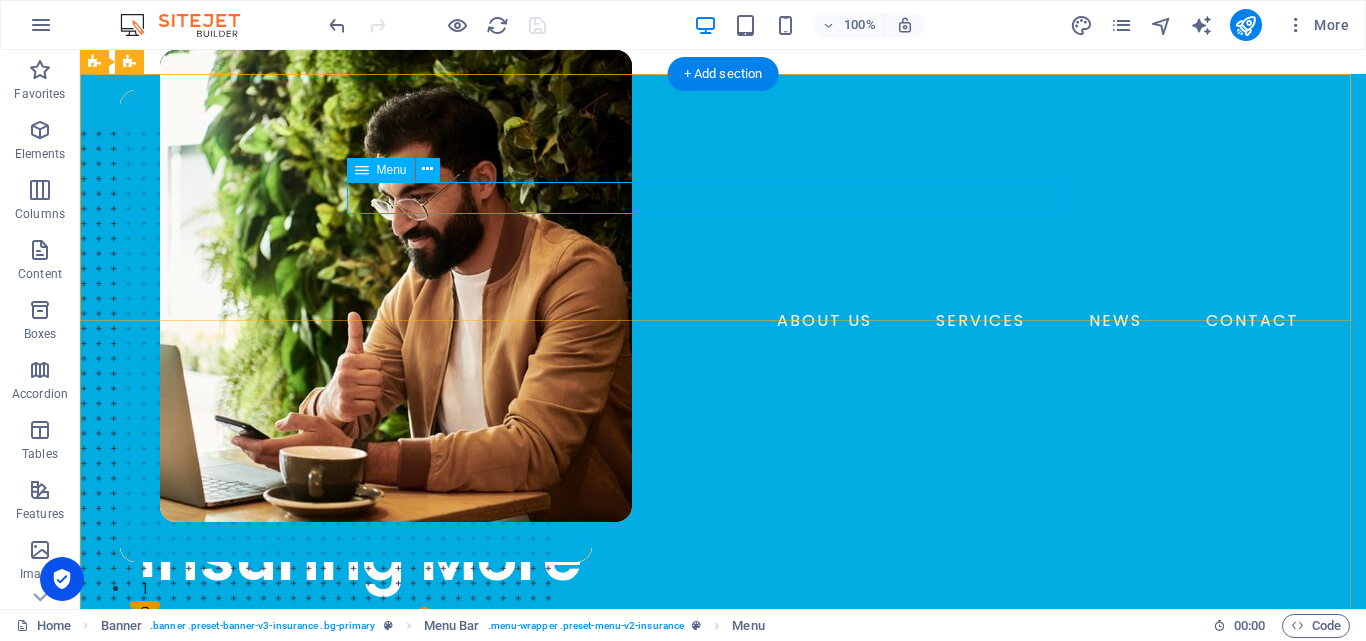 click on "ABOUT US SERVICES NEWS CONTACT" at bounding box center [723, 321] 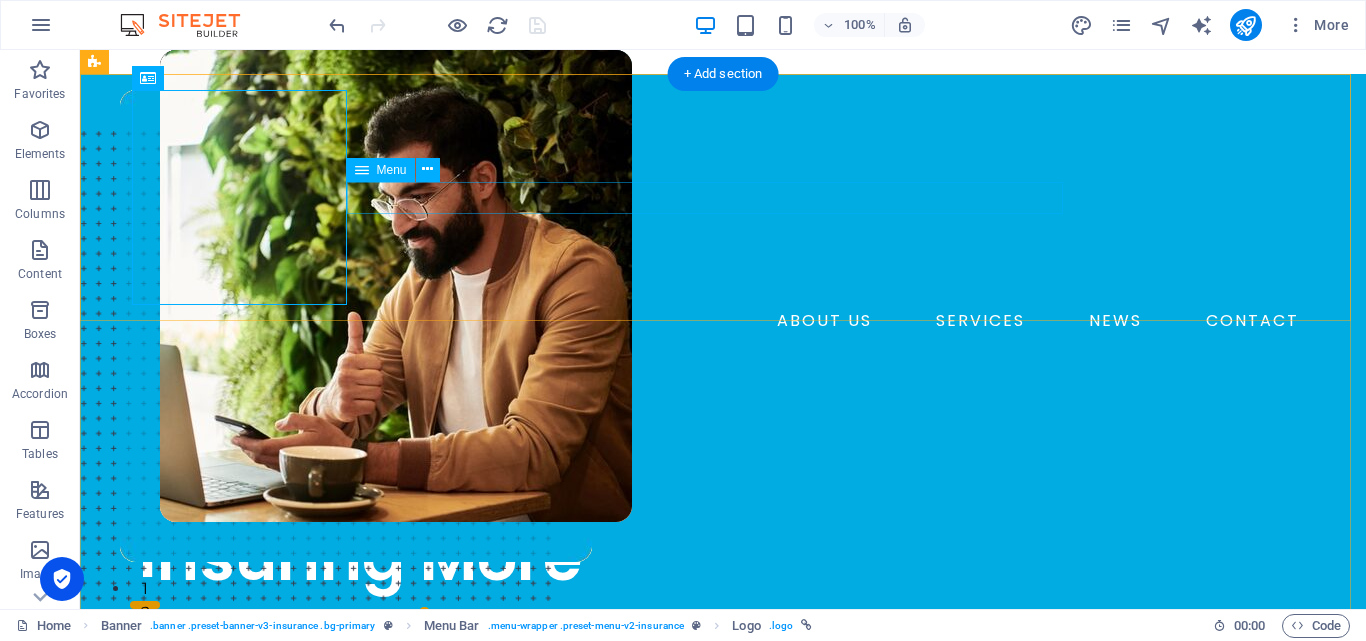 click on "ABOUT US SERVICES NEWS CONTACT" at bounding box center (723, 321) 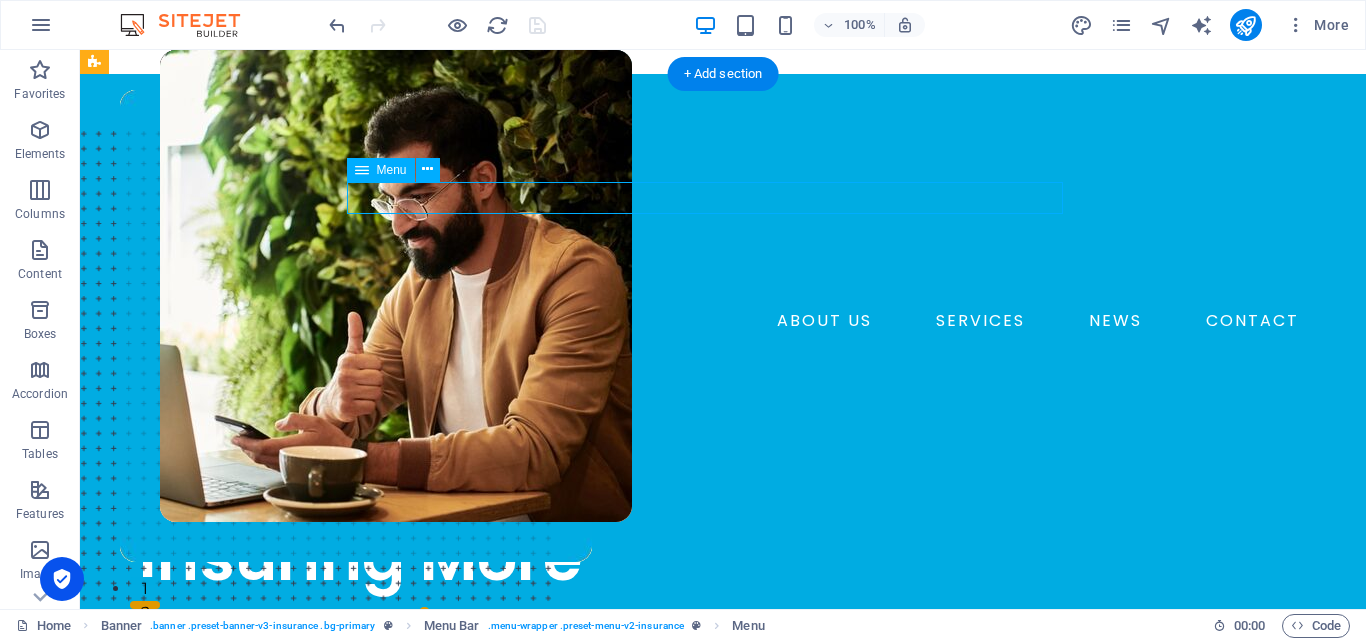 click on "ABOUT US SERVICES NEWS CONTACT" at bounding box center (723, 321) 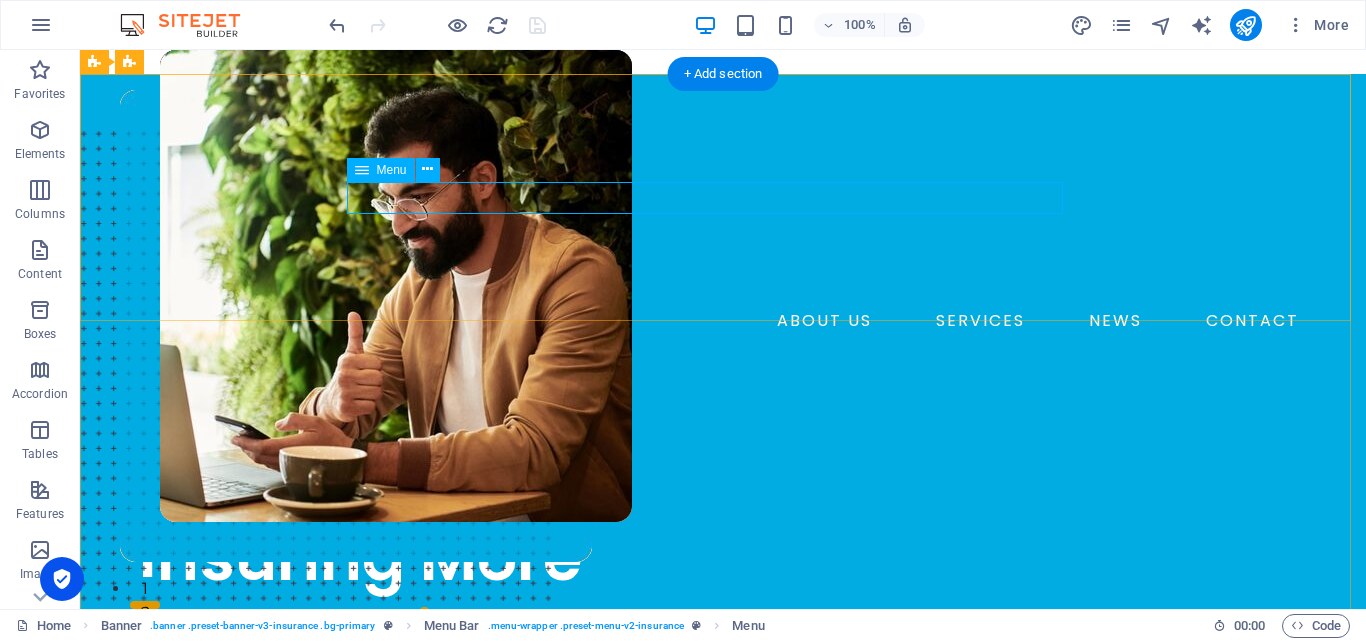 click on "ABOUT US SERVICES NEWS CONTACT" at bounding box center [723, 321] 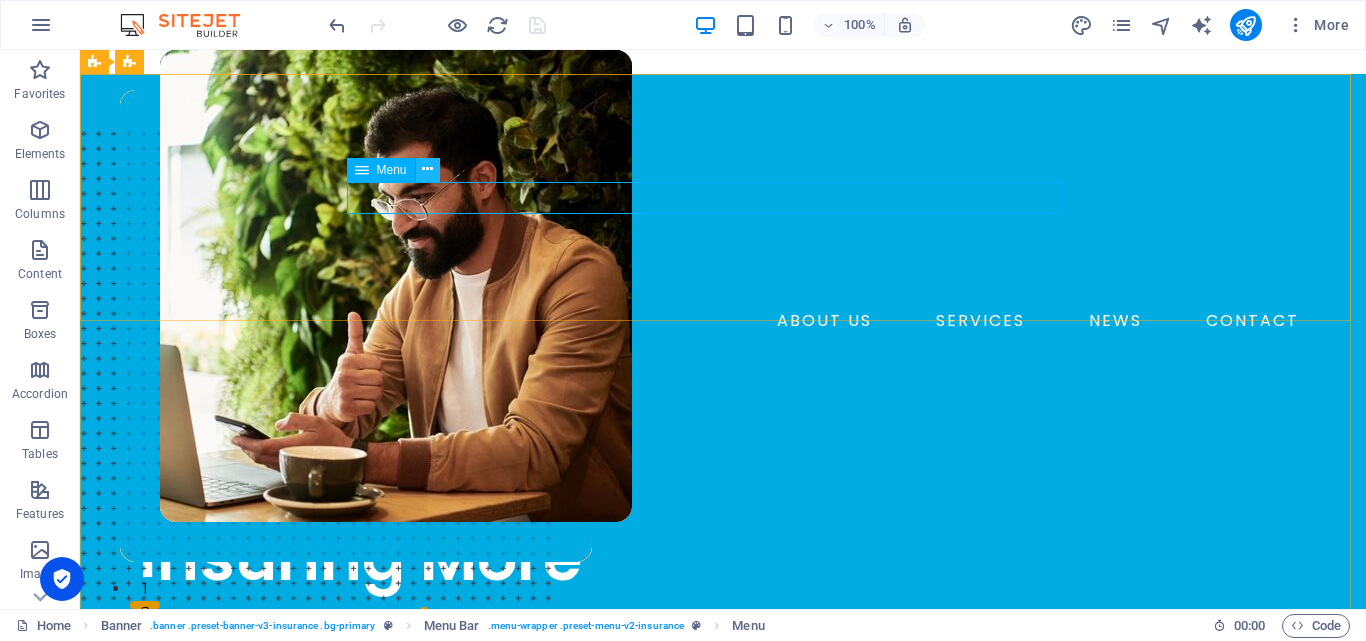 click at bounding box center [427, 169] 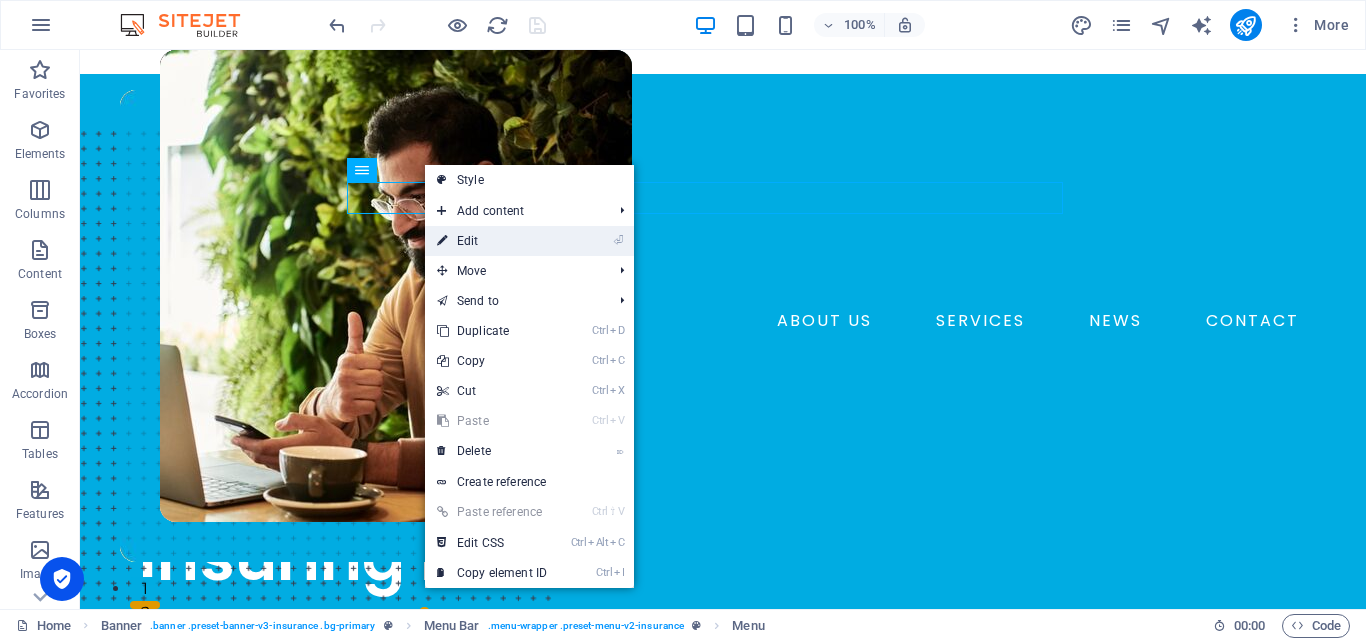 click on "⏎  Edit" at bounding box center (492, 241) 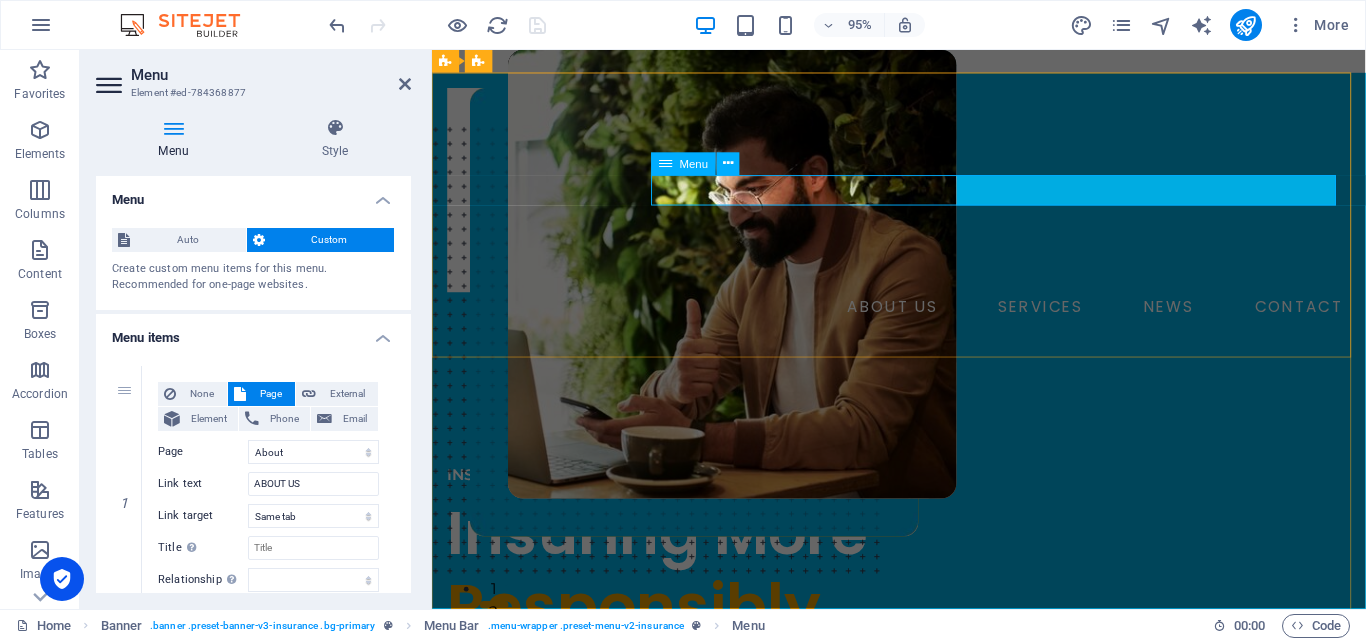 click on "ABOUT US SERVICES NEWS CONTACT" at bounding box center (923, 321) 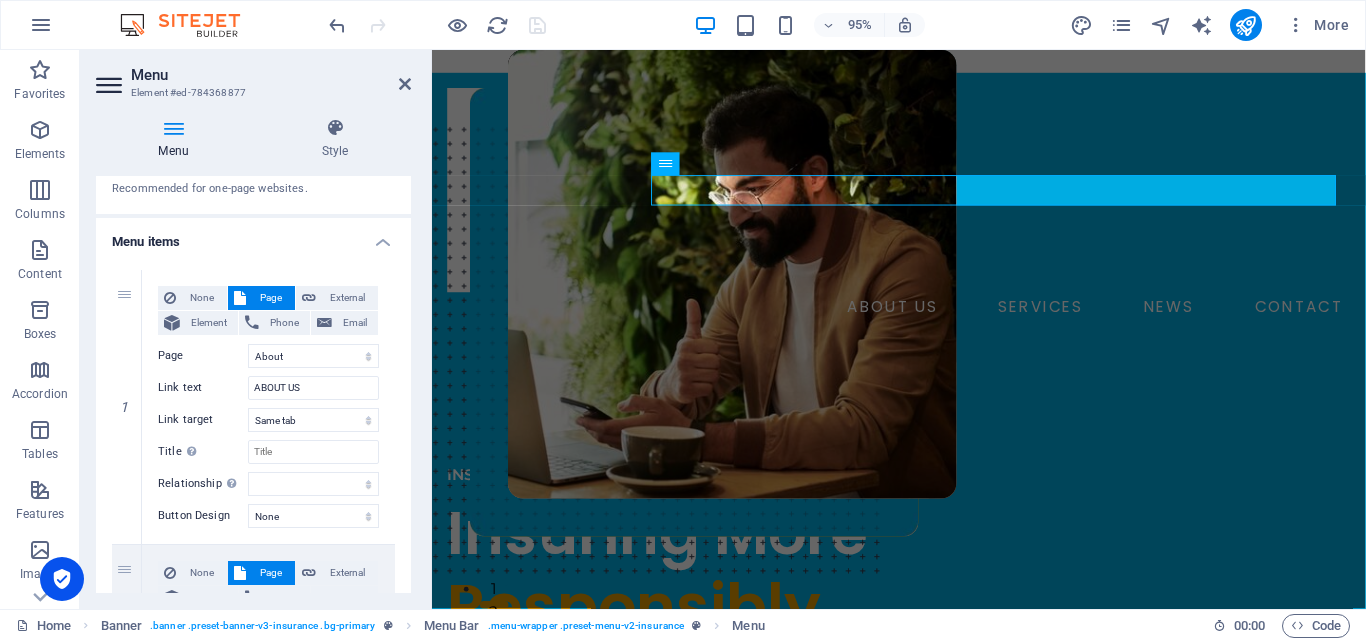 scroll, scrollTop: 60, scrollLeft: 0, axis: vertical 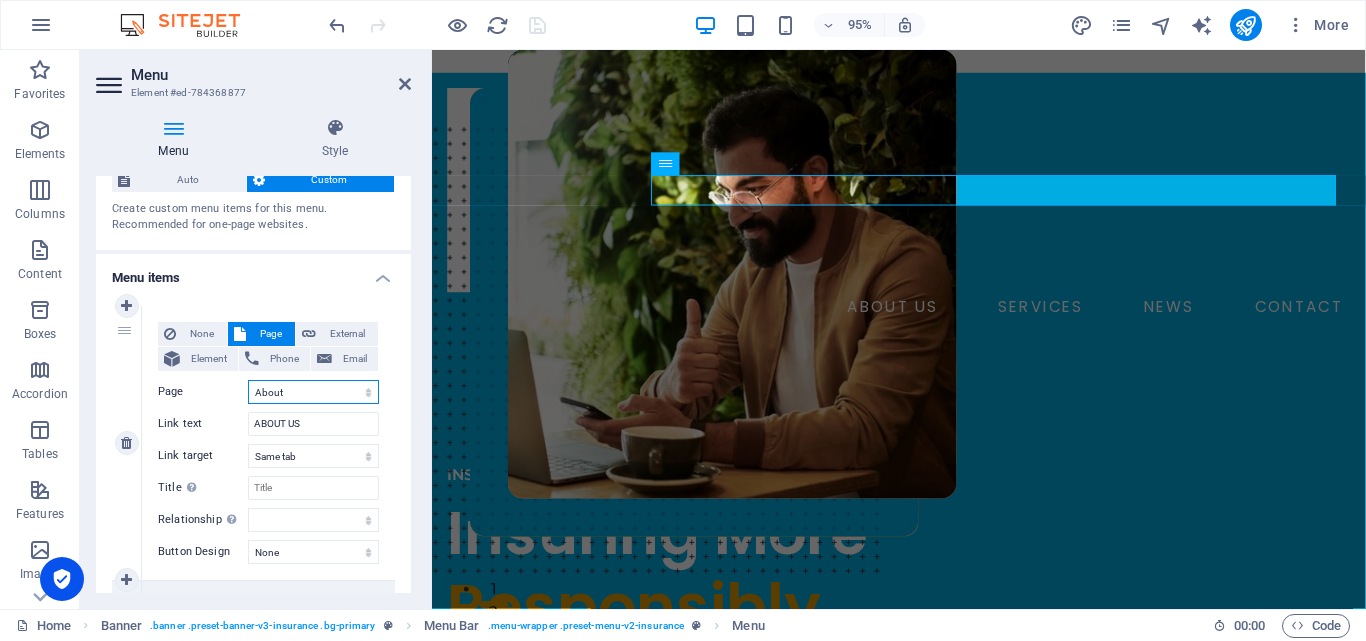 click on "Home About Services News Contact Legal Notice Privacy" at bounding box center [313, 392] 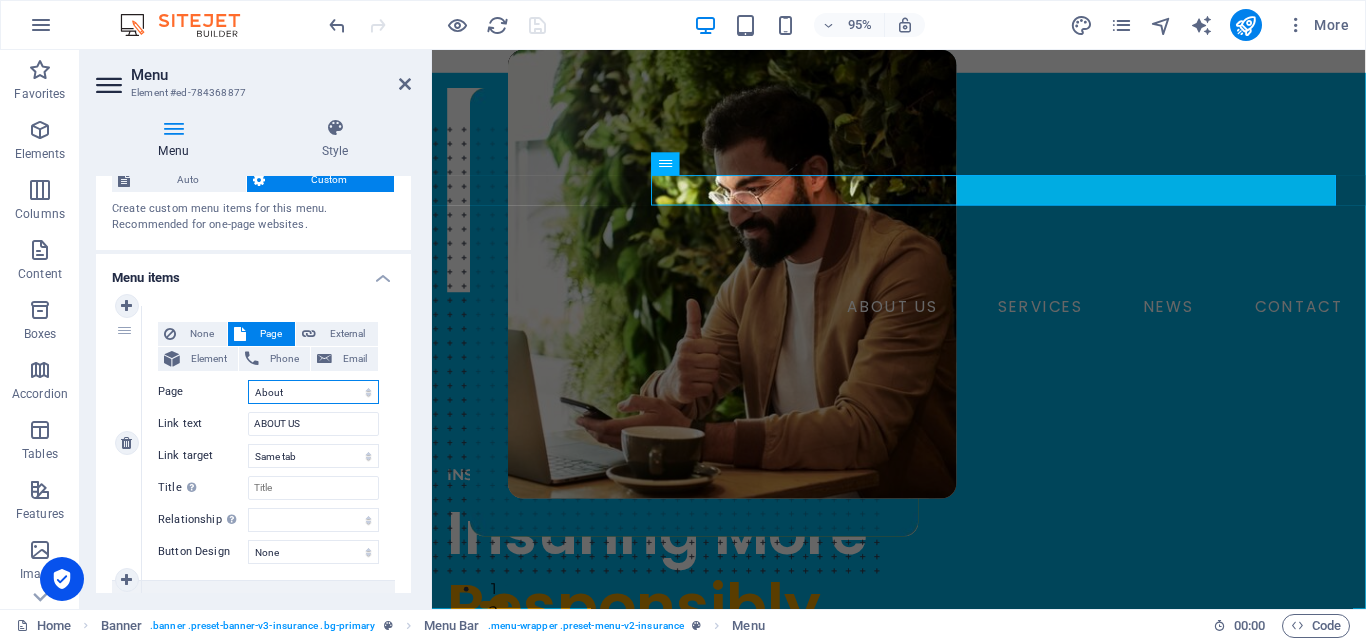 click on "Home About Services News Contact Legal Notice Privacy" at bounding box center [313, 392] 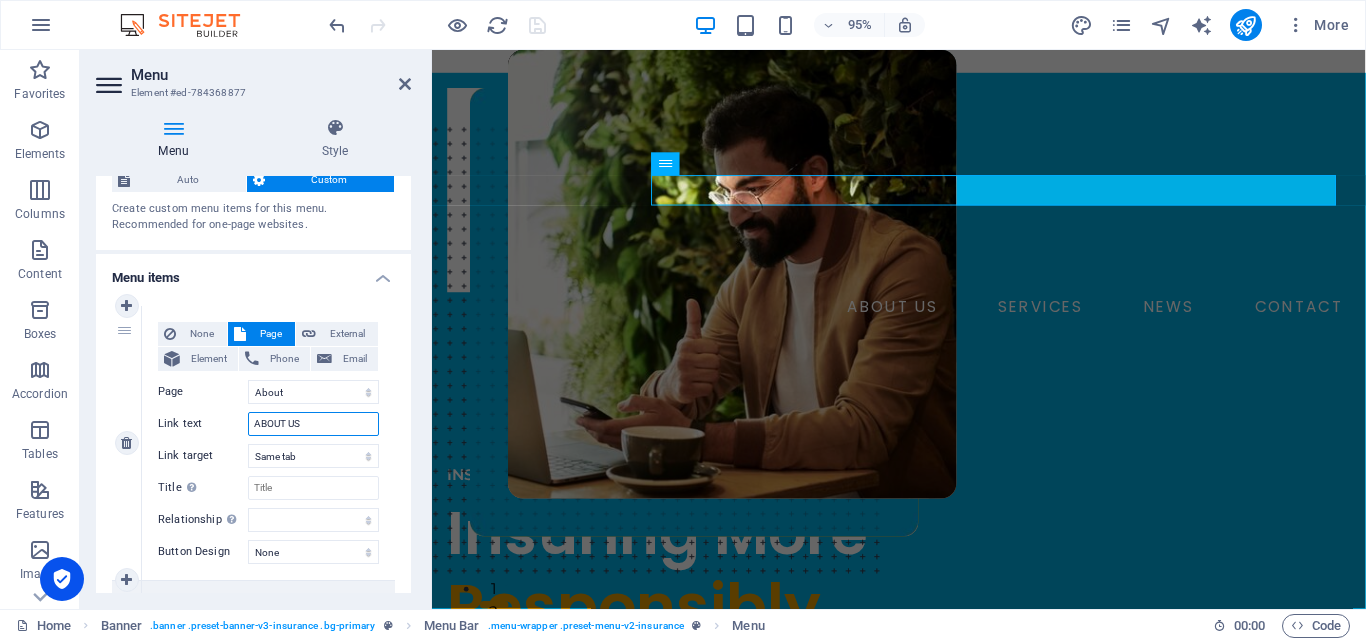 click on "ABOUT US" at bounding box center [313, 424] 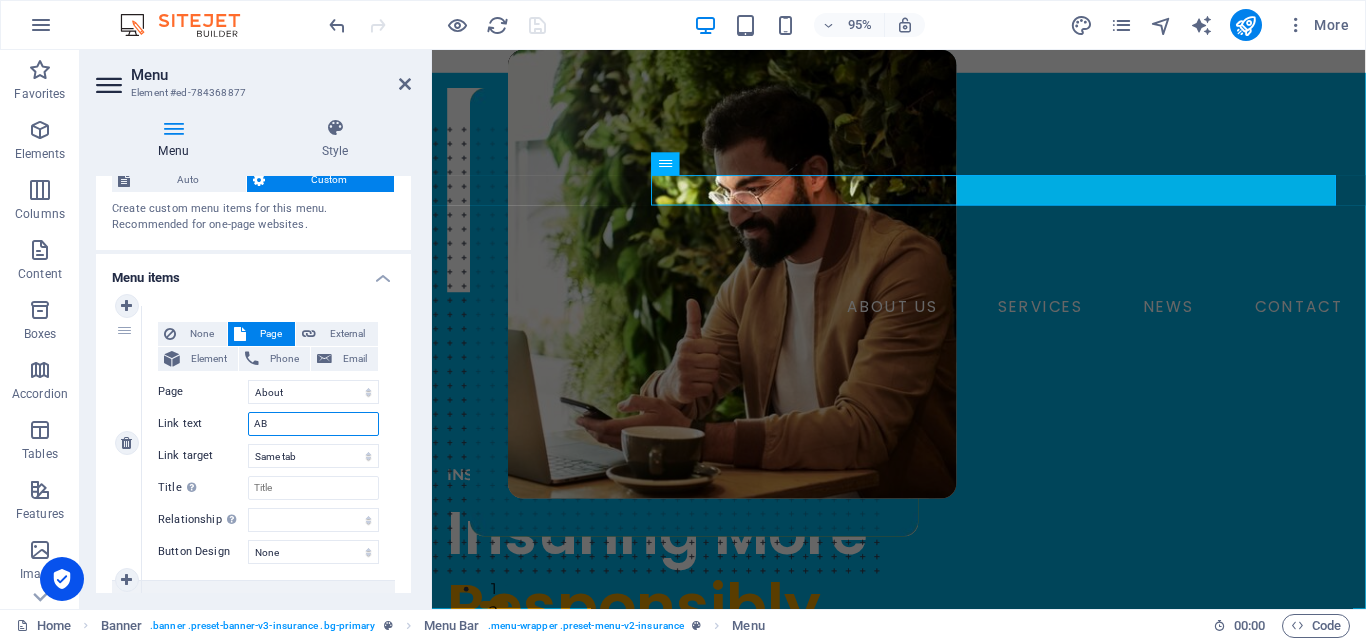 type on "A" 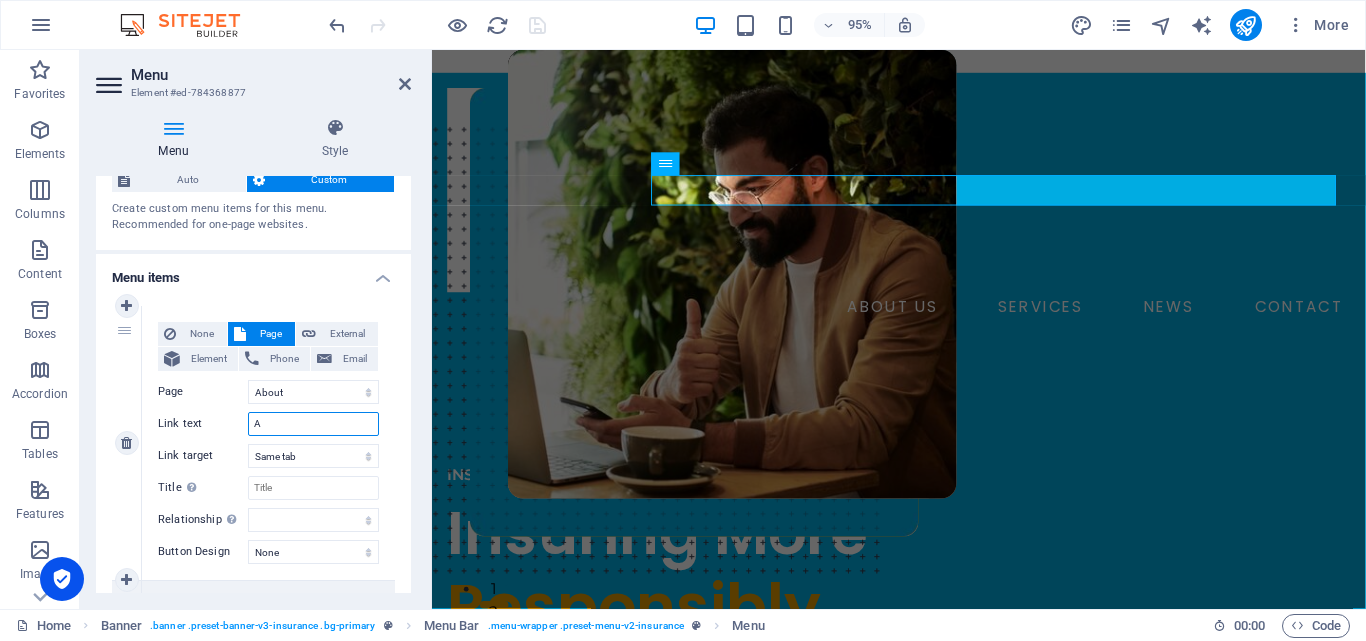 type 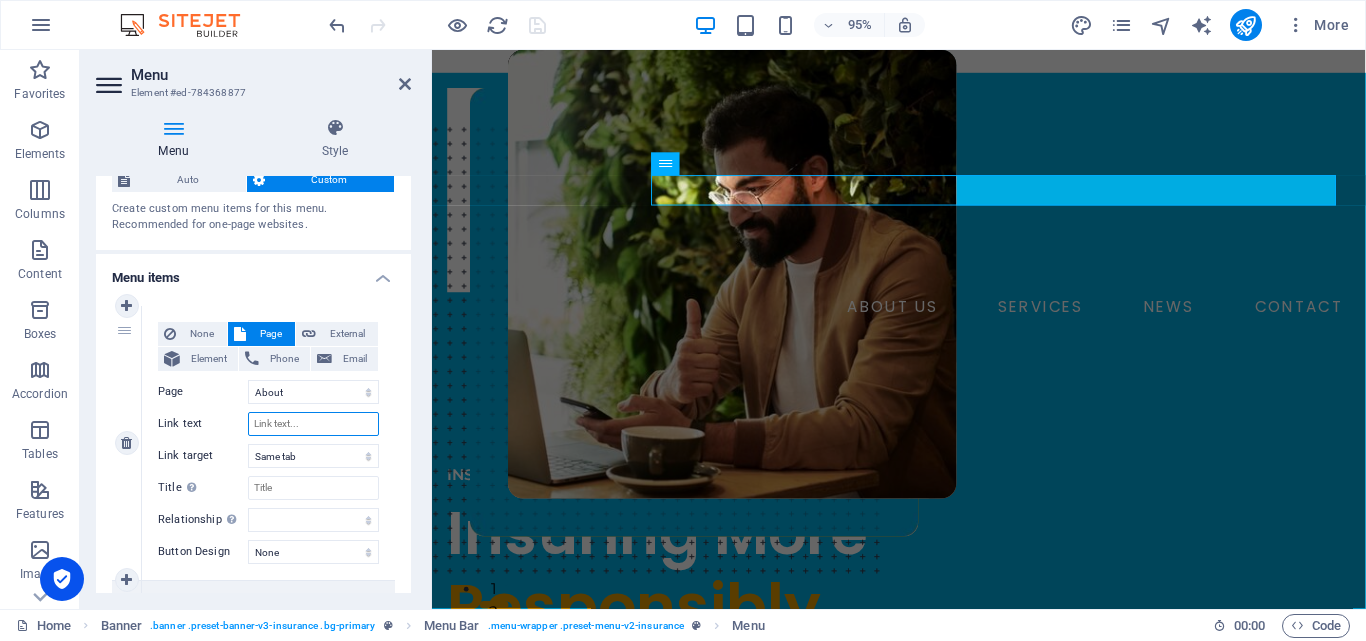 select 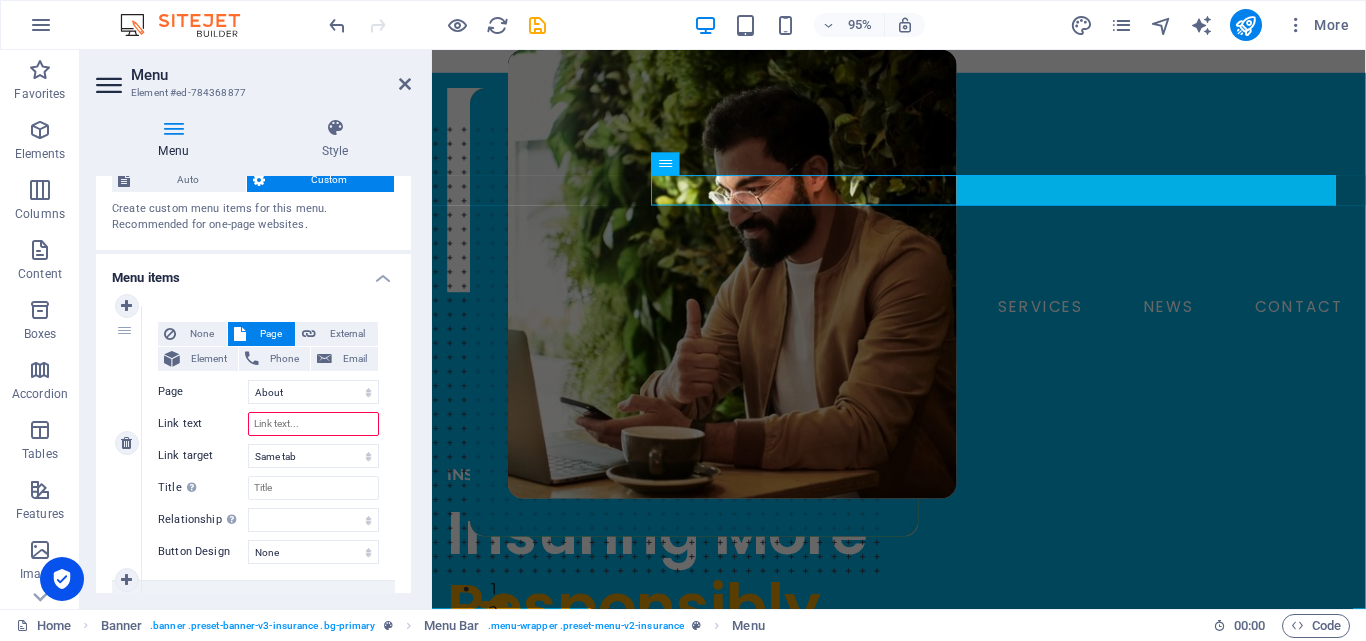 type on "t" 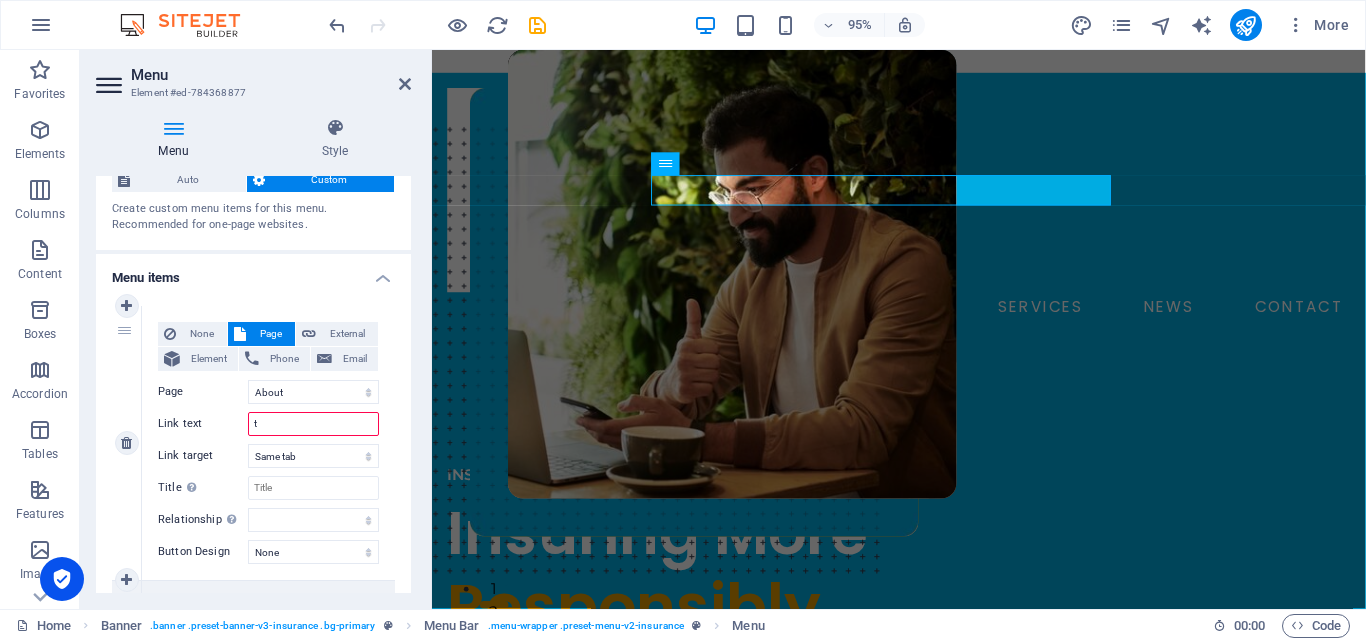 select 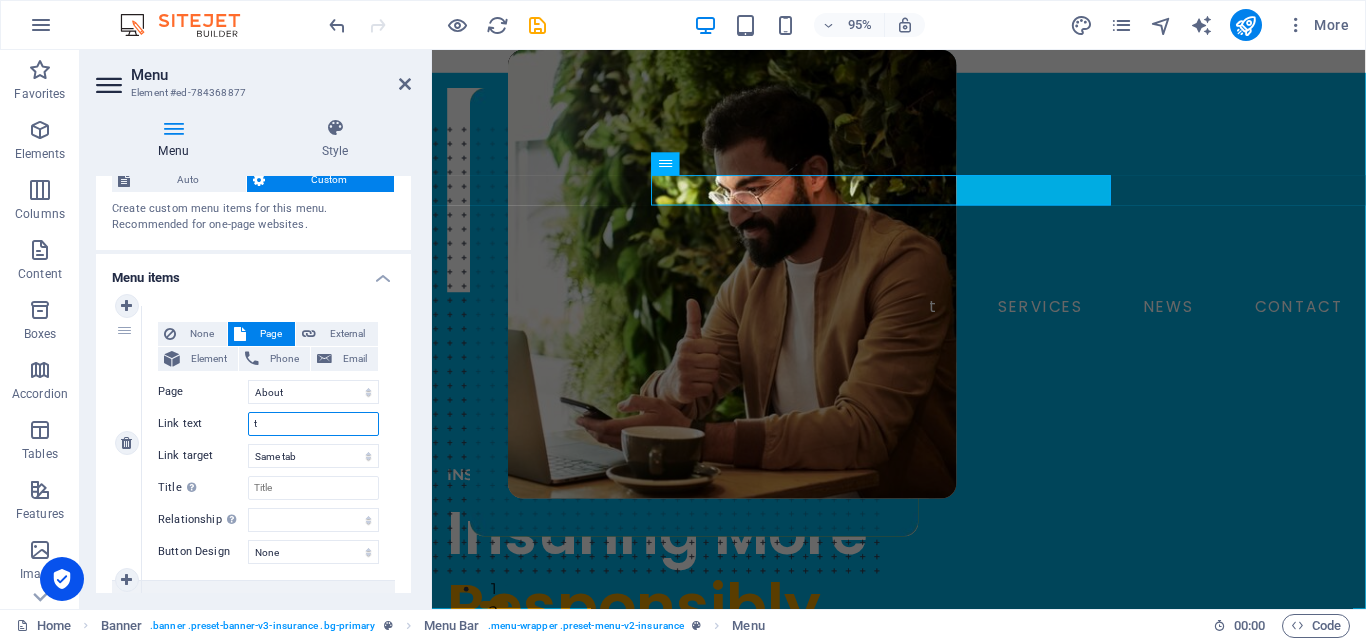 type 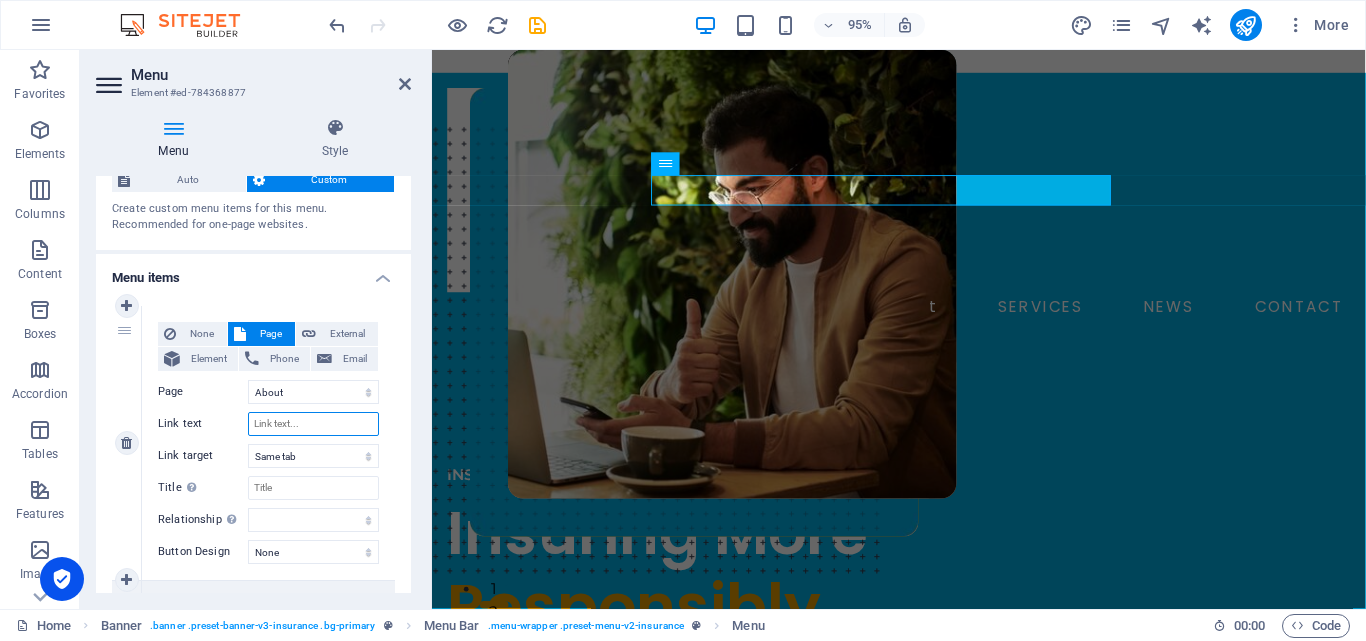 select 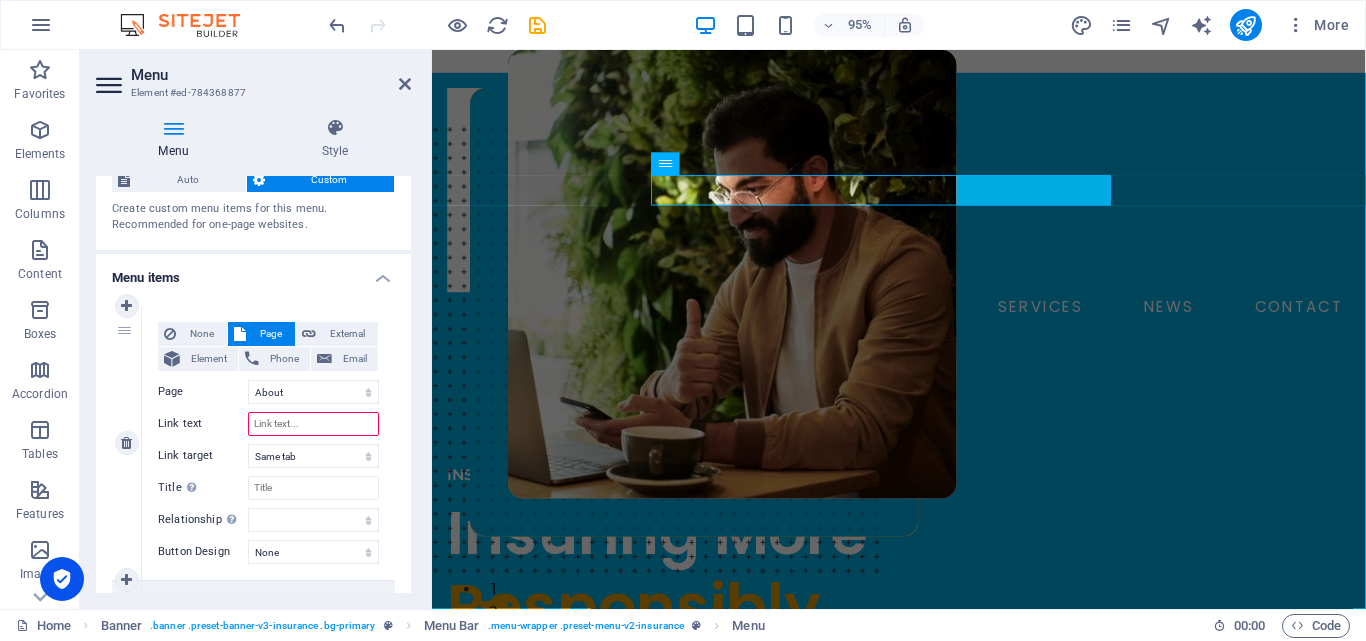 type on "T" 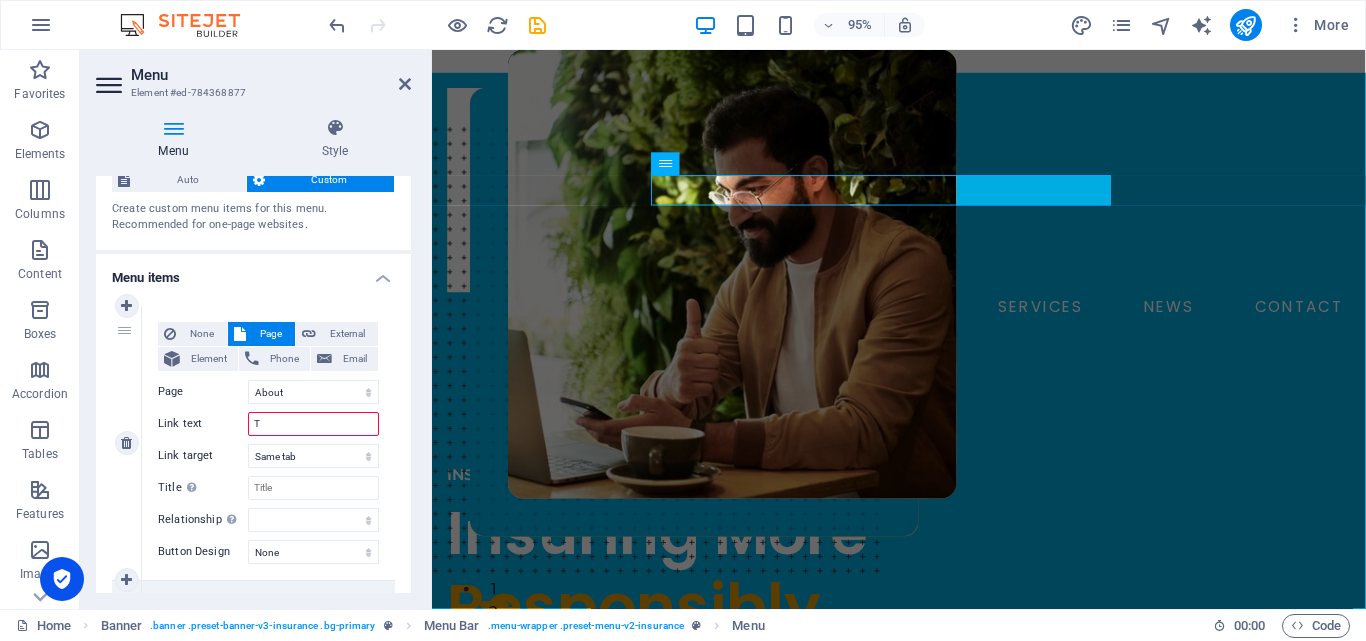 select 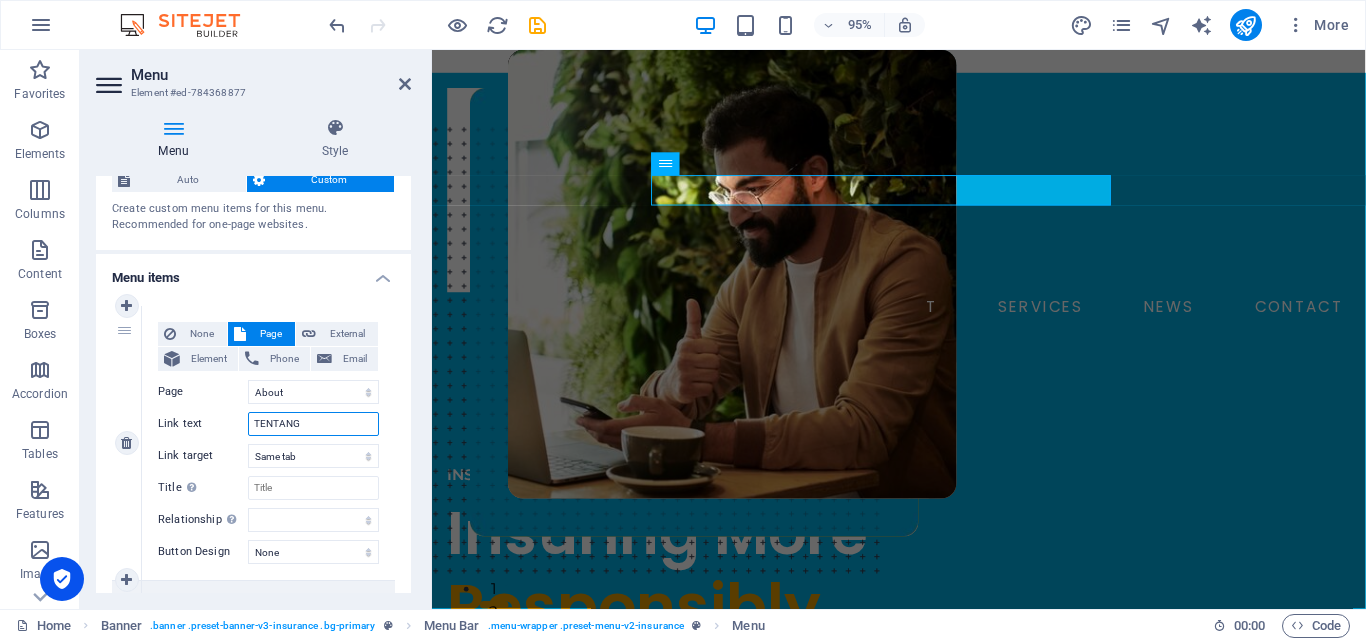 type on "TENTANG" 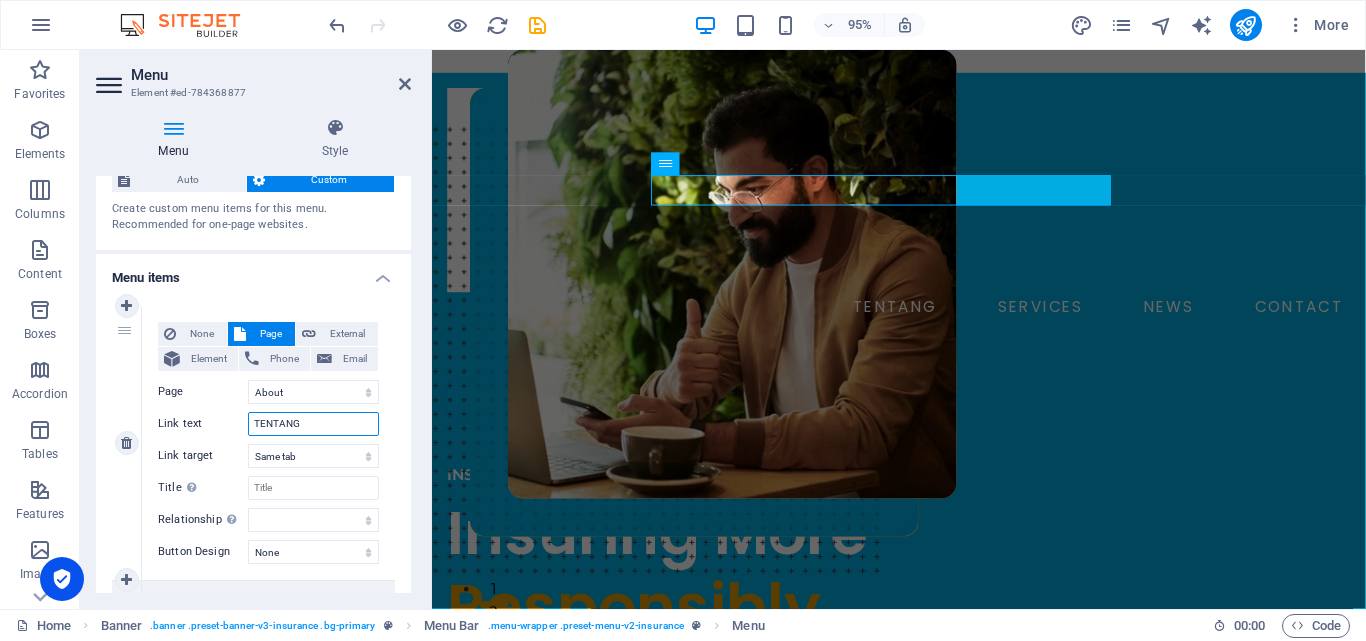 select 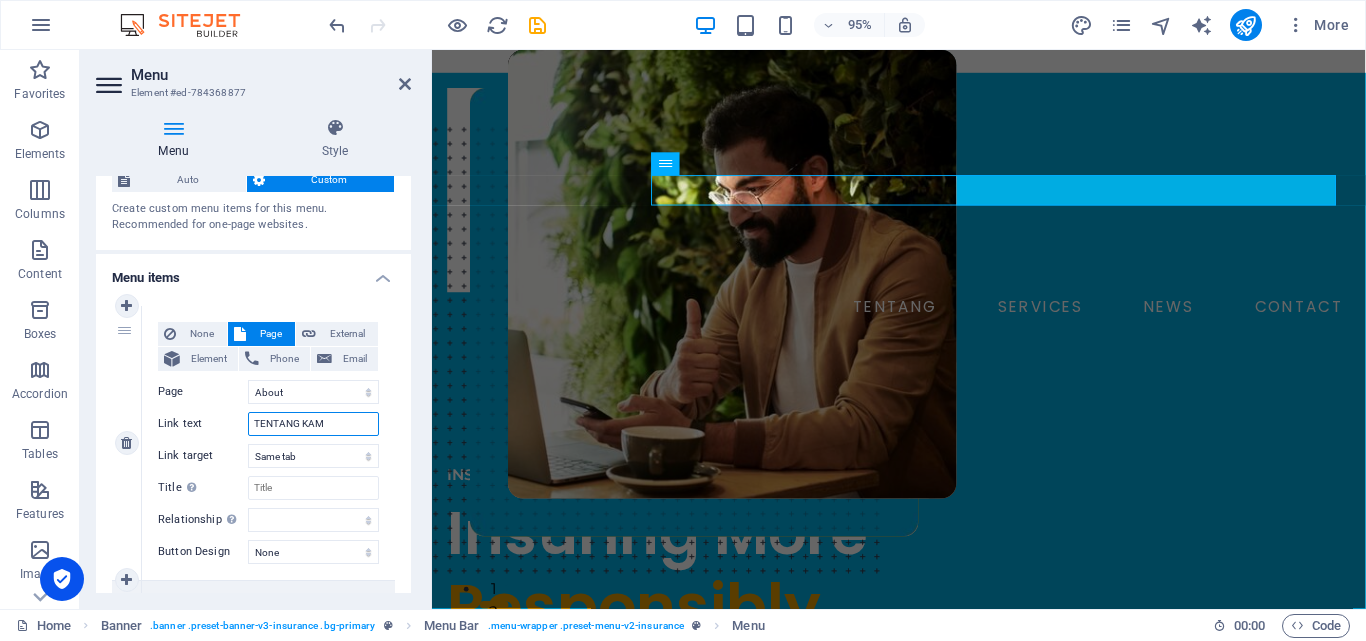 type on "TENTANG [DEMOGRAPHIC_DATA]" 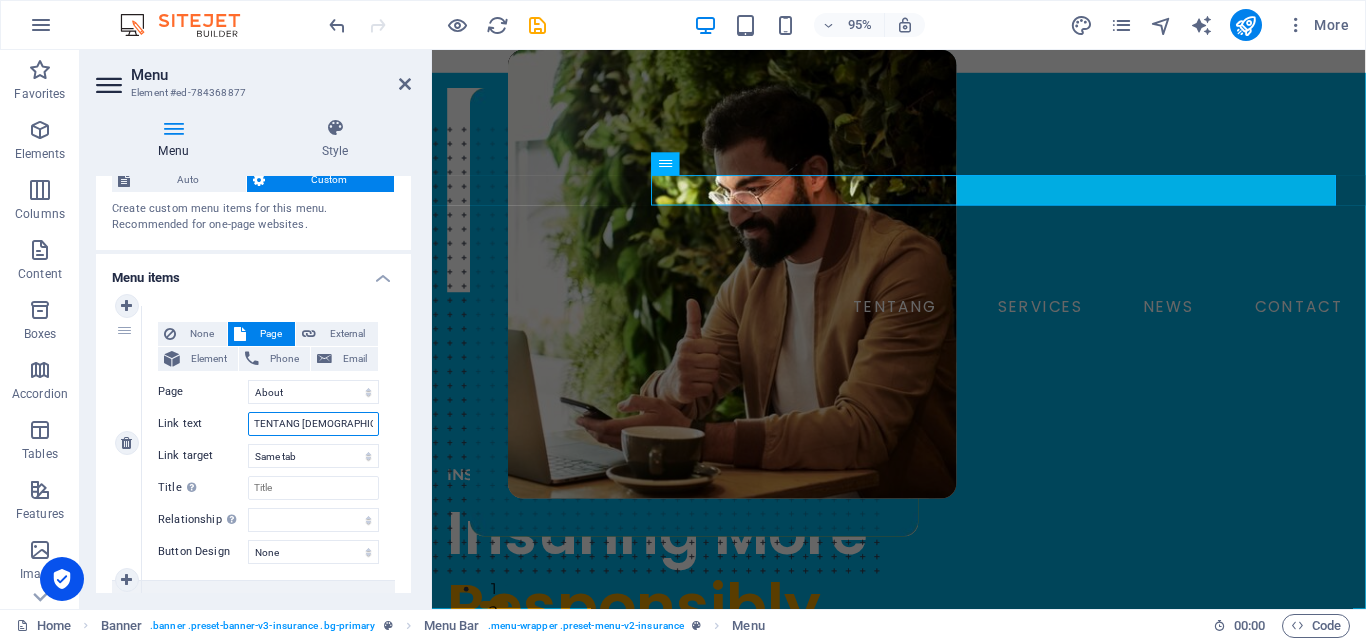select 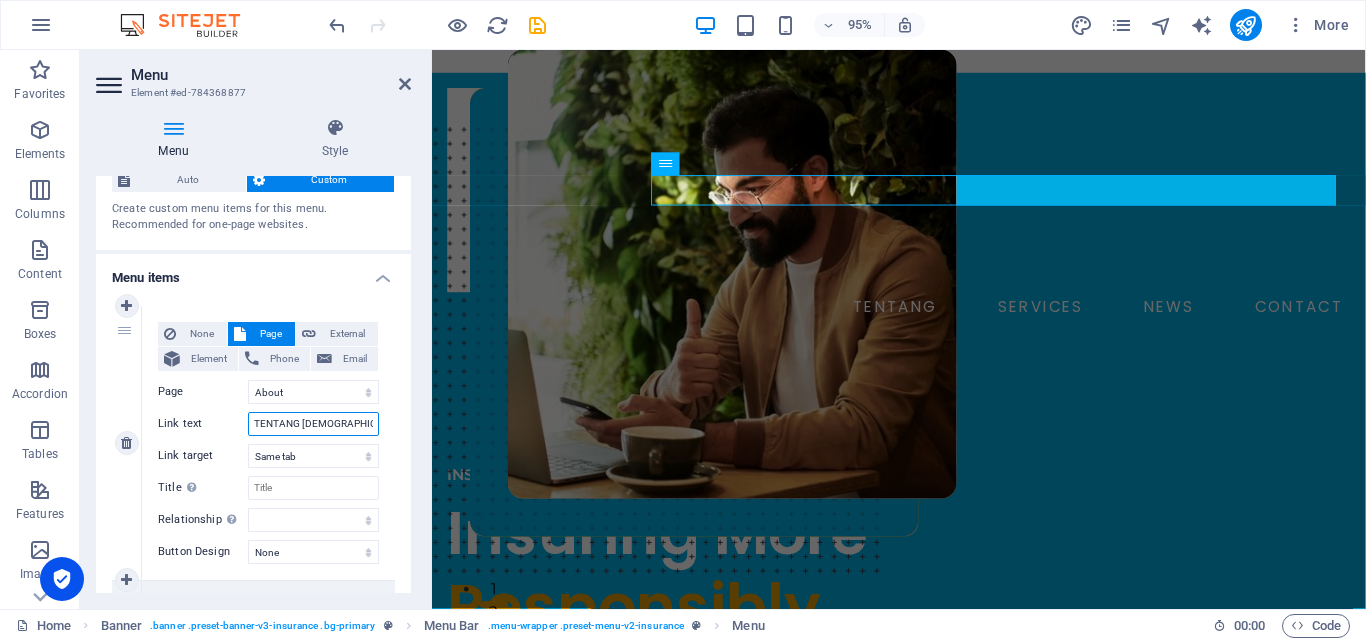 select 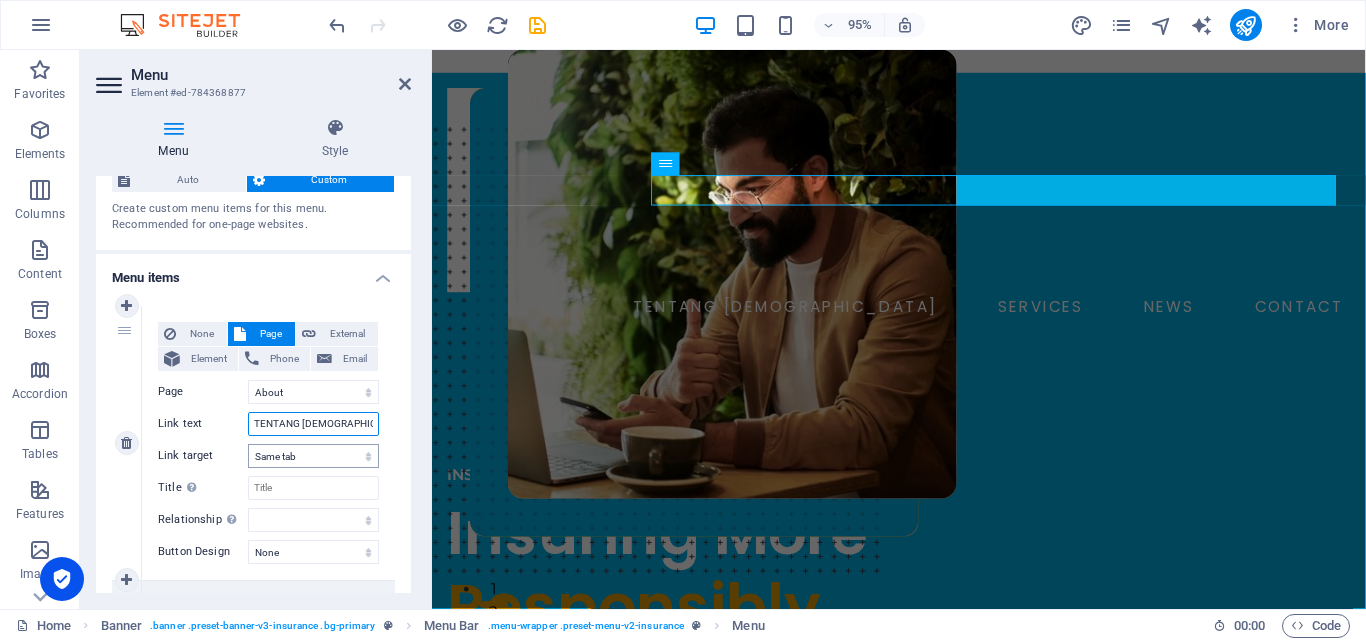 type on "TENTANG [DEMOGRAPHIC_DATA]" 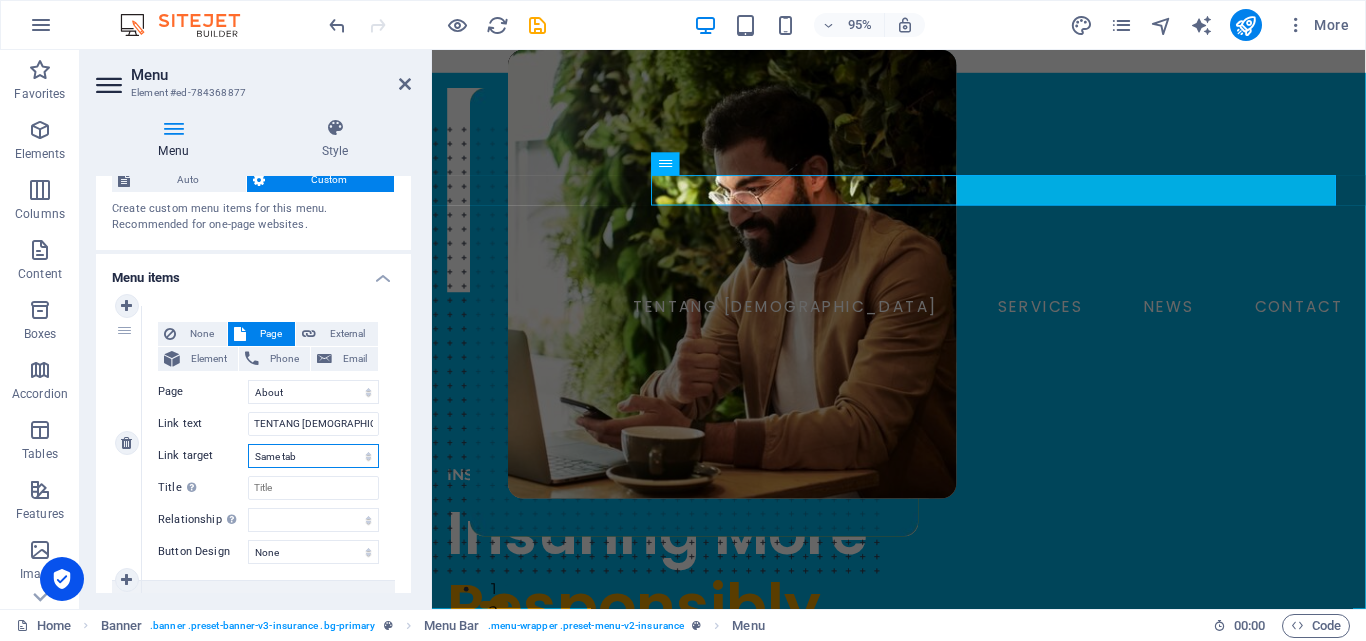 click on "New tab Same tab Overlay" at bounding box center [313, 456] 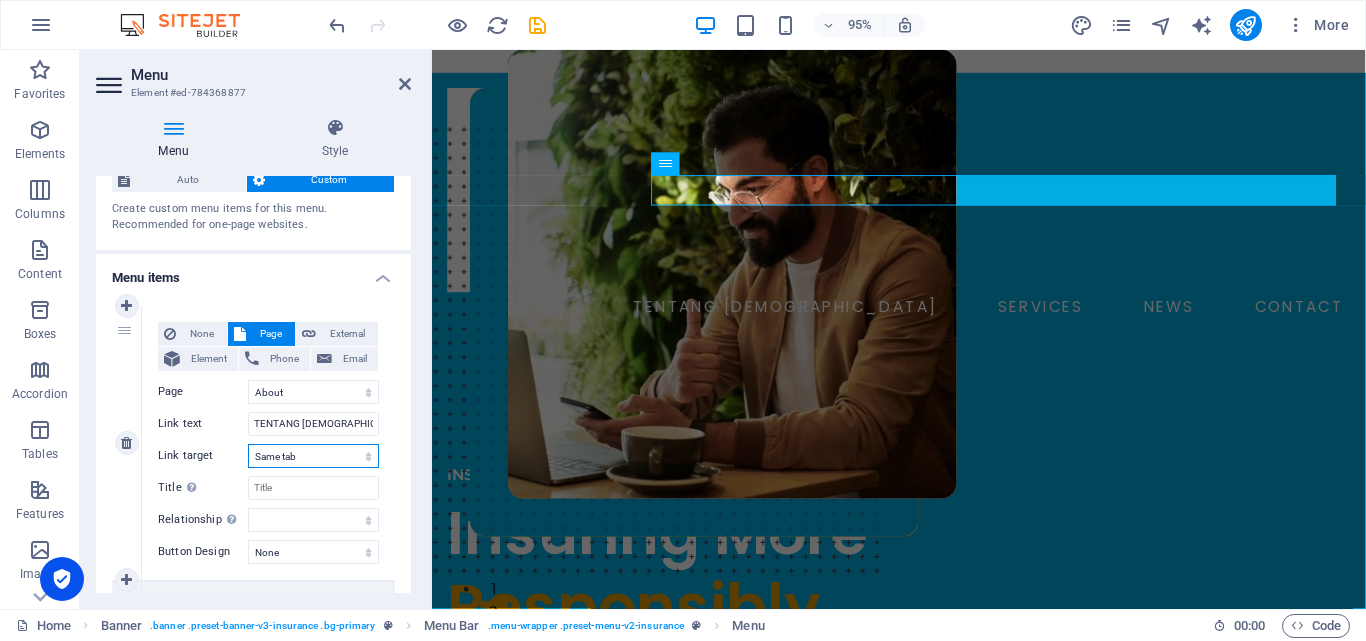 click on "New tab Same tab Overlay" at bounding box center (313, 456) 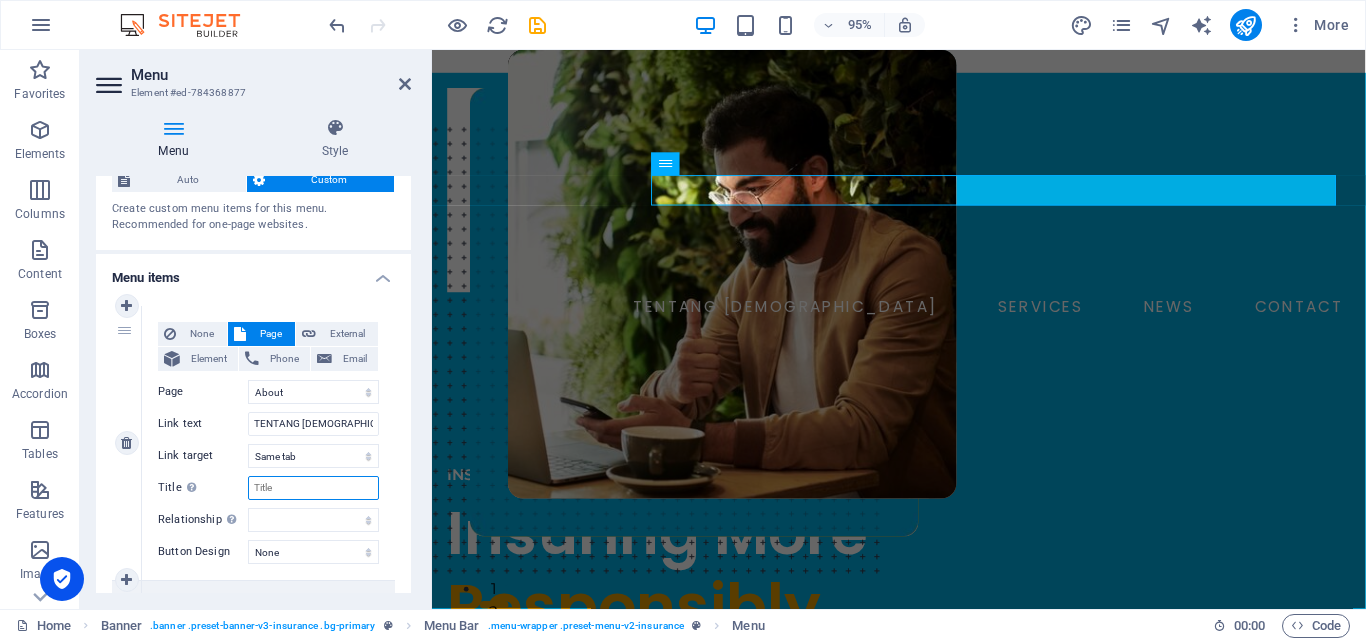 click on "Title Additional link description, should not be the same as the link text. The title is most often shown as a tooltip text when the mouse moves over the element. Leave empty if uncertain." at bounding box center [313, 488] 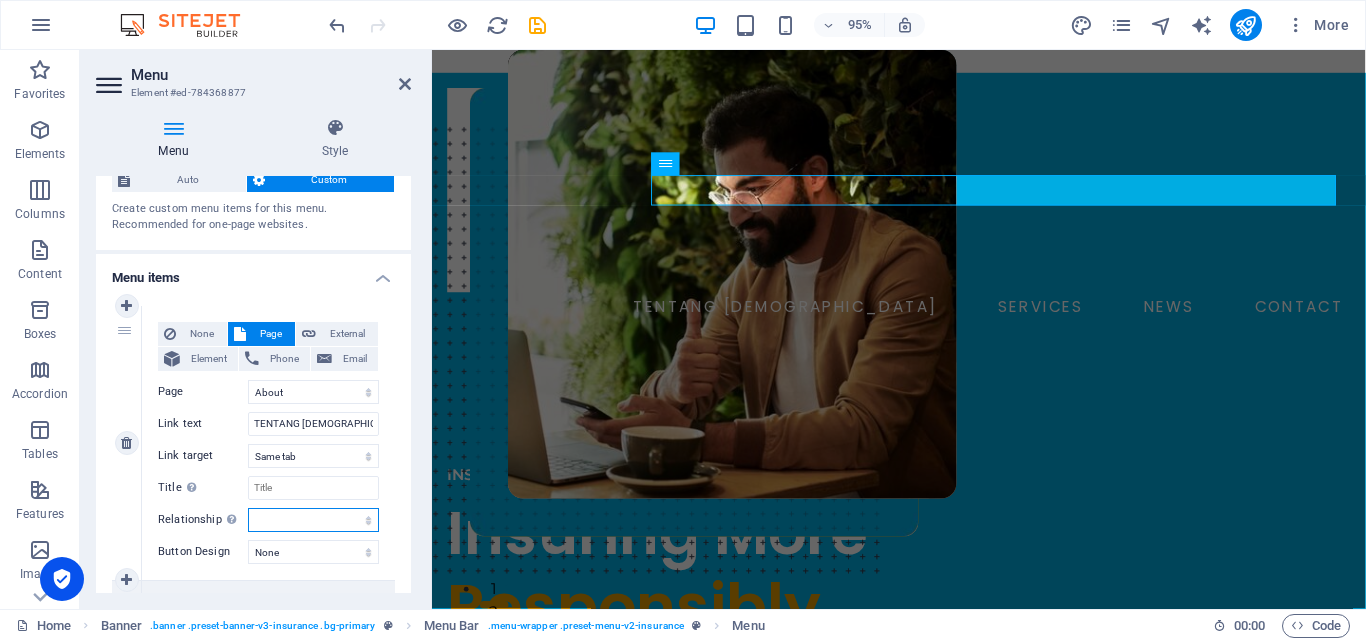click on "alternate author bookmark external help license next nofollow noreferrer noopener prev search tag" at bounding box center (313, 520) 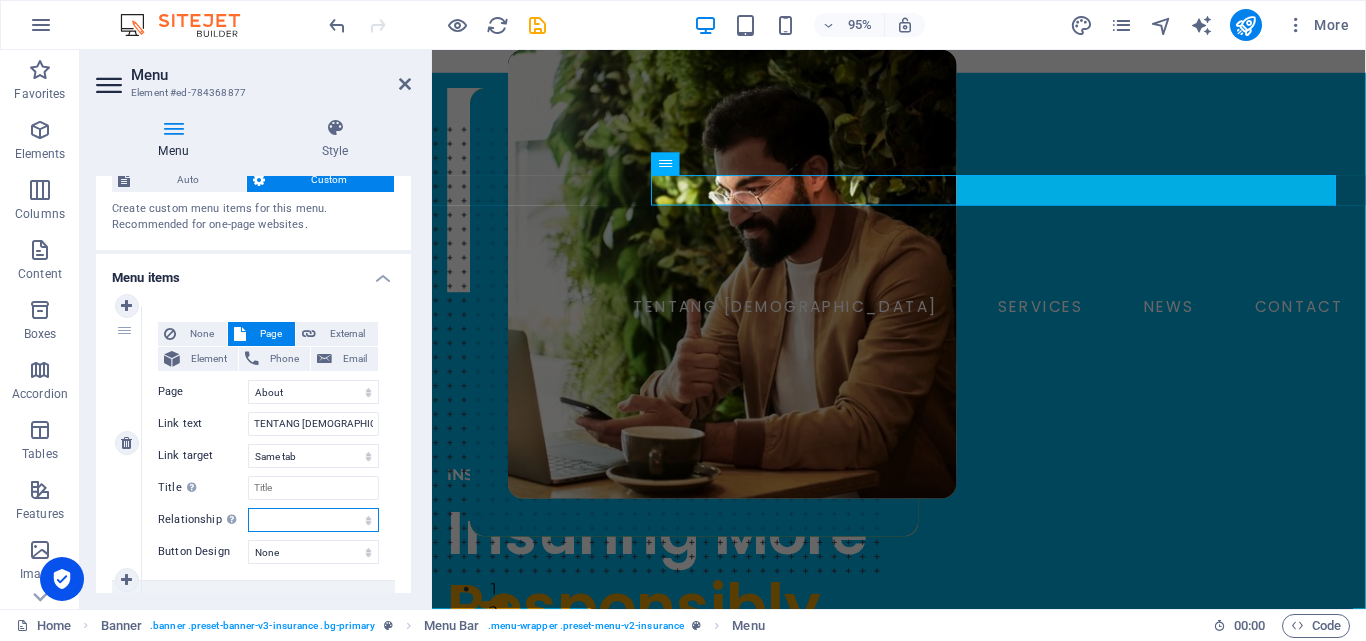 click on "alternate author bookmark external help license next nofollow noreferrer noopener prev search tag" at bounding box center (313, 520) 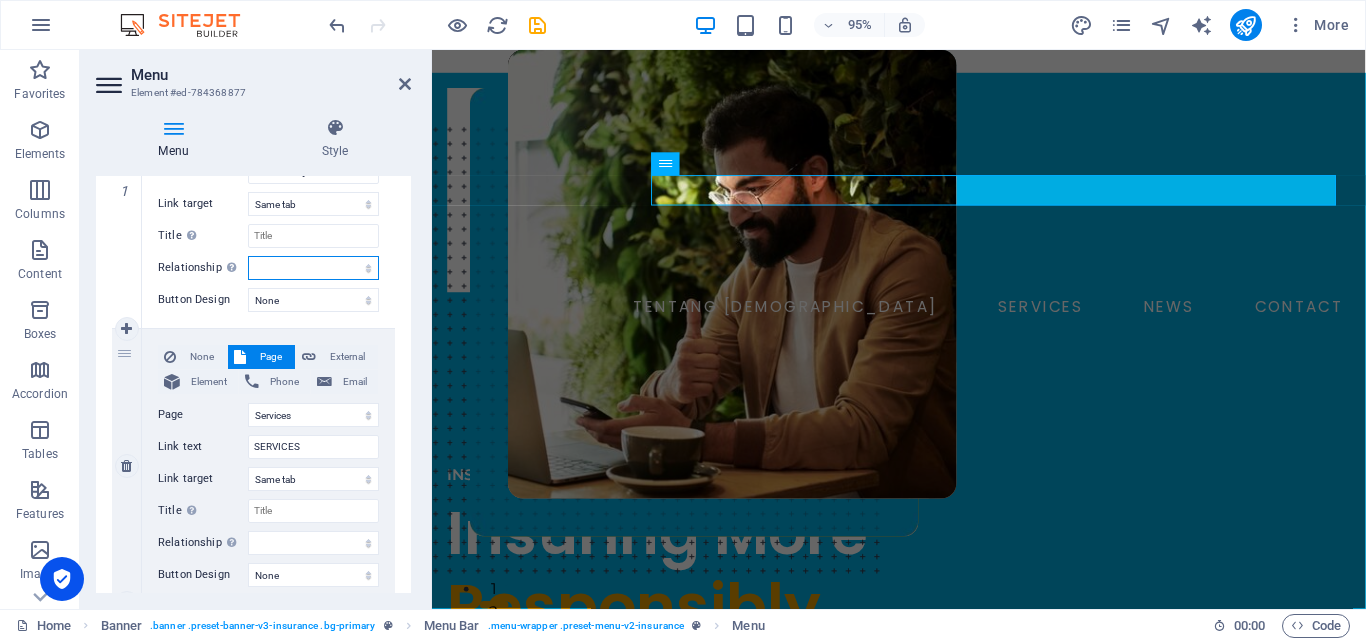 scroll, scrollTop: 313, scrollLeft: 0, axis: vertical 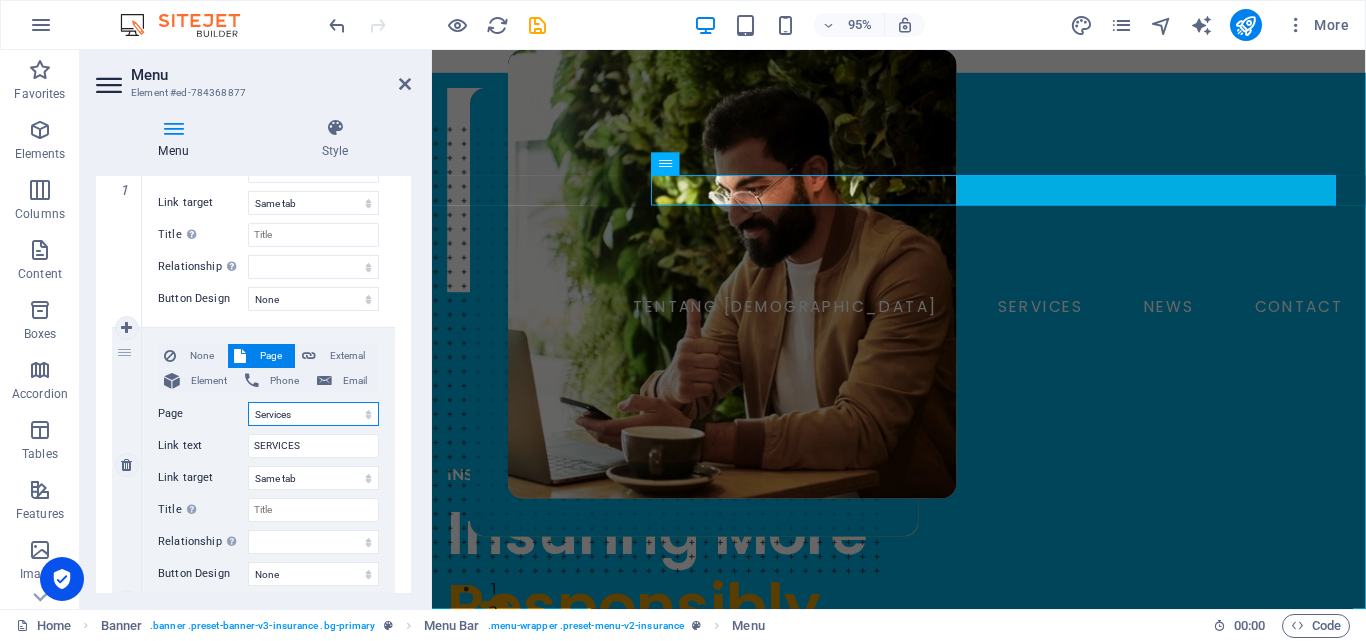 click on "Home About Services News Contact Legal Notice Privacy" at bounding box center [313, 414] 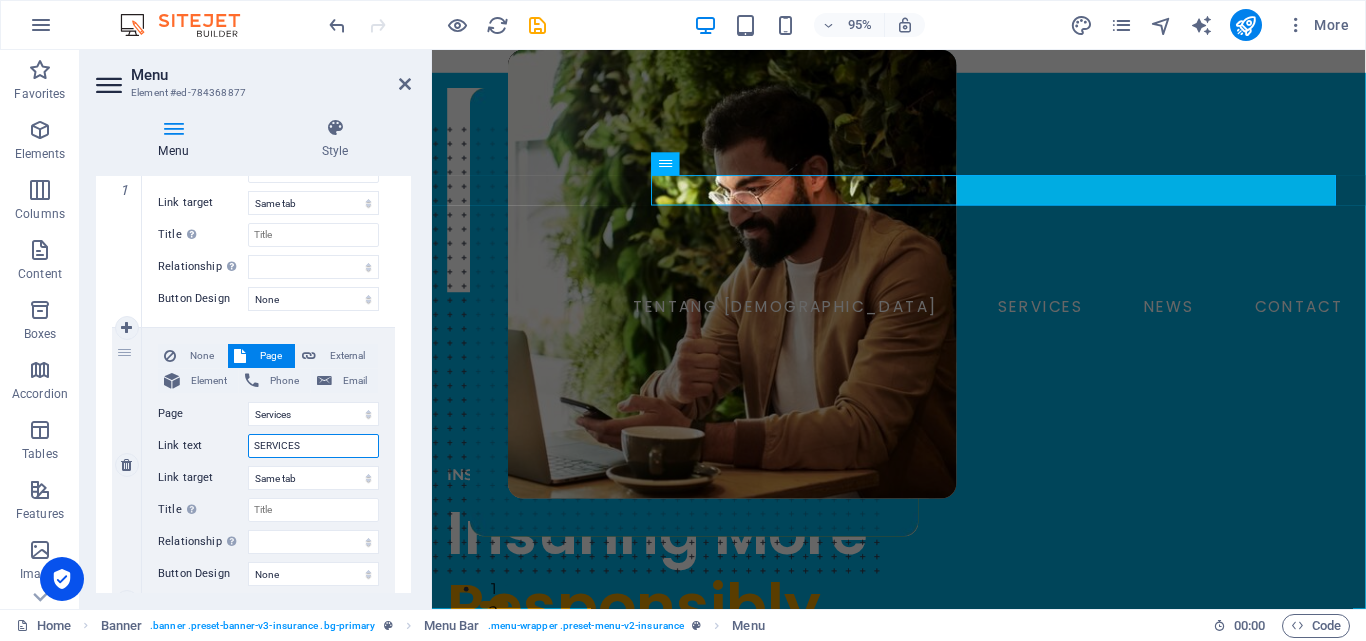 click on "SERVICES" at bounding box center [313, 446] 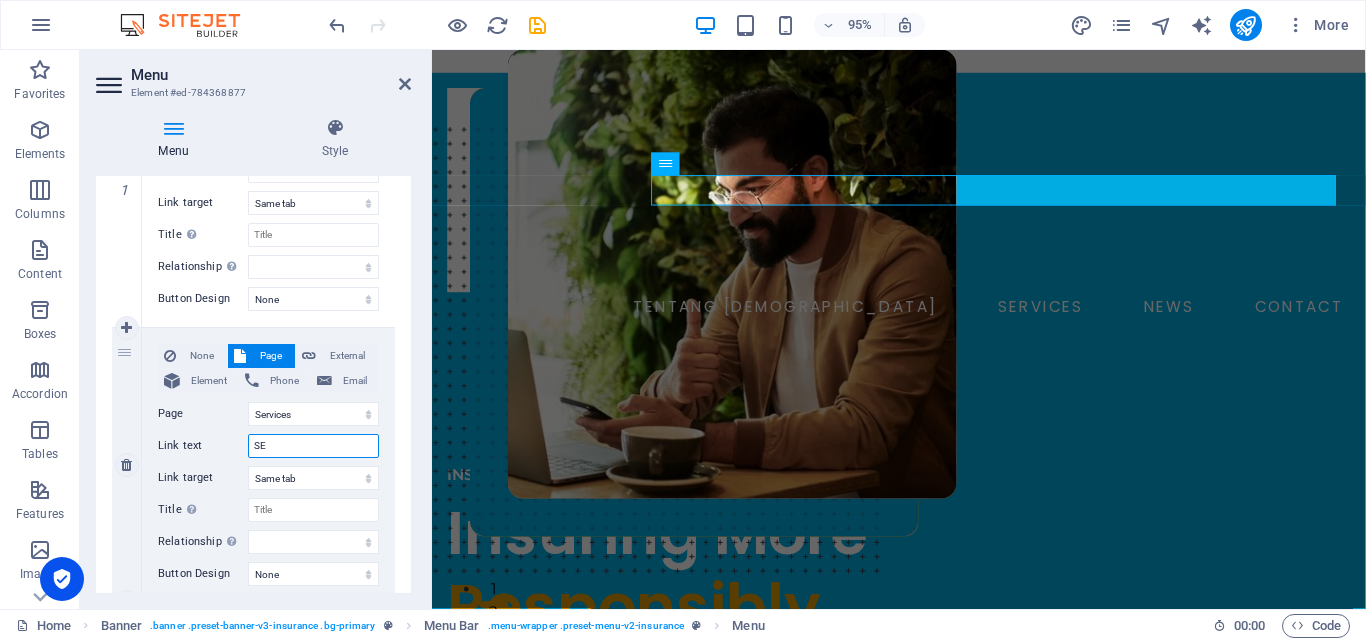 type on "S" 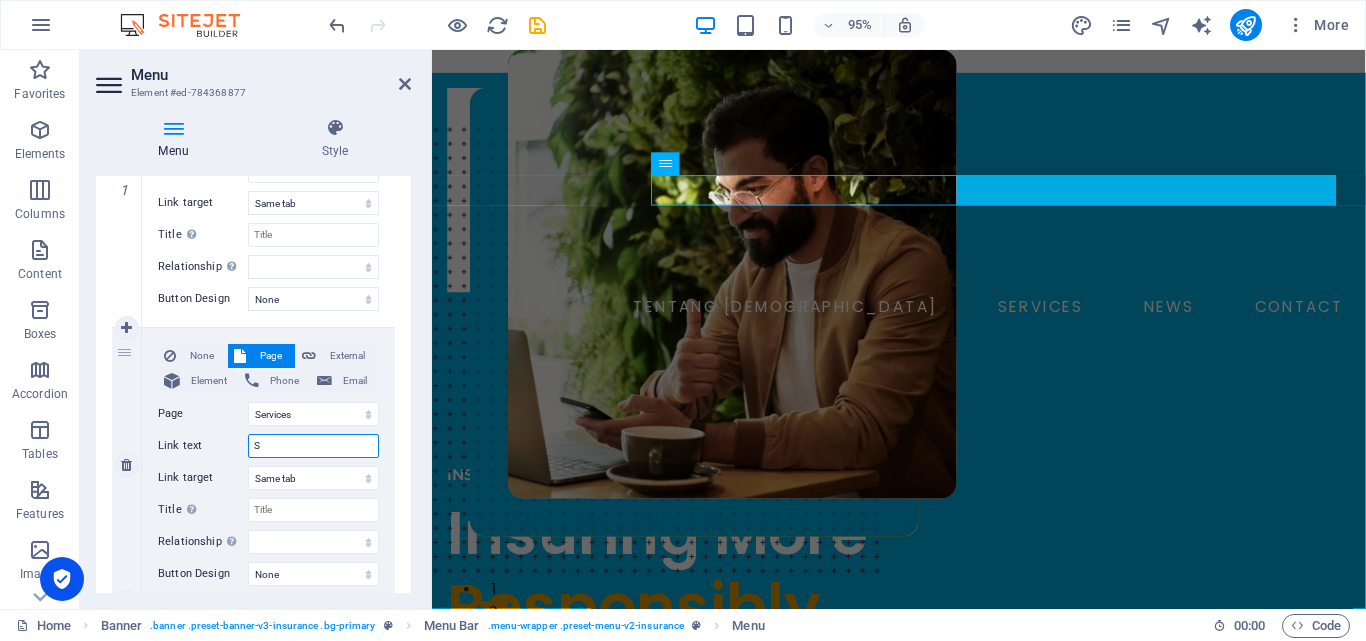 type 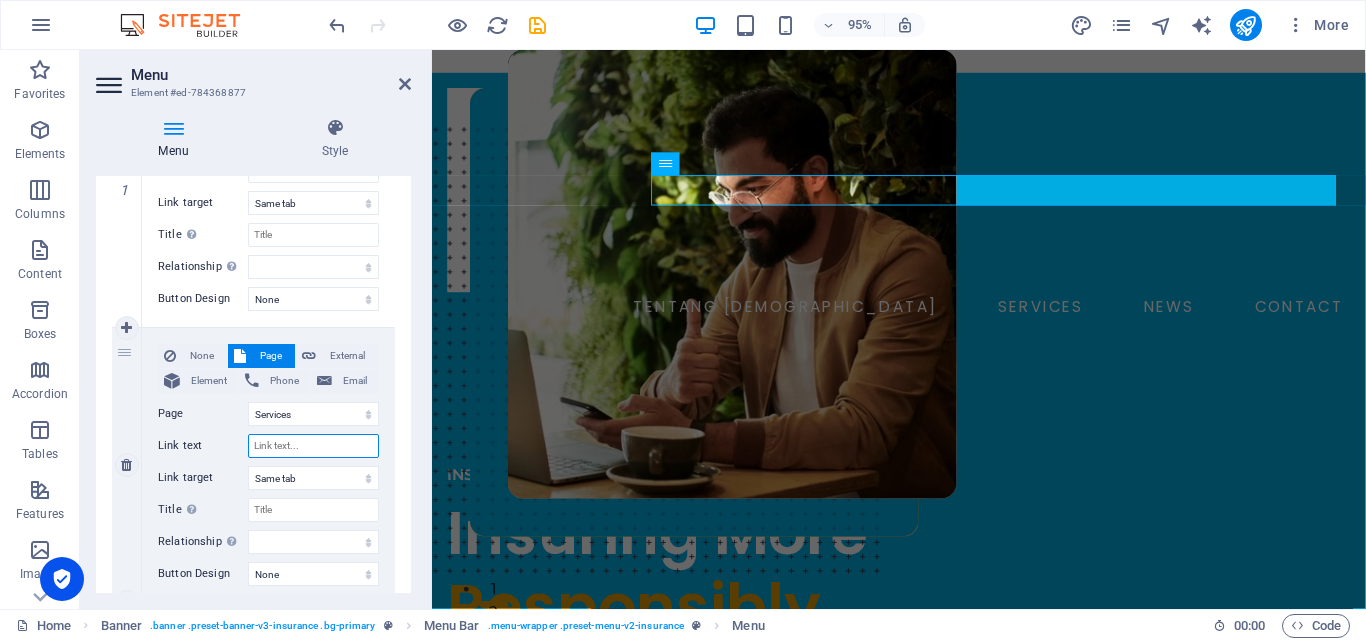 select 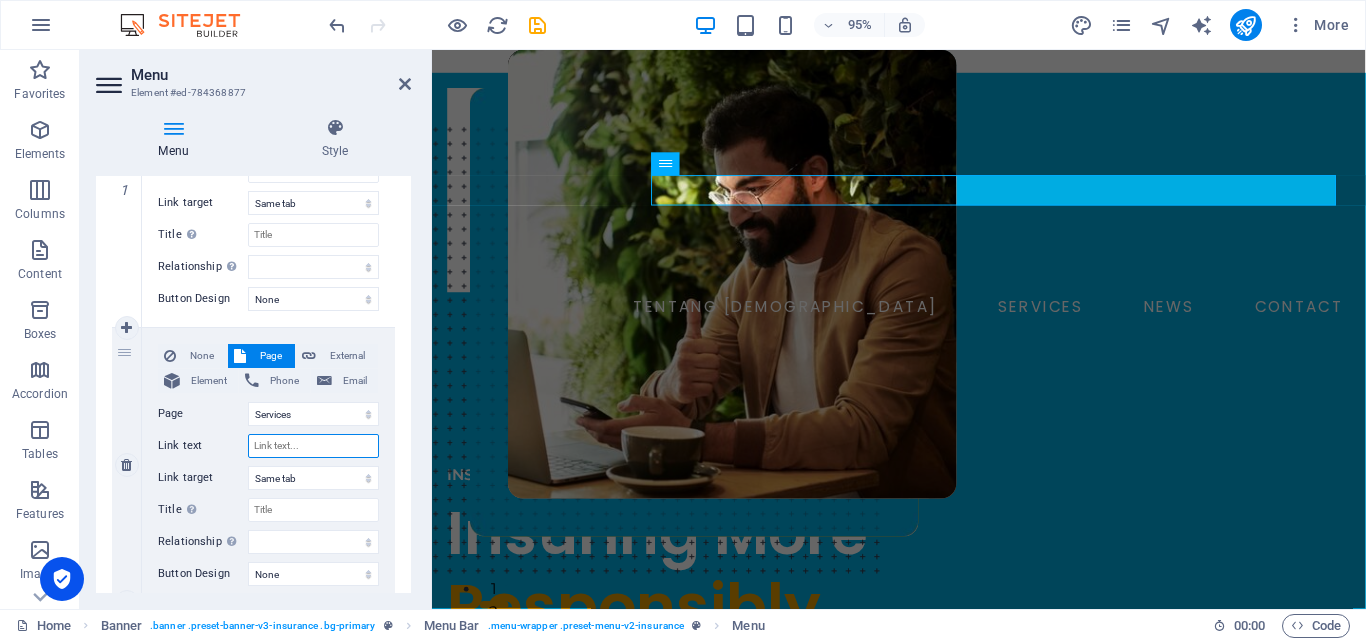 select 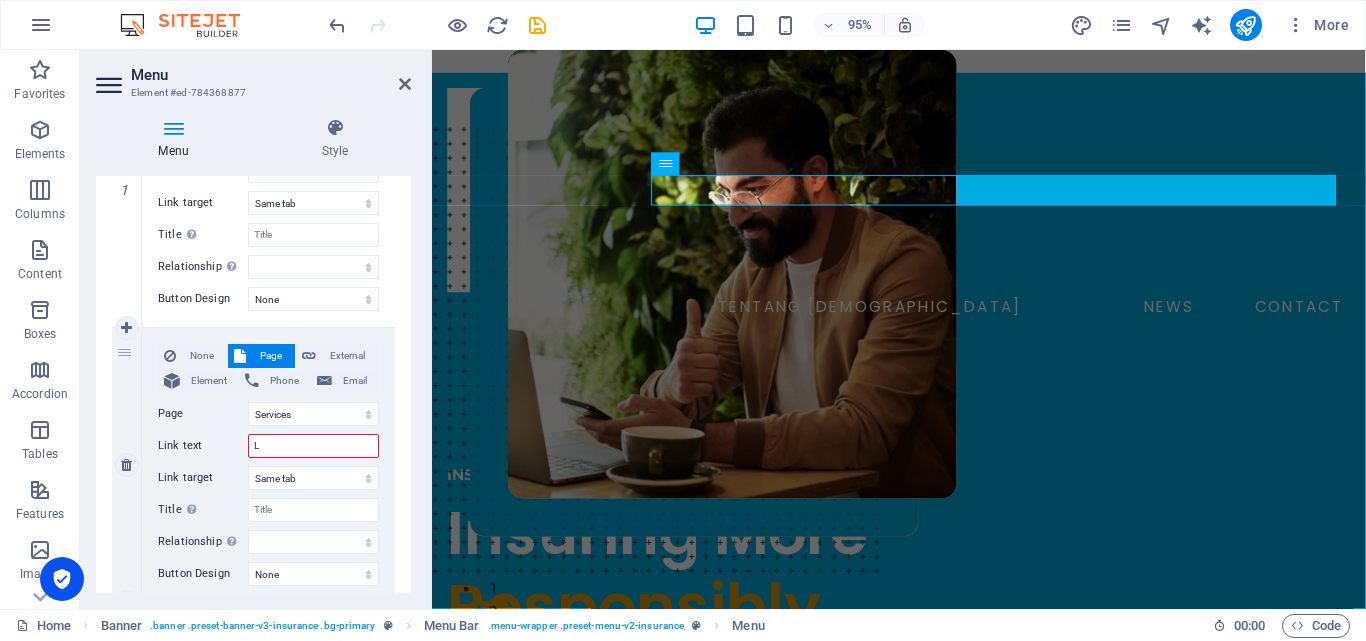 type on "LA" 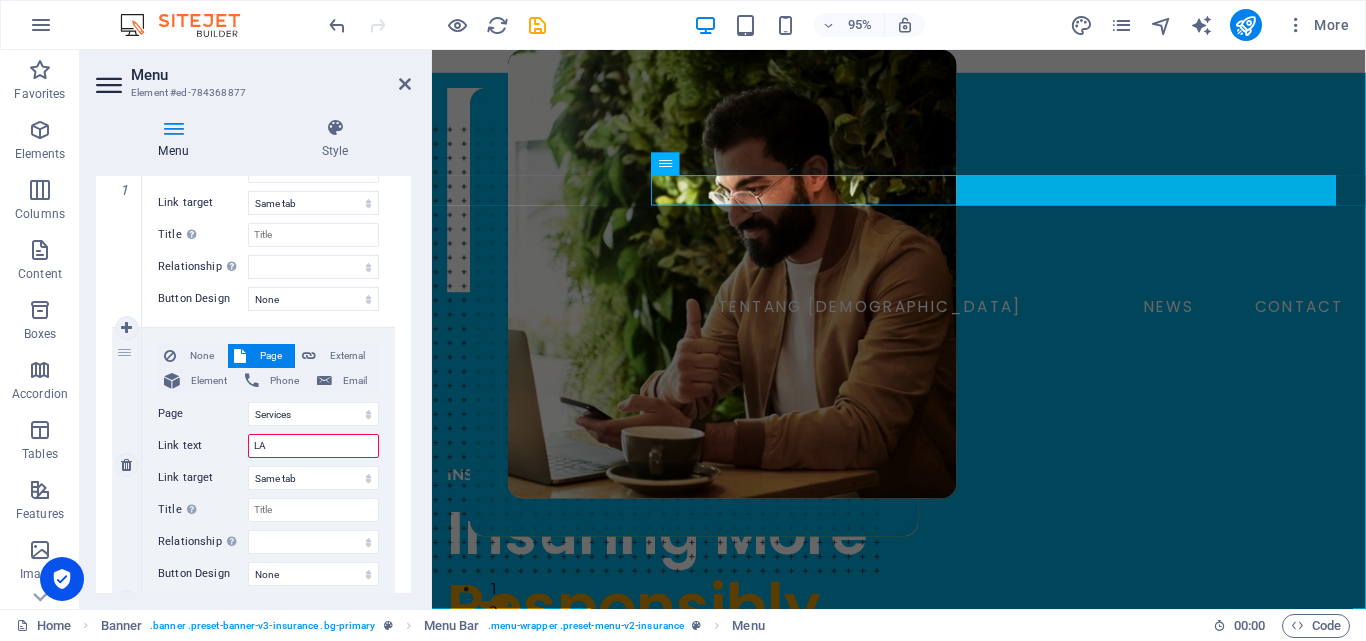 select 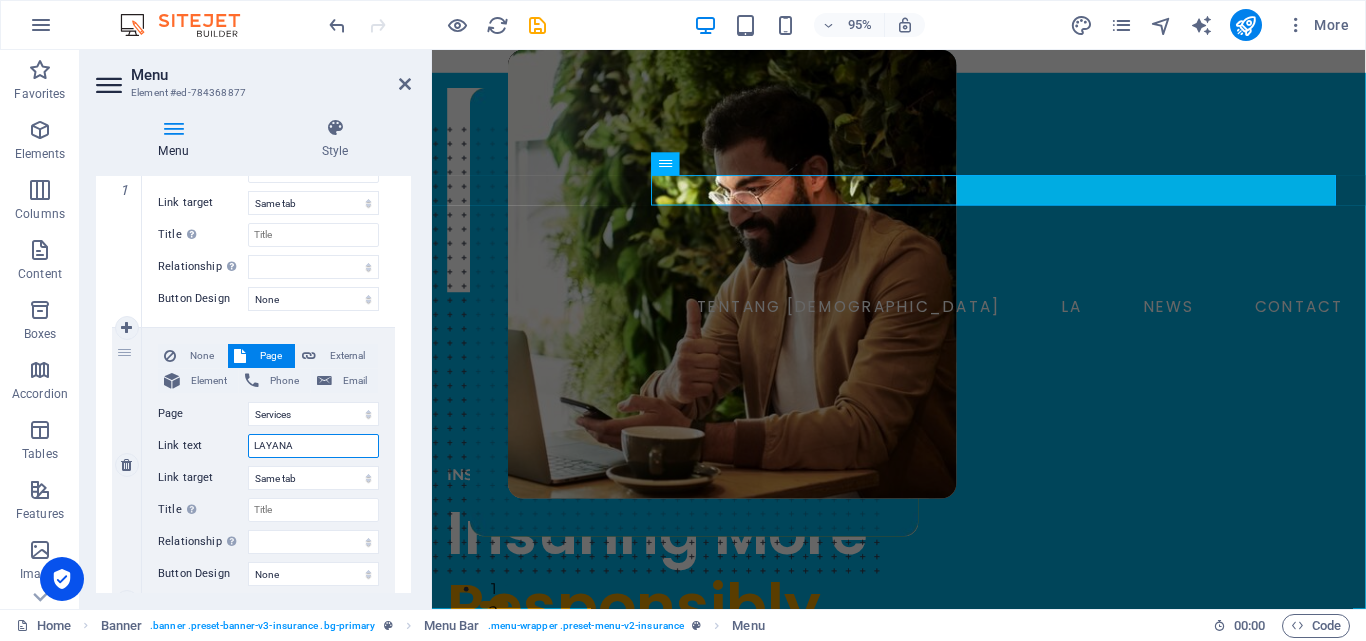 type on "LAYANAN" 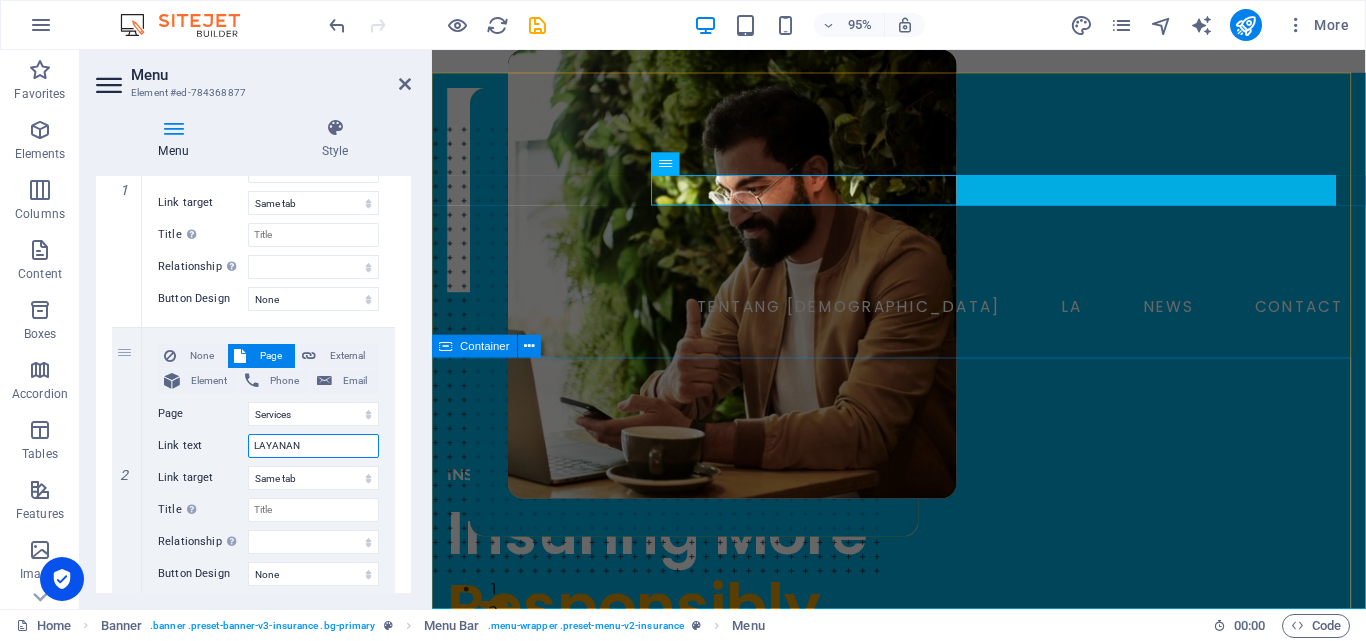 select 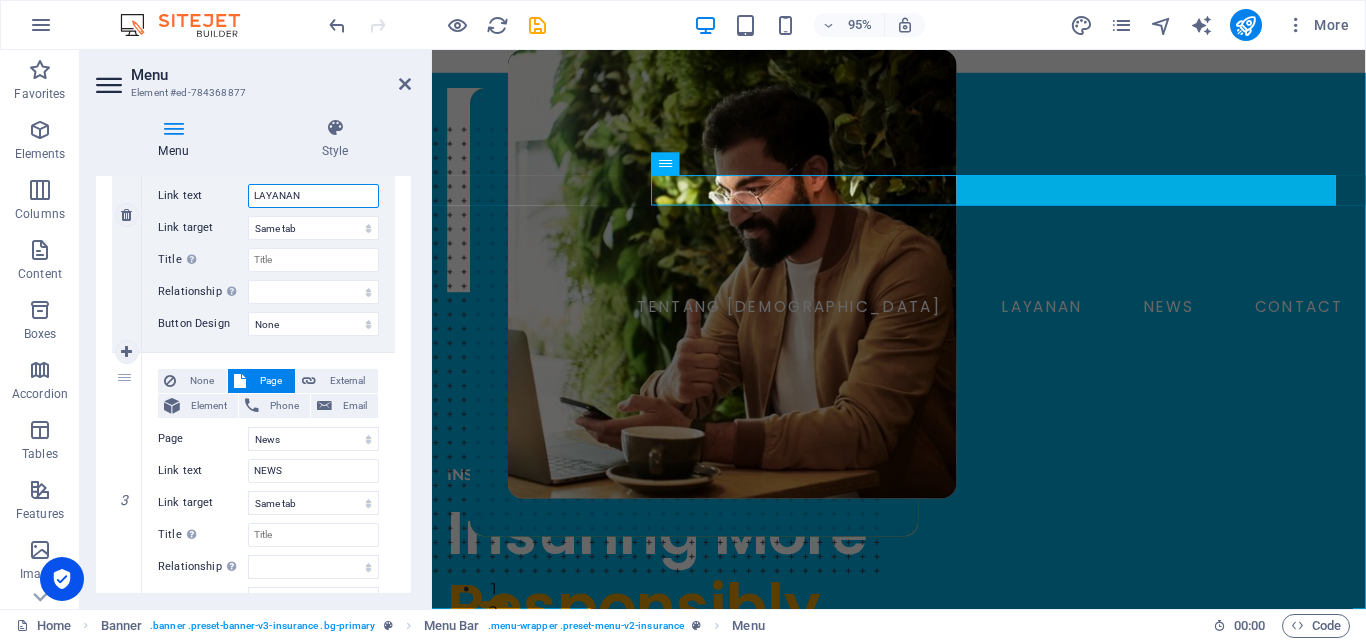 scroll, scrollTop: 567, scrollLeft: 0, axis: vertical 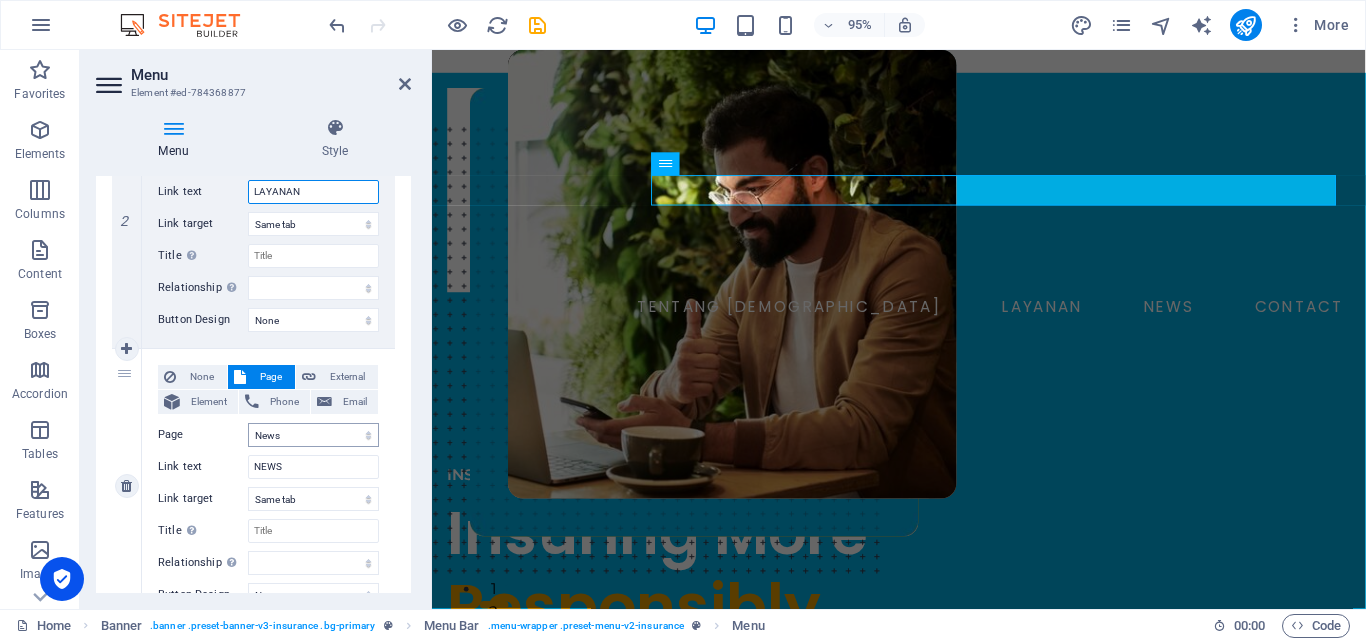 type on "LAYANAN" 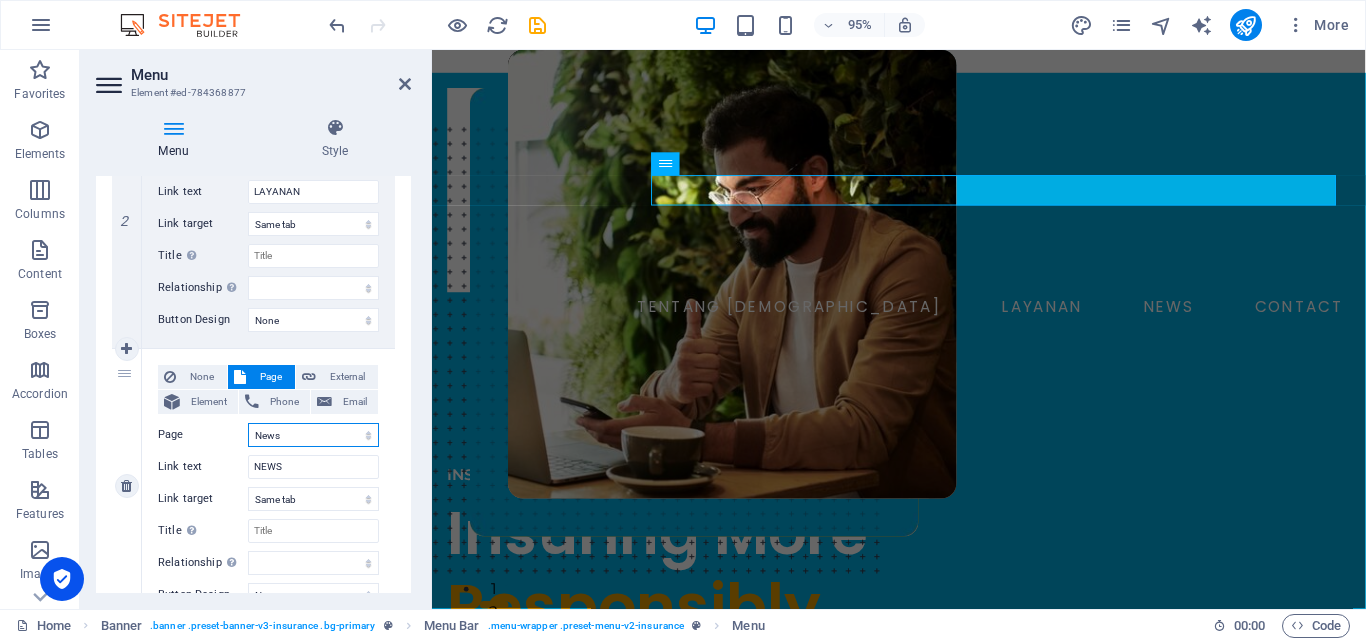 click on "Home About Services News Contact Legal Notice Privacy" at bounding box center [313, 435] 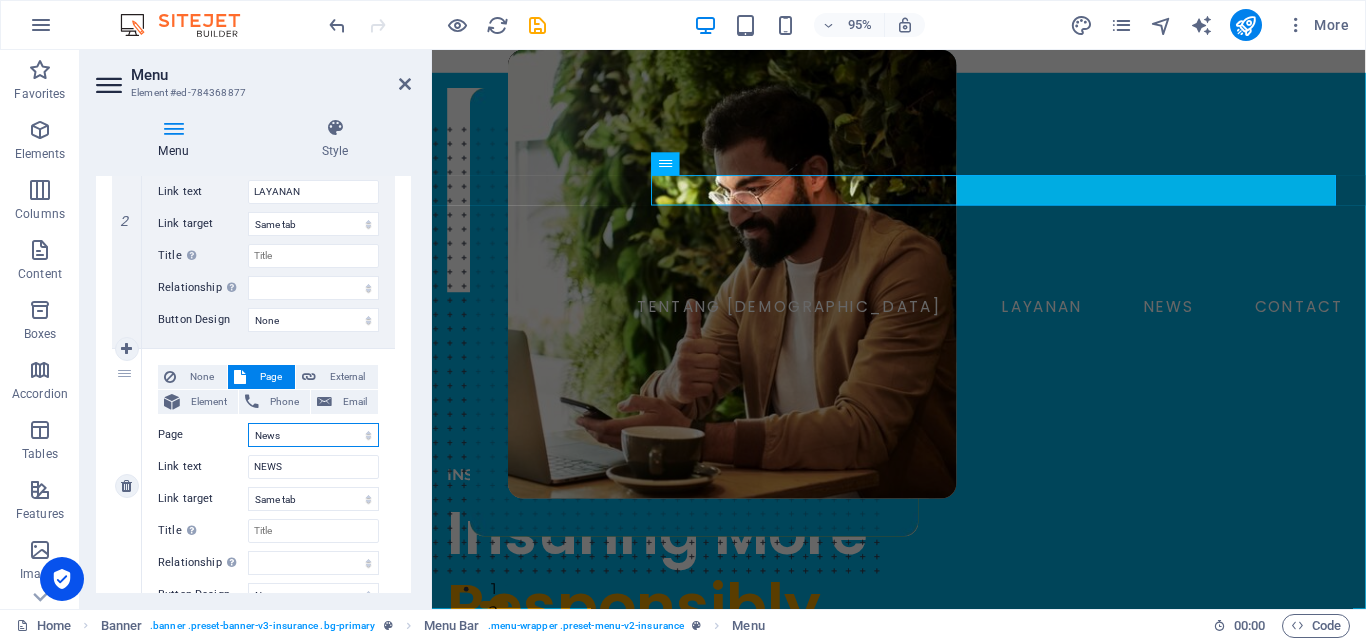 select on "0" 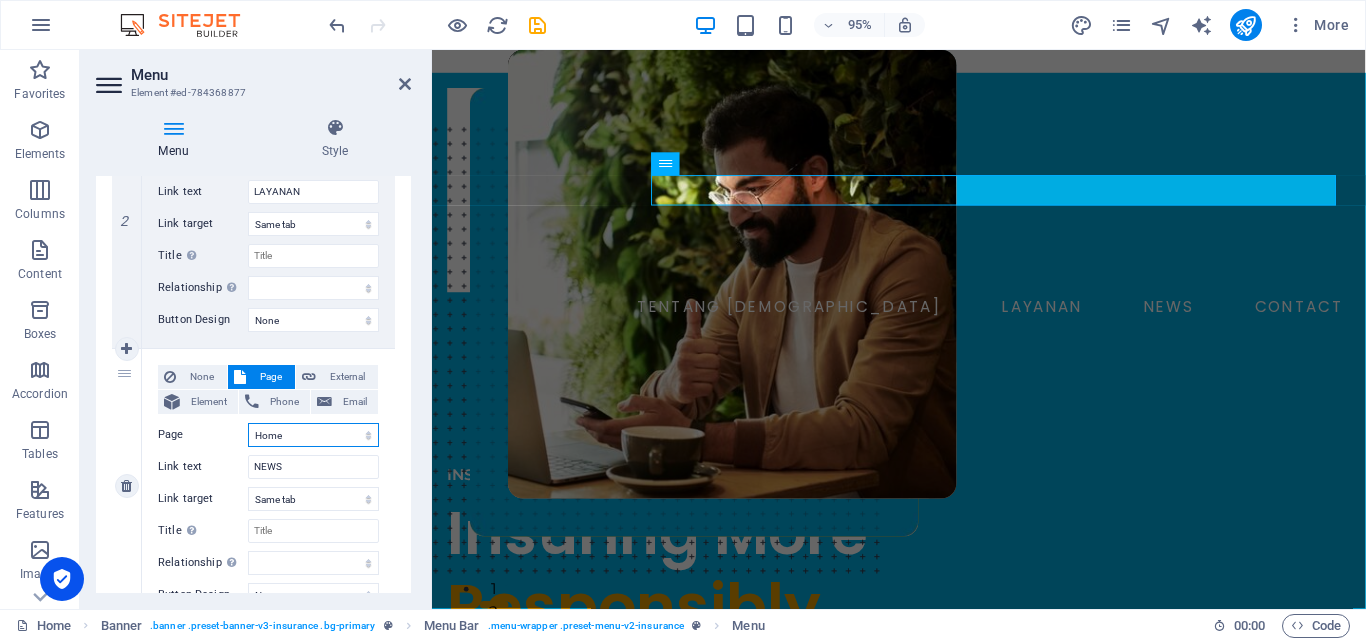 click on "Home About Services News Contact Legal Notice Privacy" at bounding box center (313, 435) 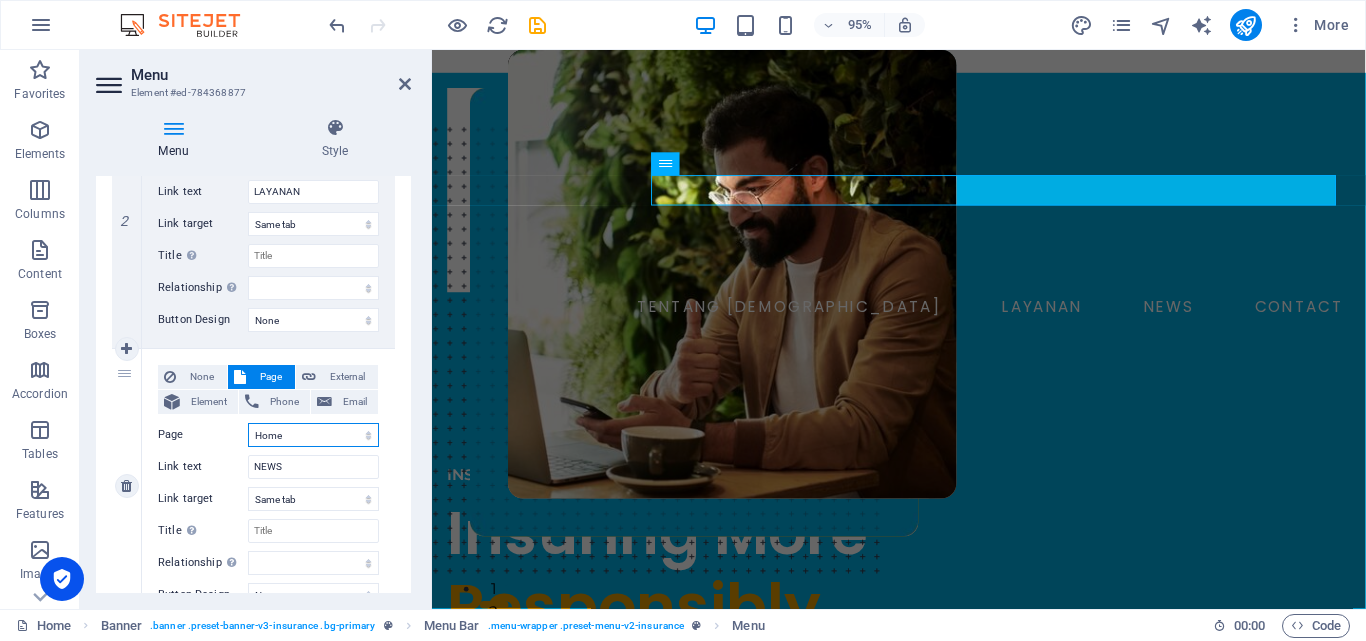 click on "Home About Services News Contact Legal Notice Privacy" at bounding box center [313, 435] 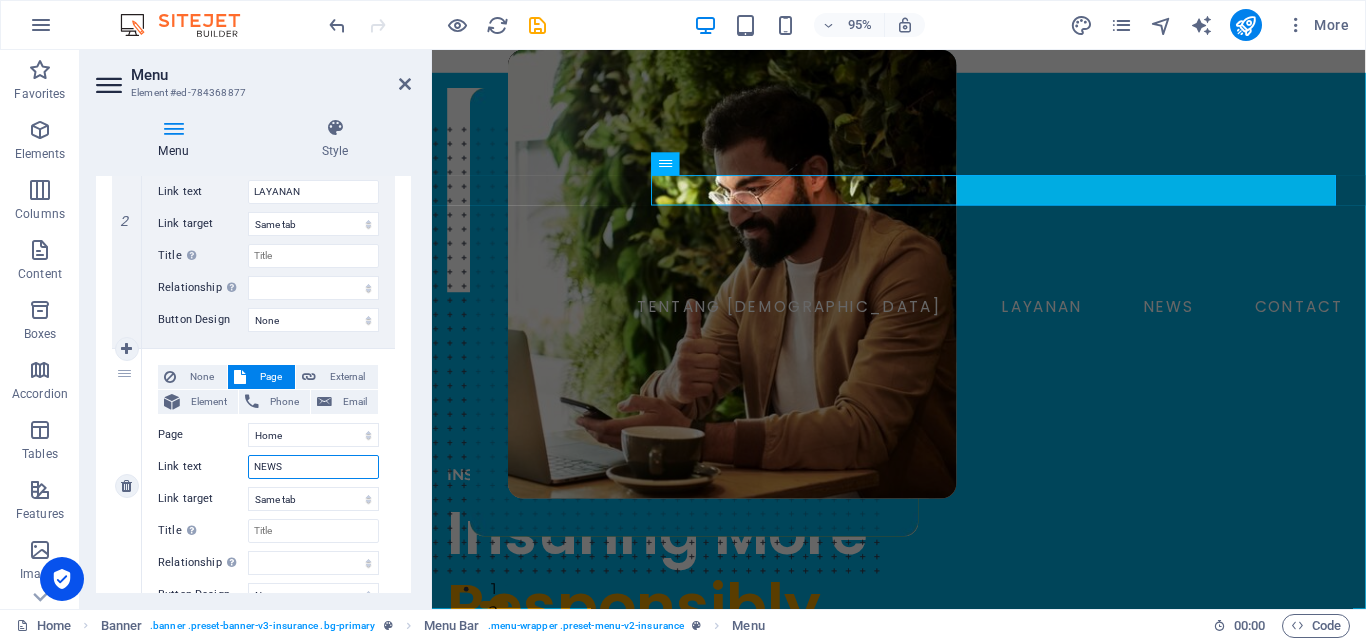 click on "NEWS" at bounding box center (313, 467) 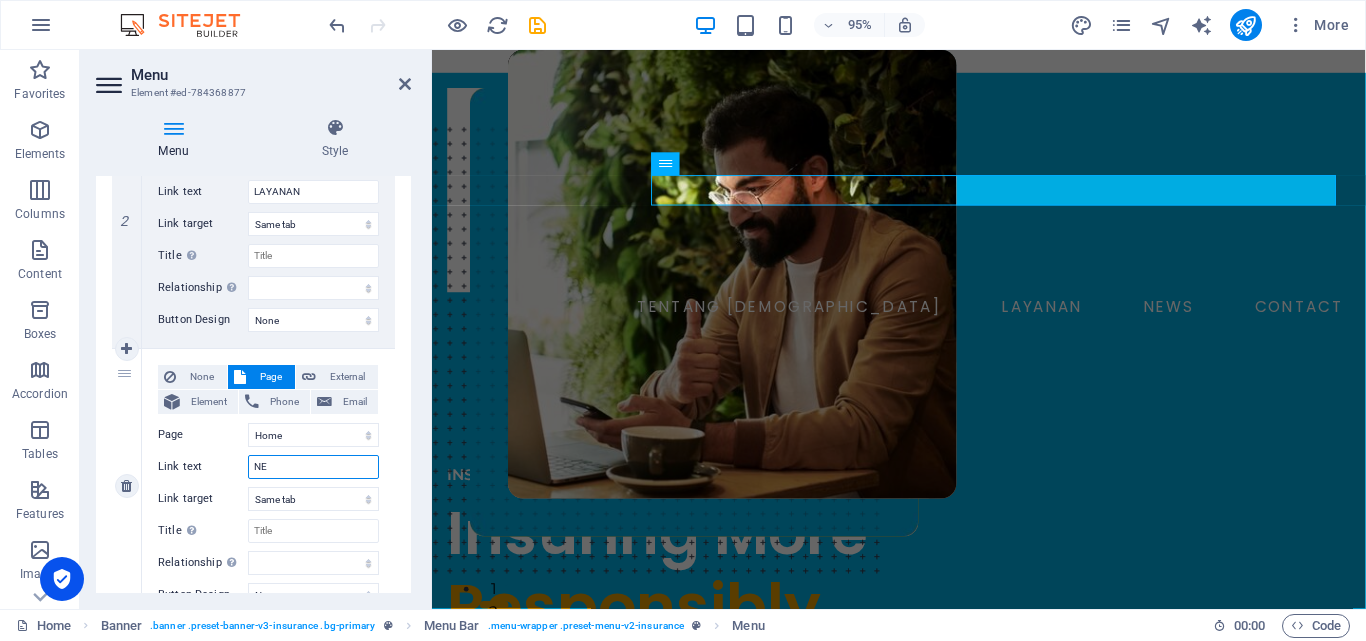 type on "N" 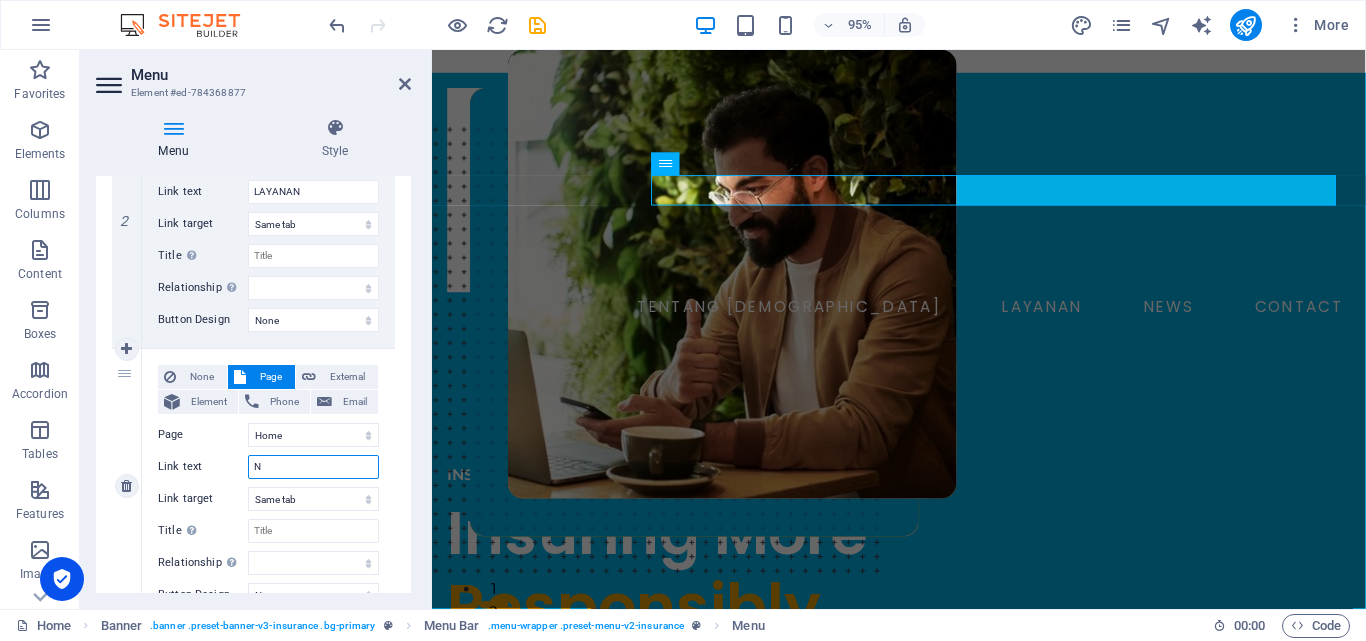 type 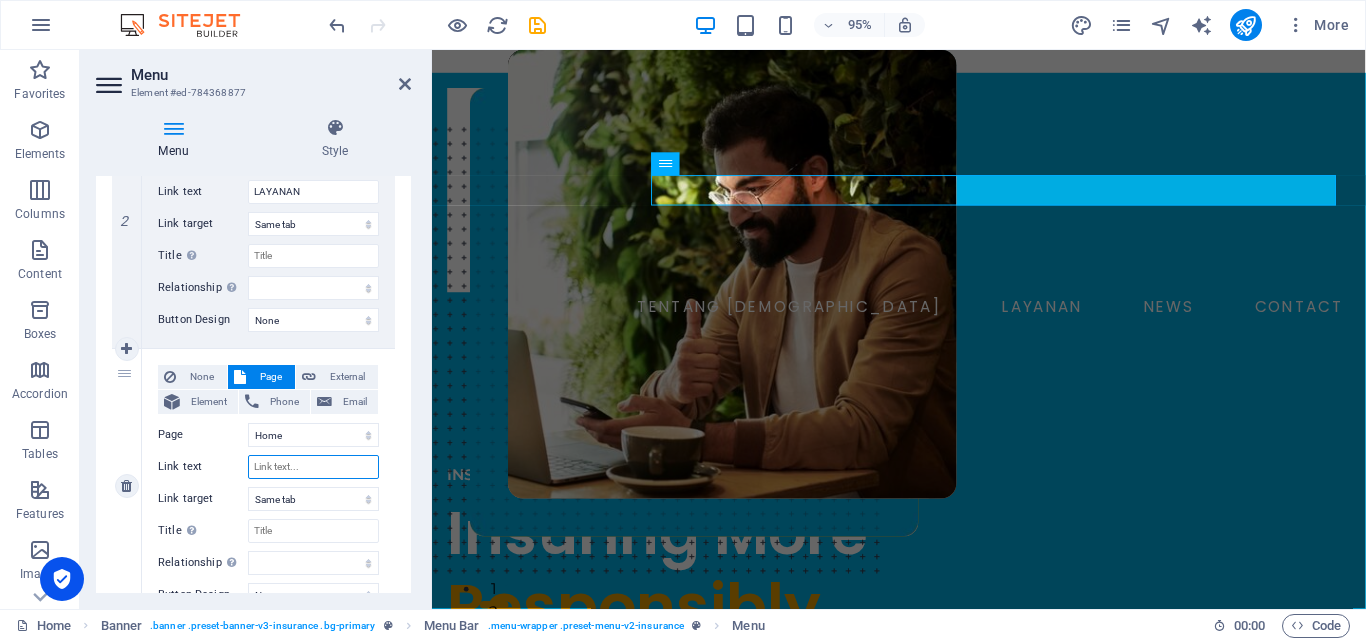 select 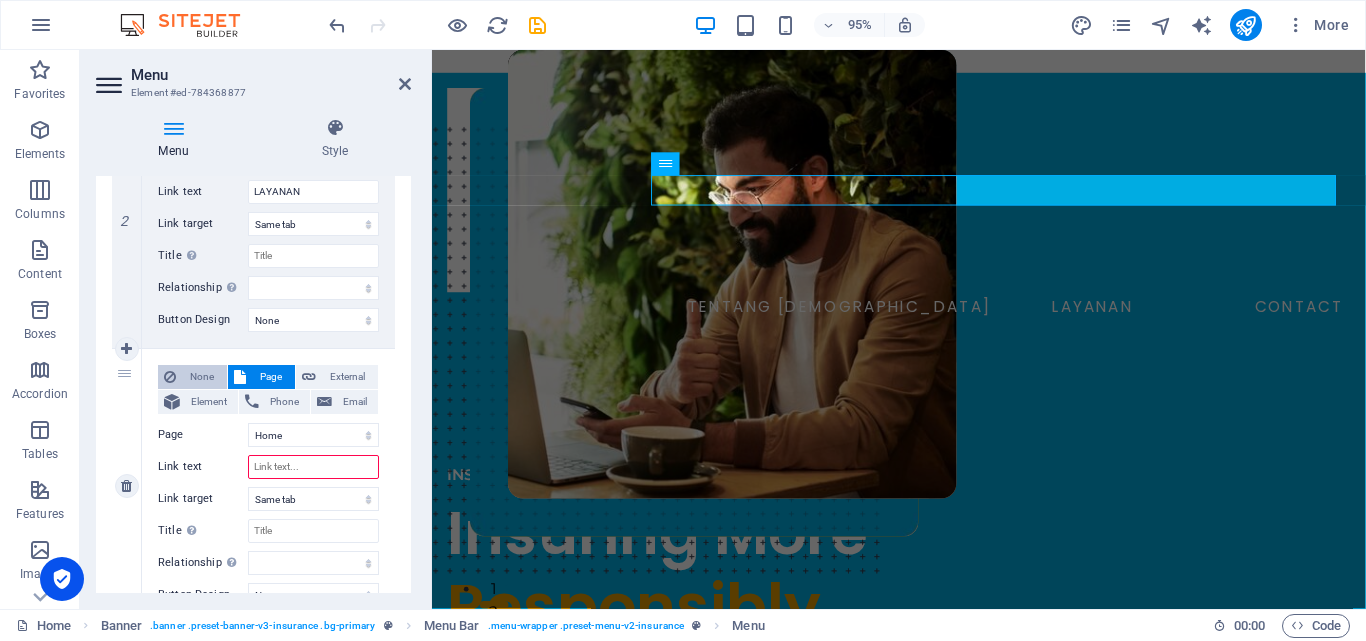 type 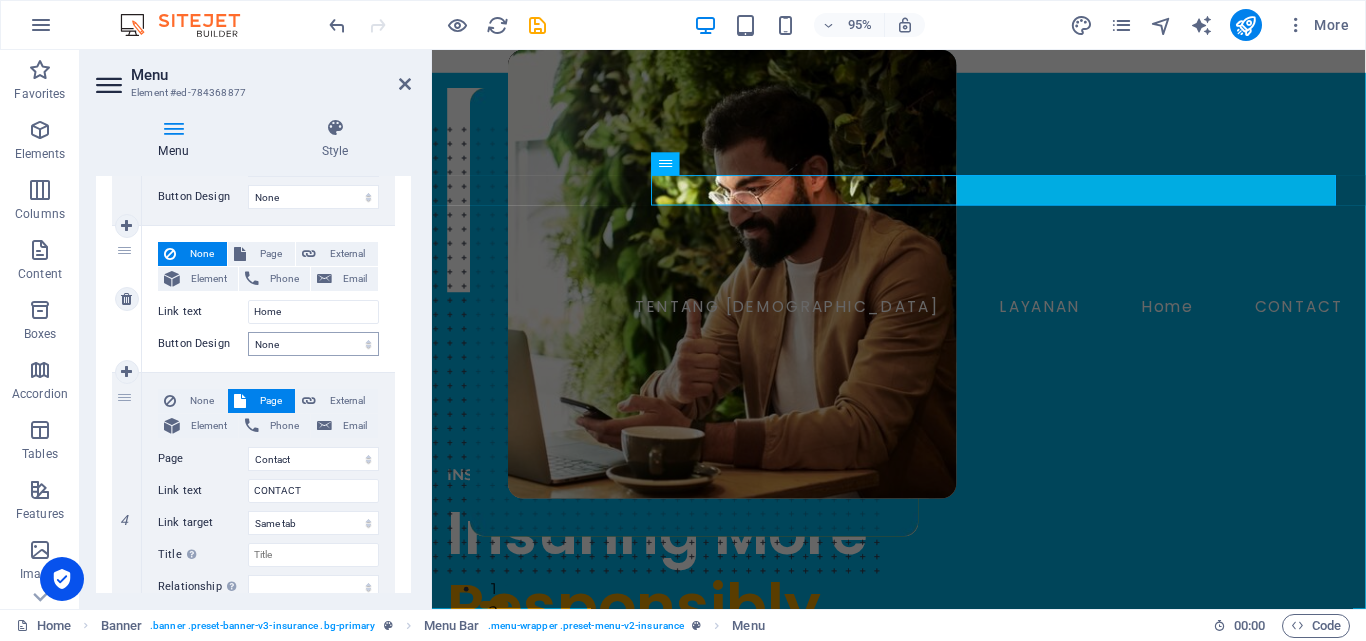 scroll, scrollTop: 693, scrollLeft: 0, axis: vertical 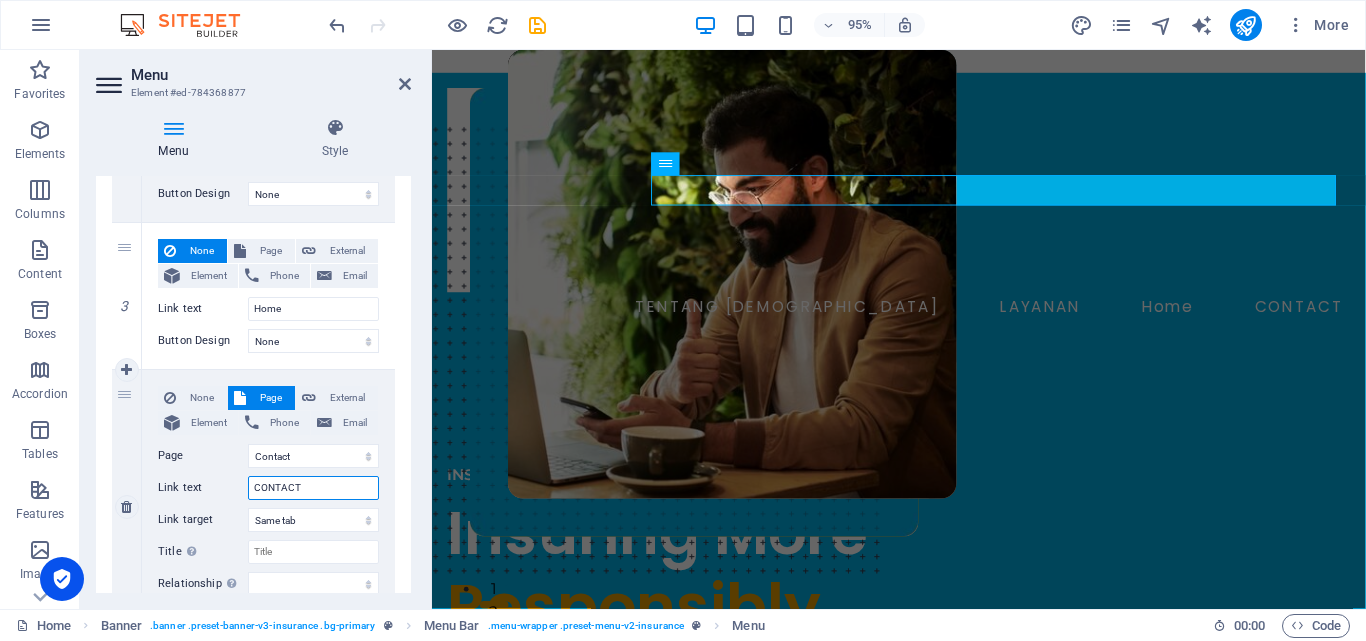 click on "CONTACT" at bounding box center [313, 488] 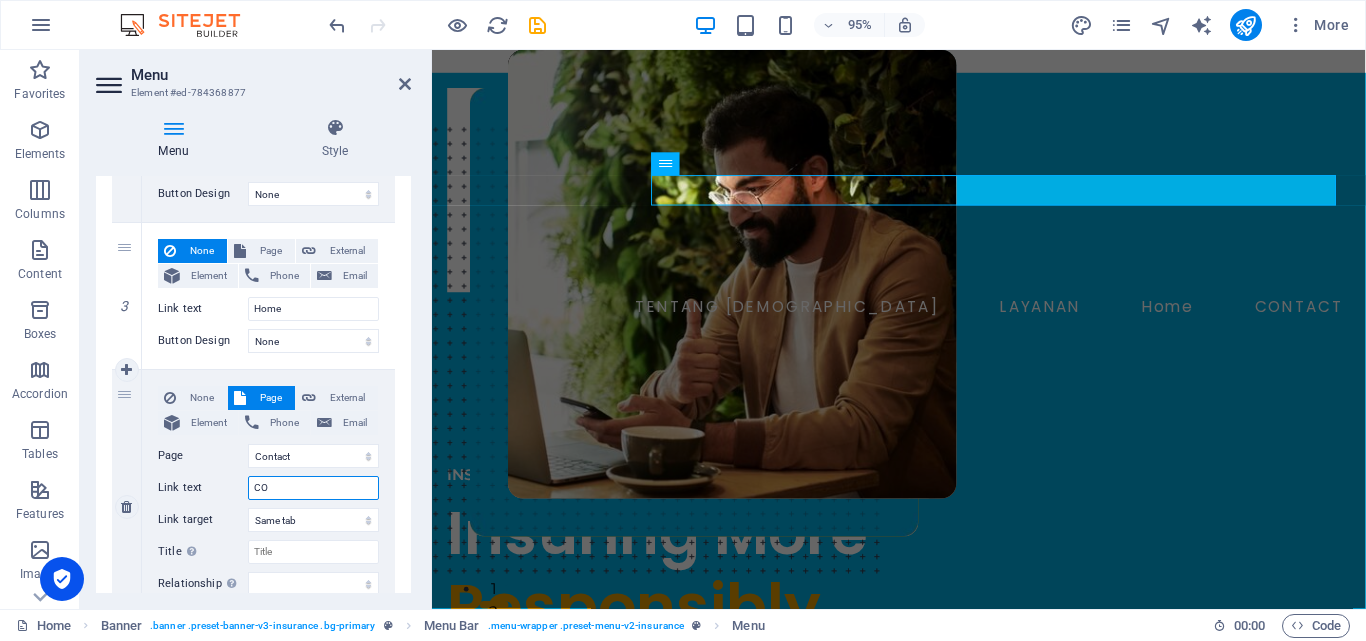 type on "C" 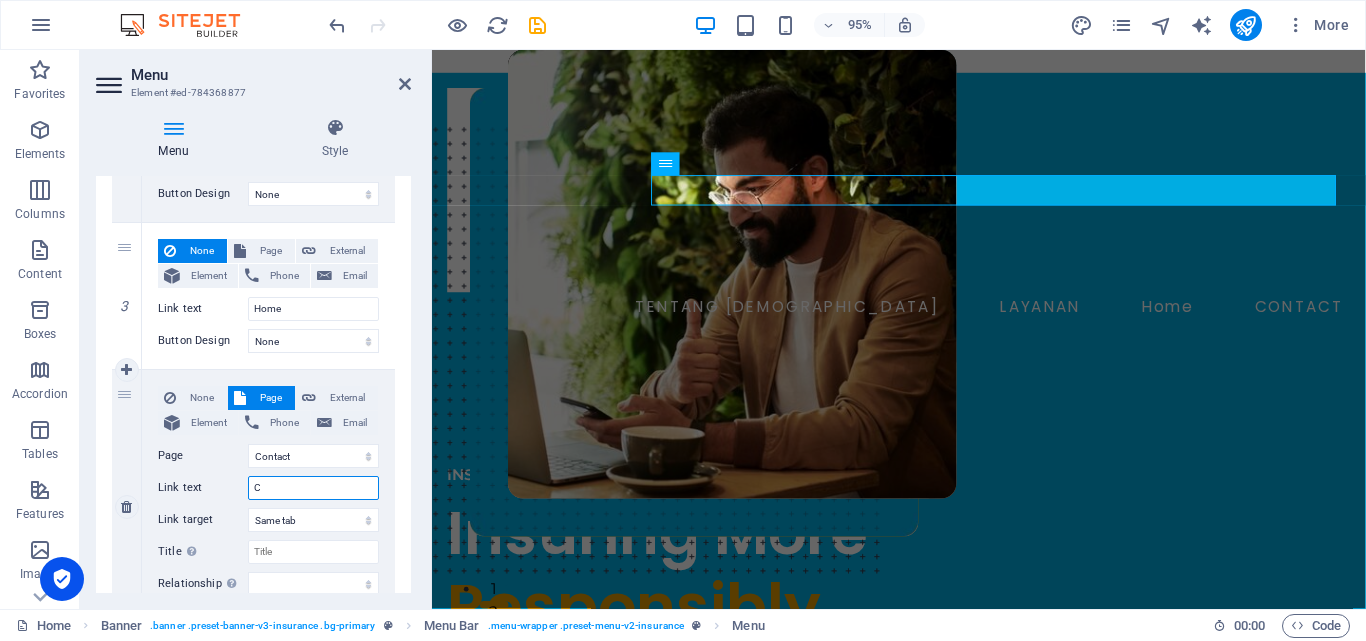 type 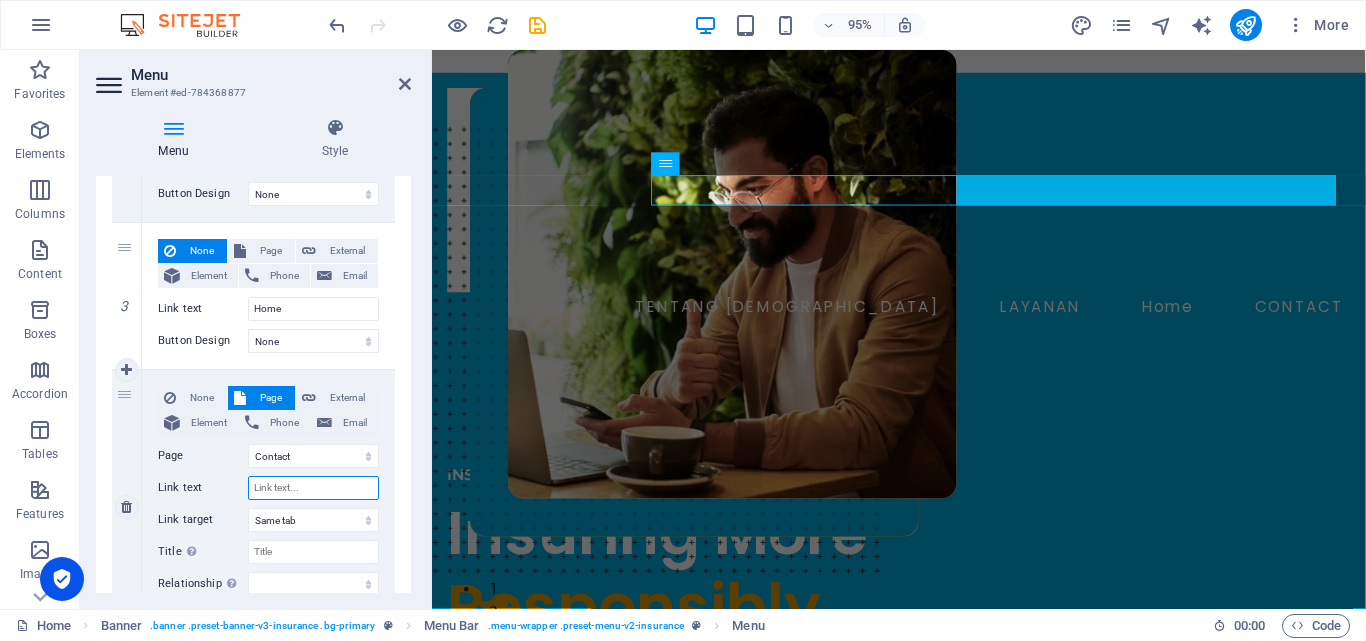 select 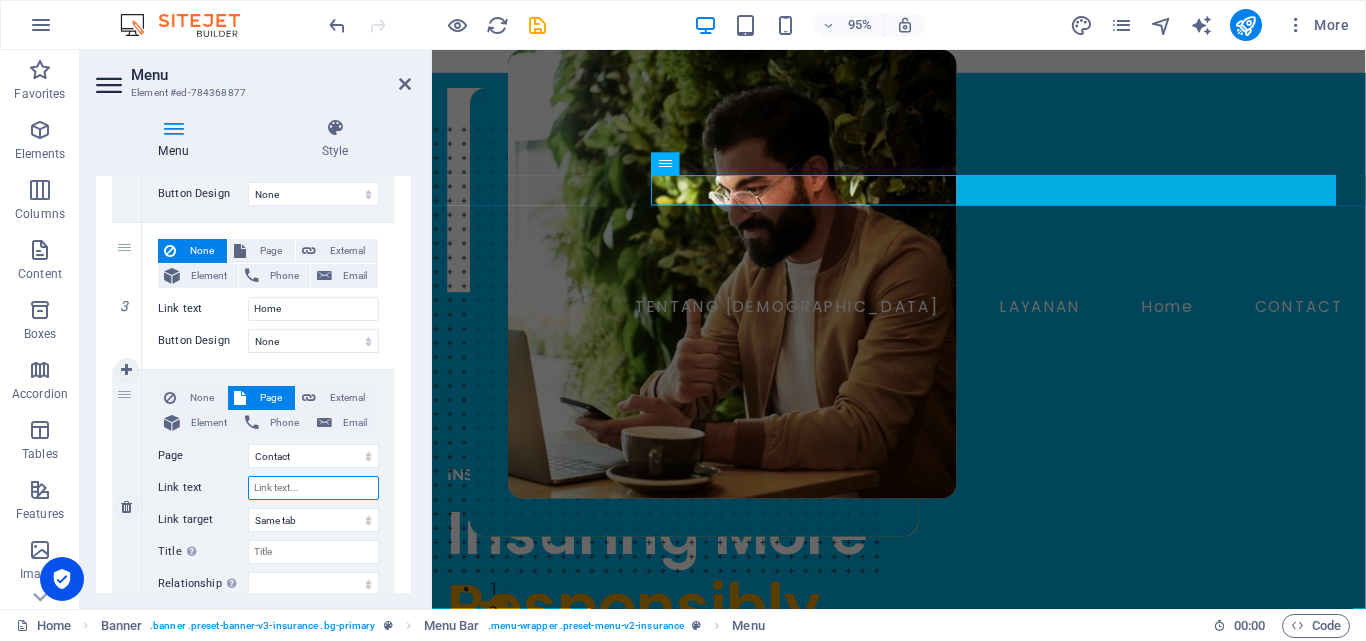 type on "H" 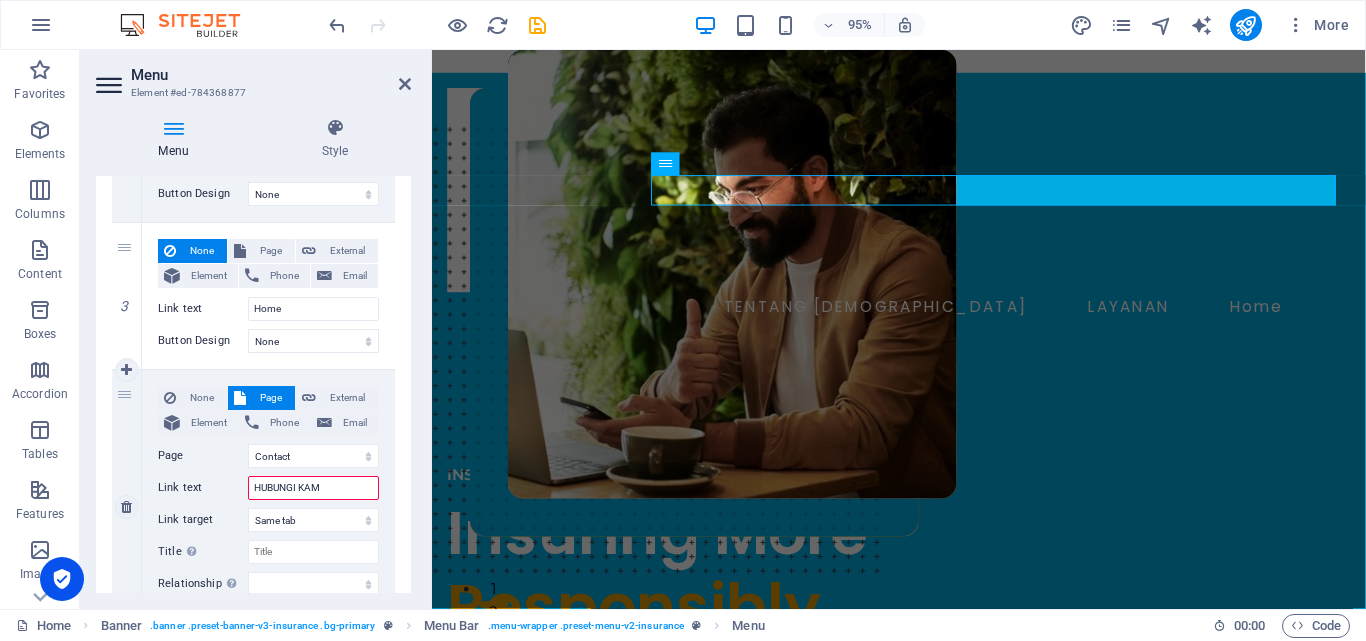 type on "HUBUNGI KAMI" 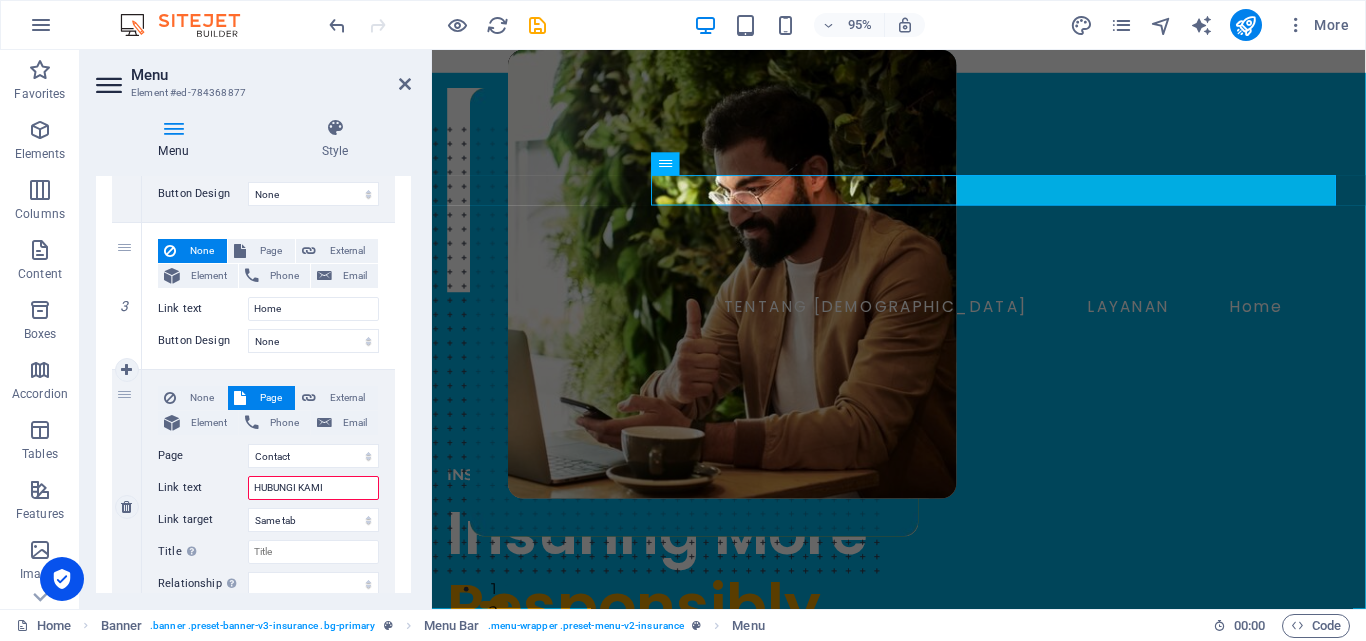 select 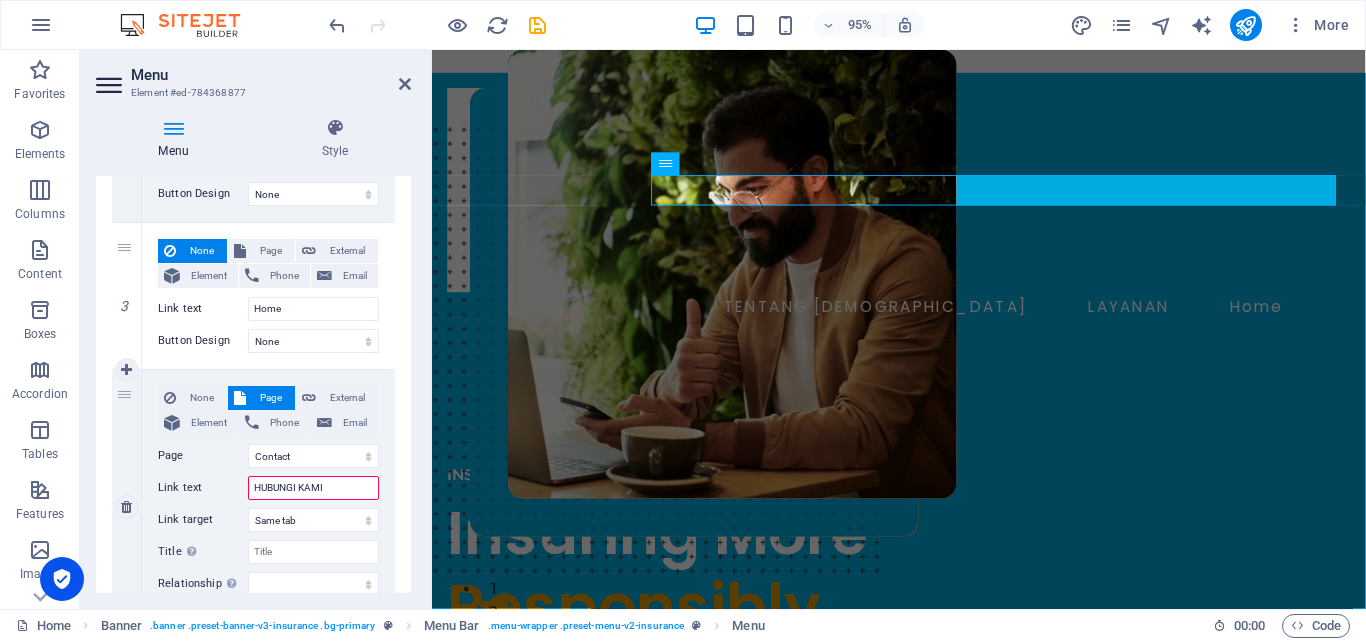 select 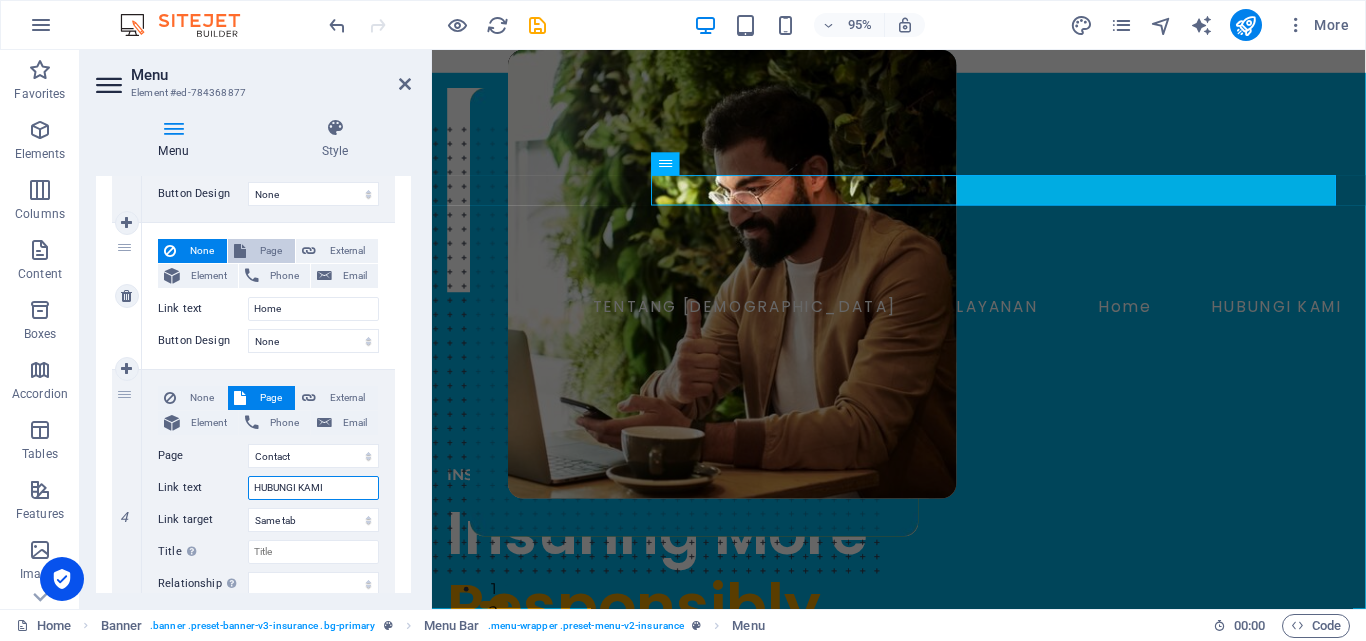 type on "HUBUNGI KAMI" 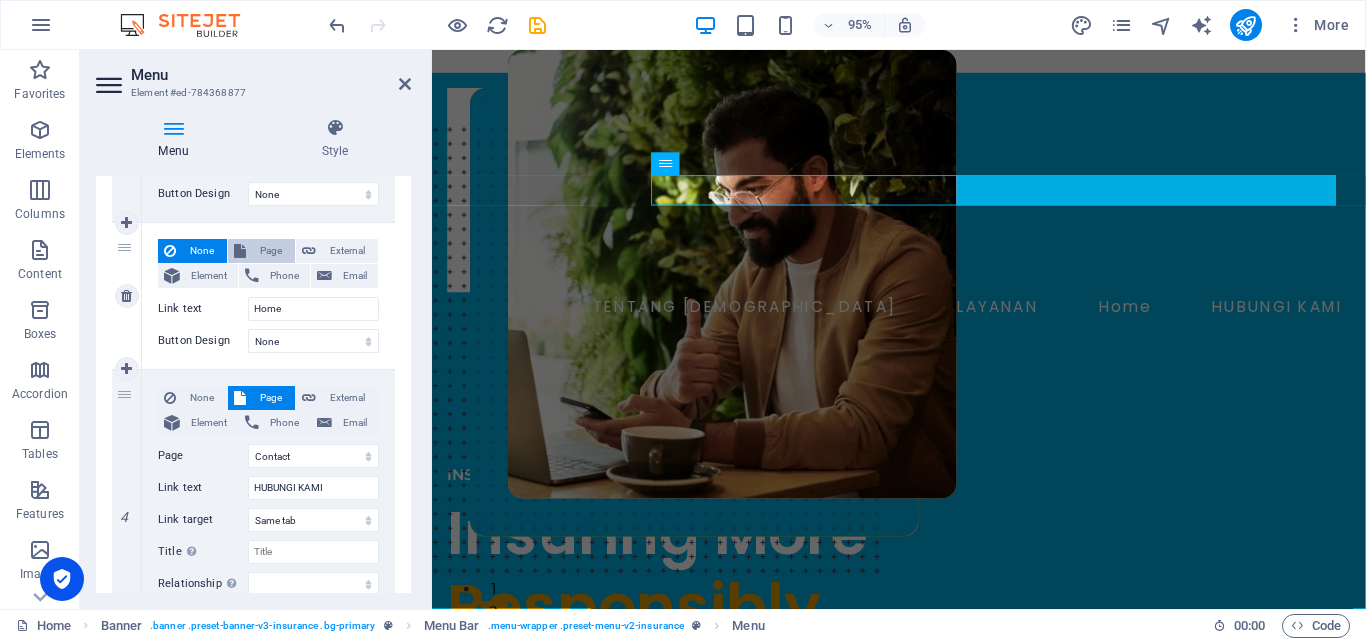 click on "Page" at bounding box center (270, 251) 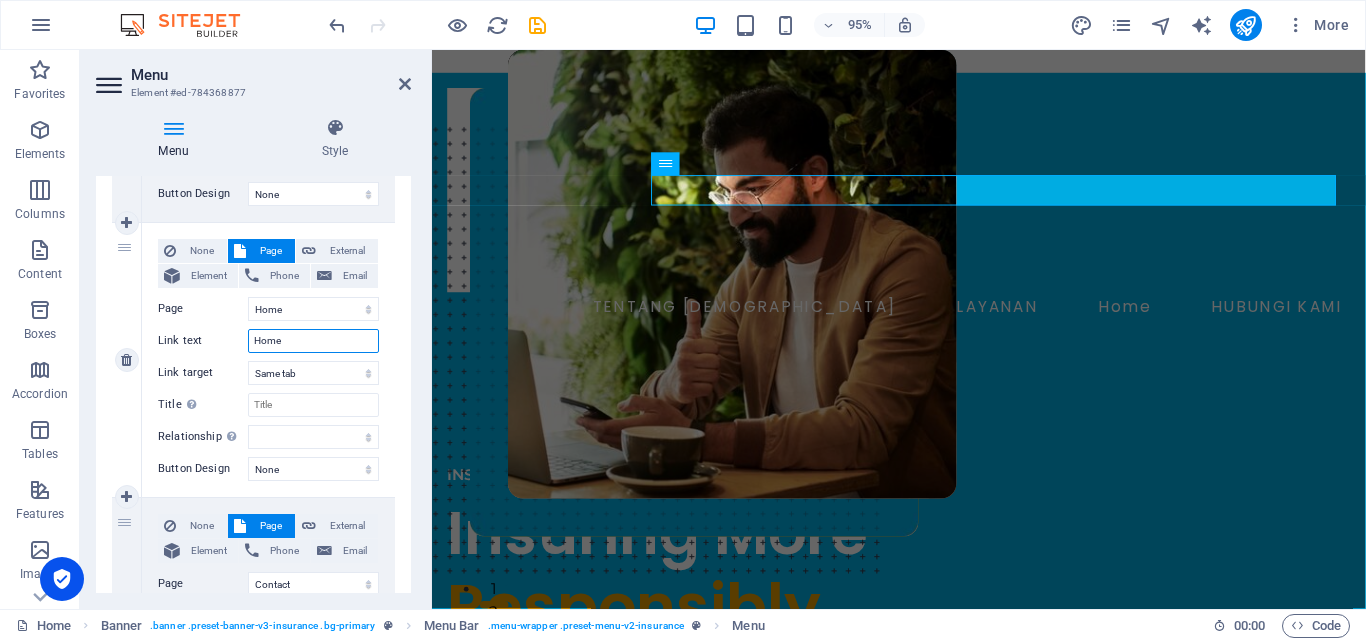click on "Home" at bounding box center (313, 341) 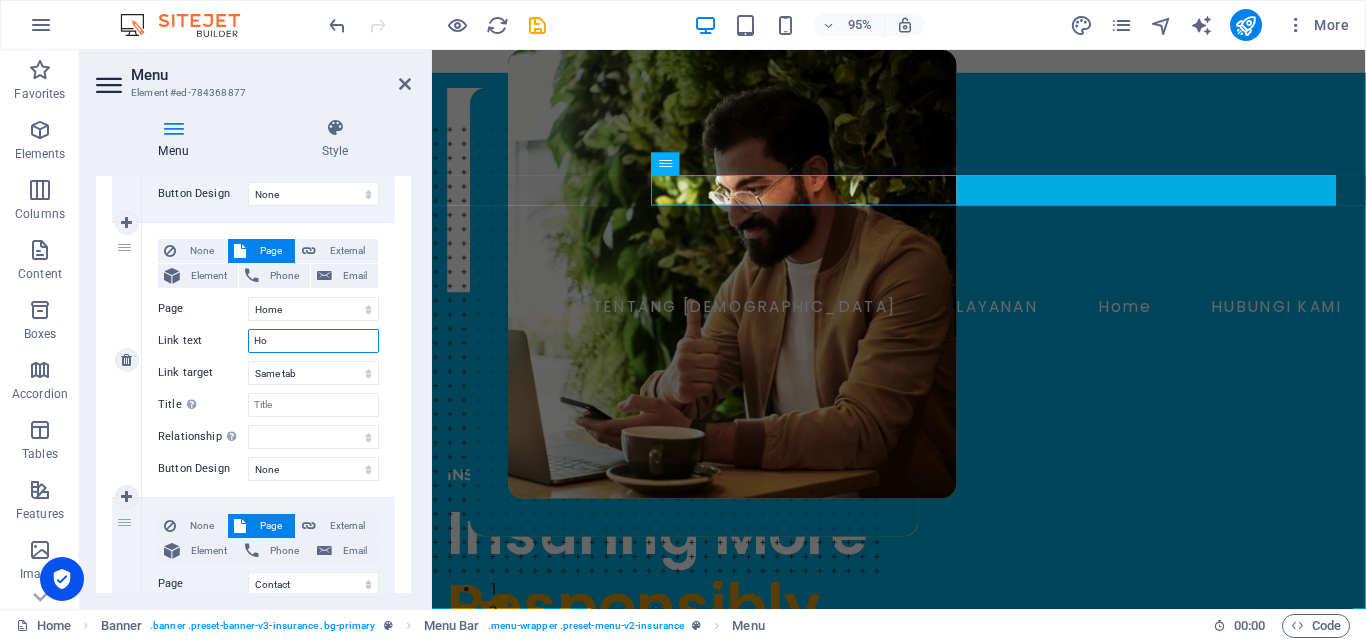 type on "H" 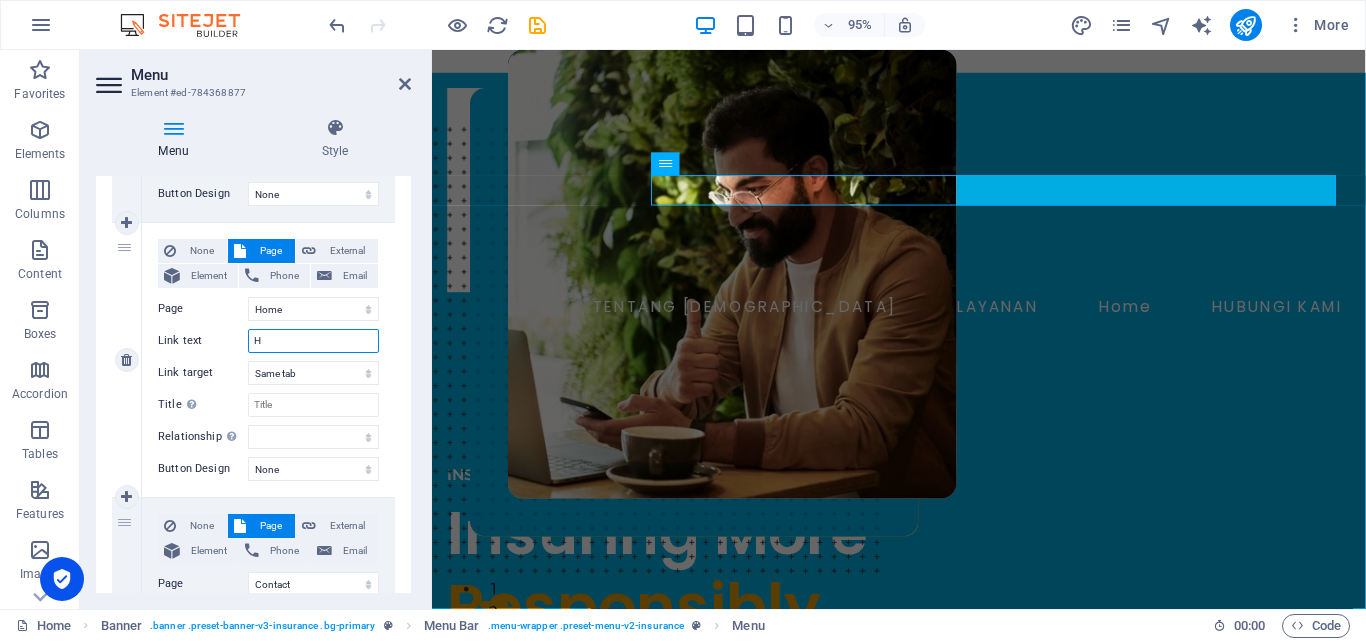 type 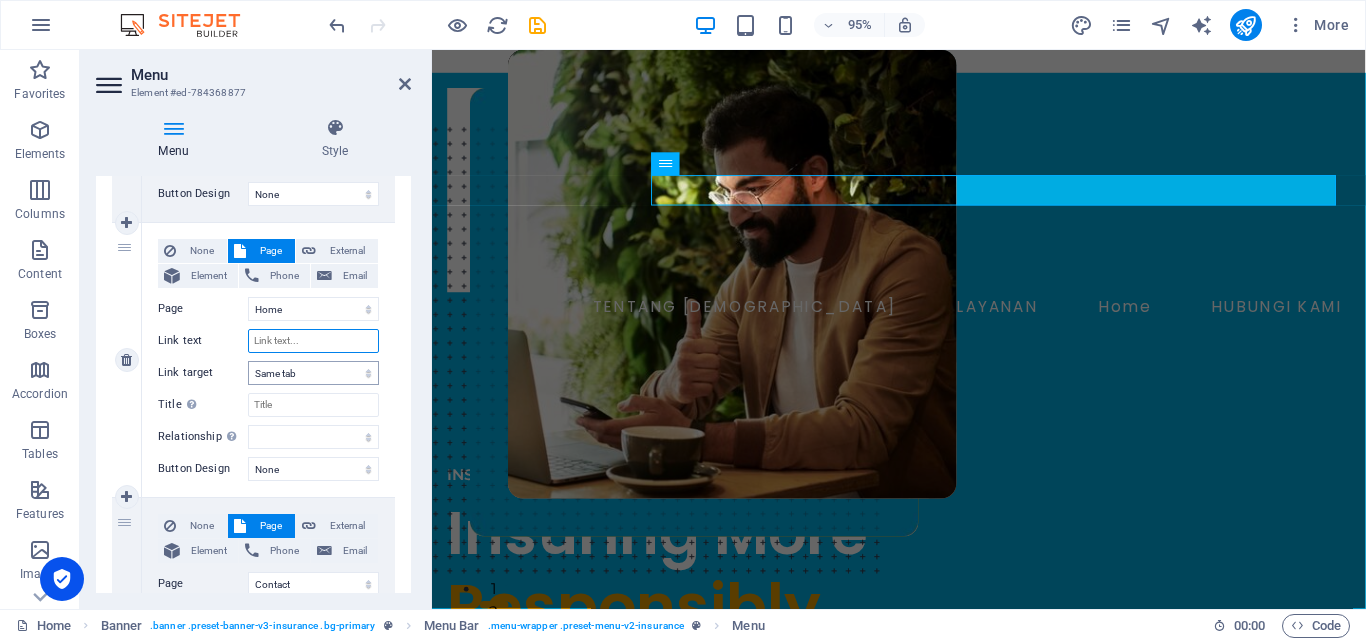 select 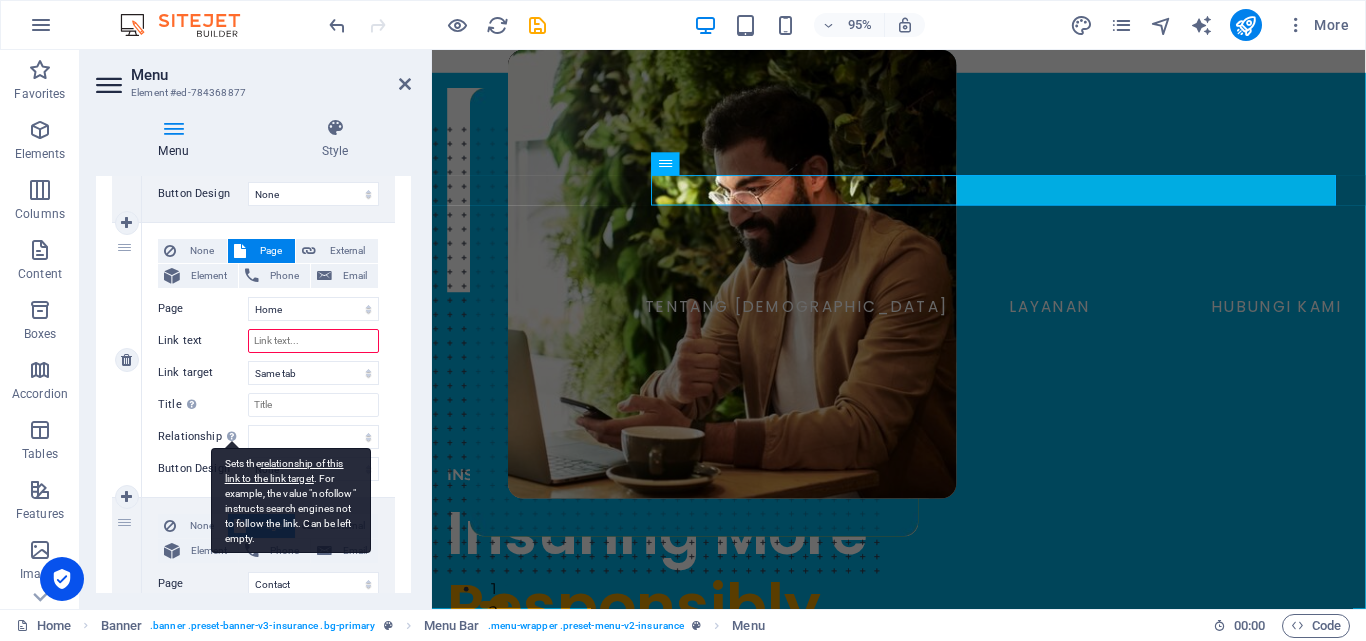 scroll, scrollTop: 700, scrollLeft: 0, axis: vertical 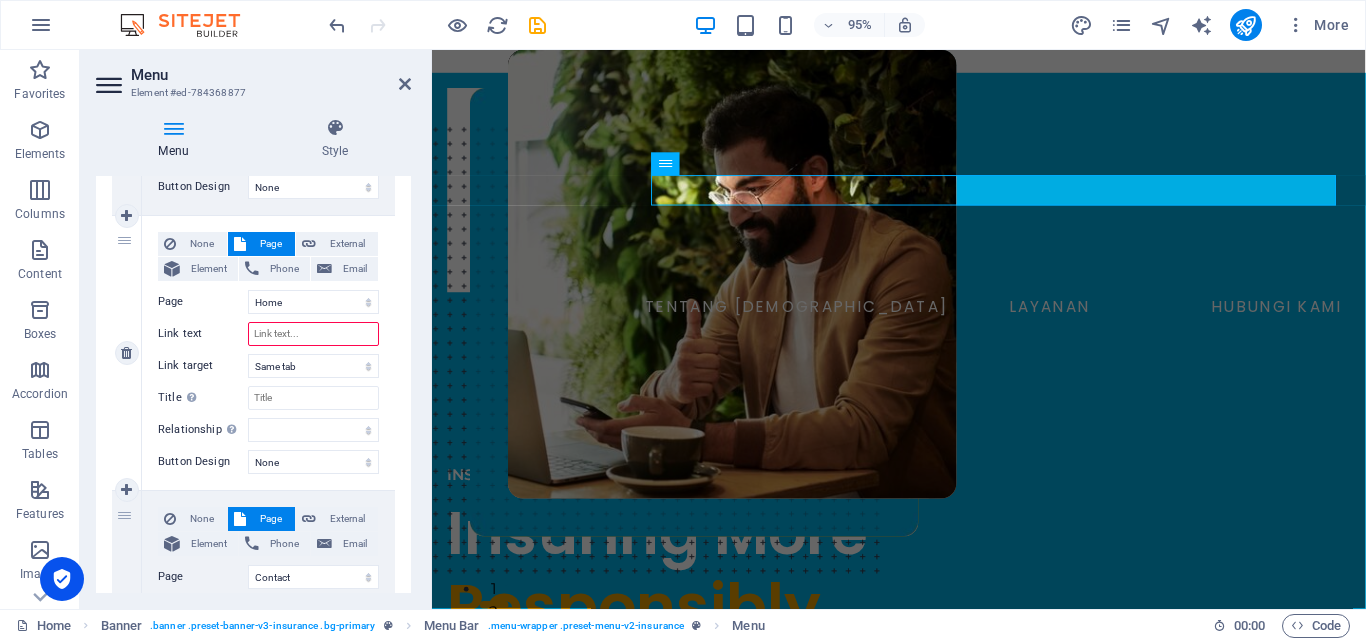 type 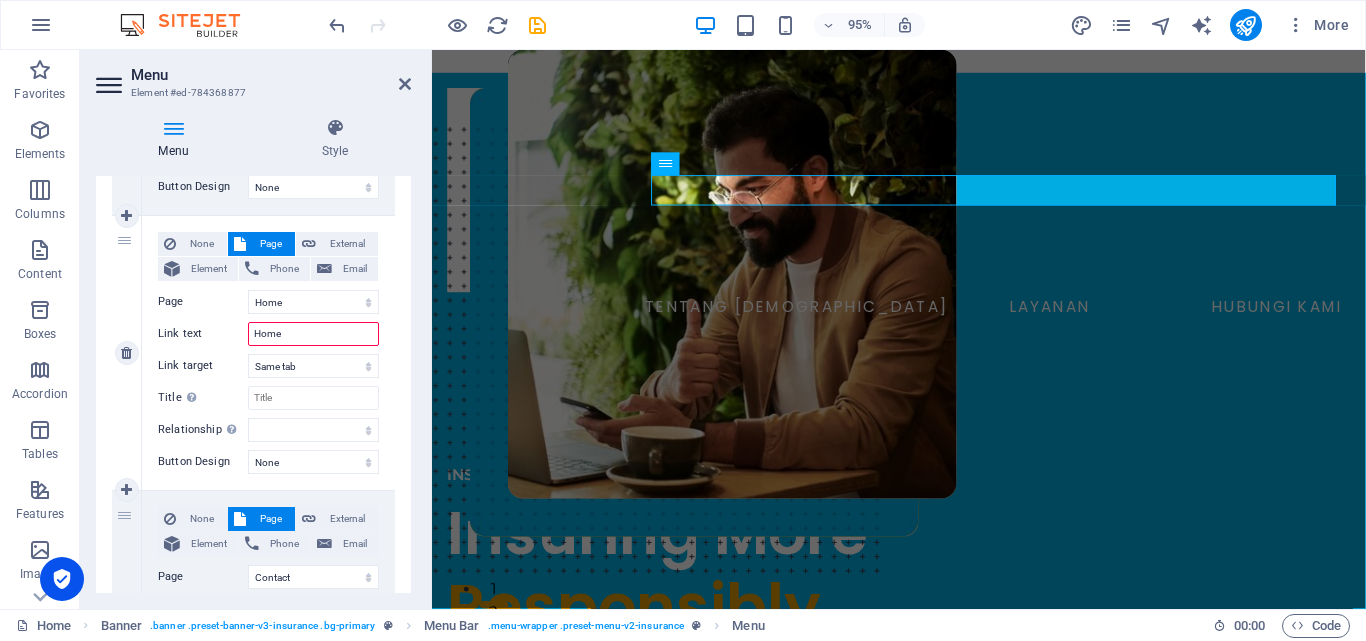 click on "3" at bounding box center (127, 353) 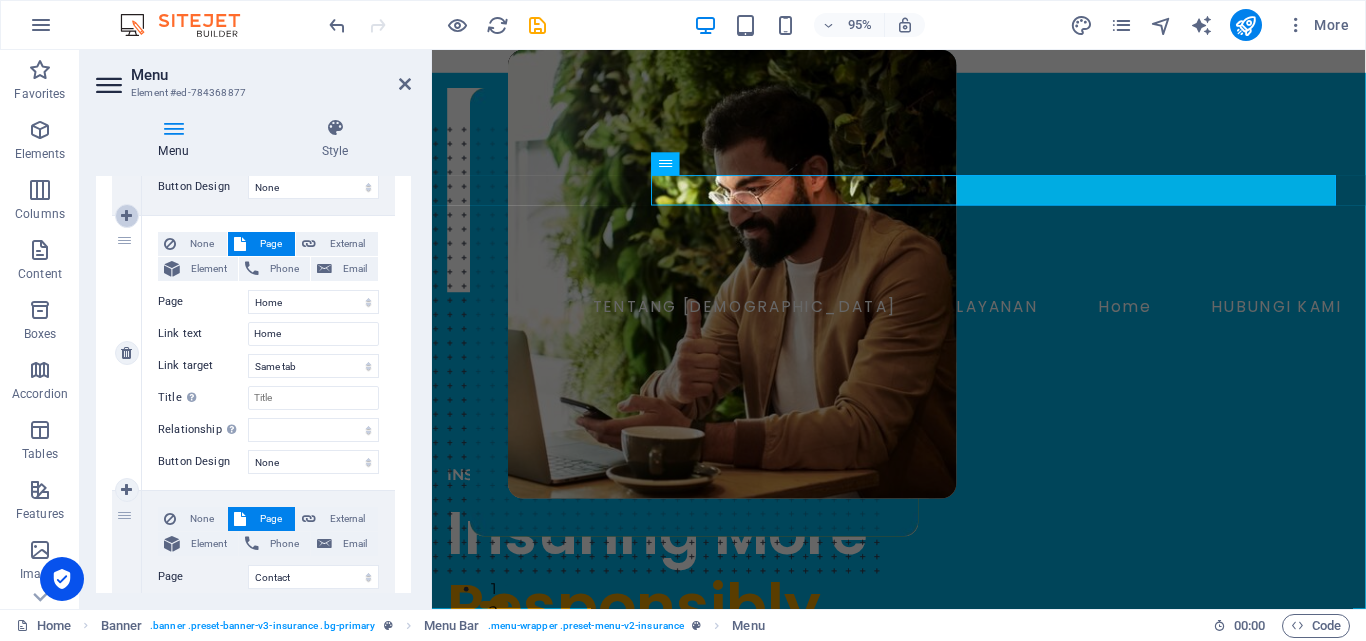 click at bounding box center (126, 216) 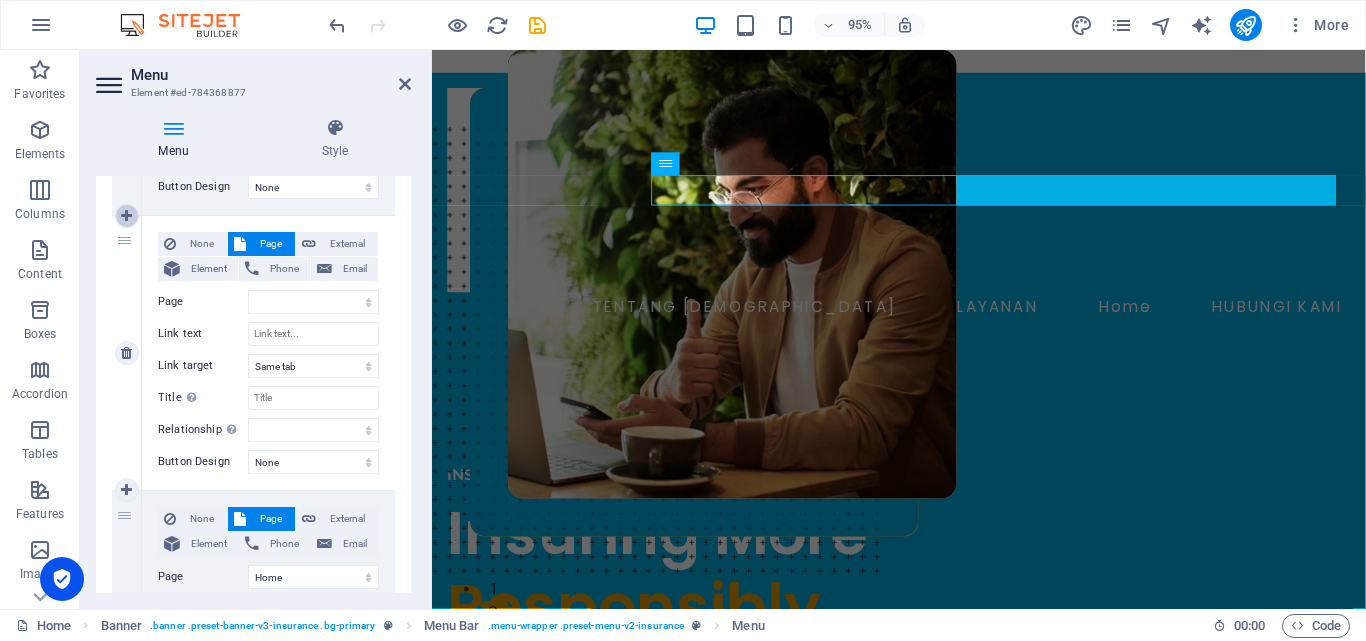 select on "4" 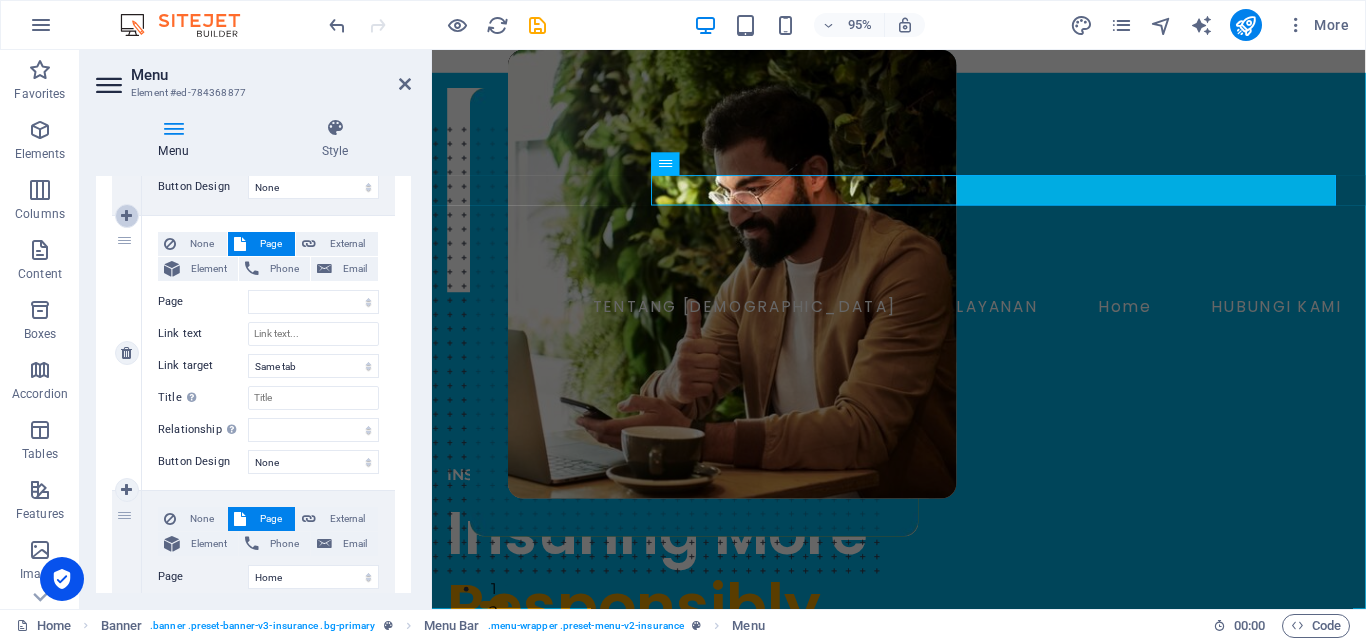 select 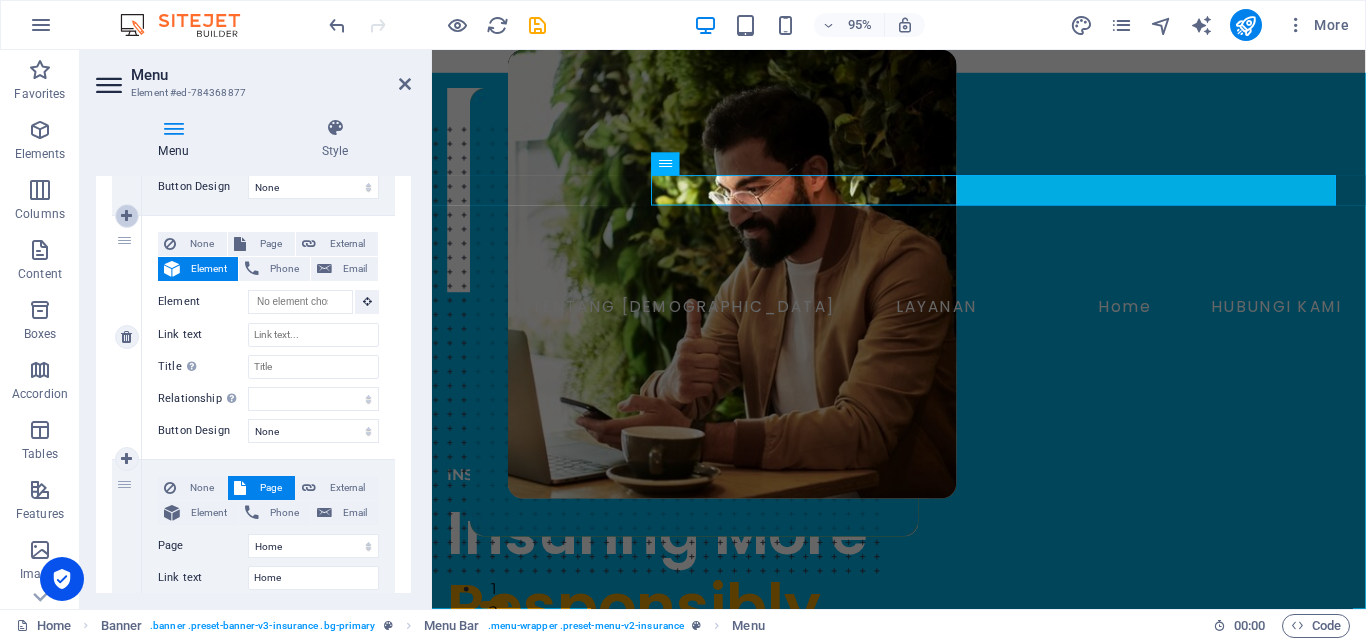 select 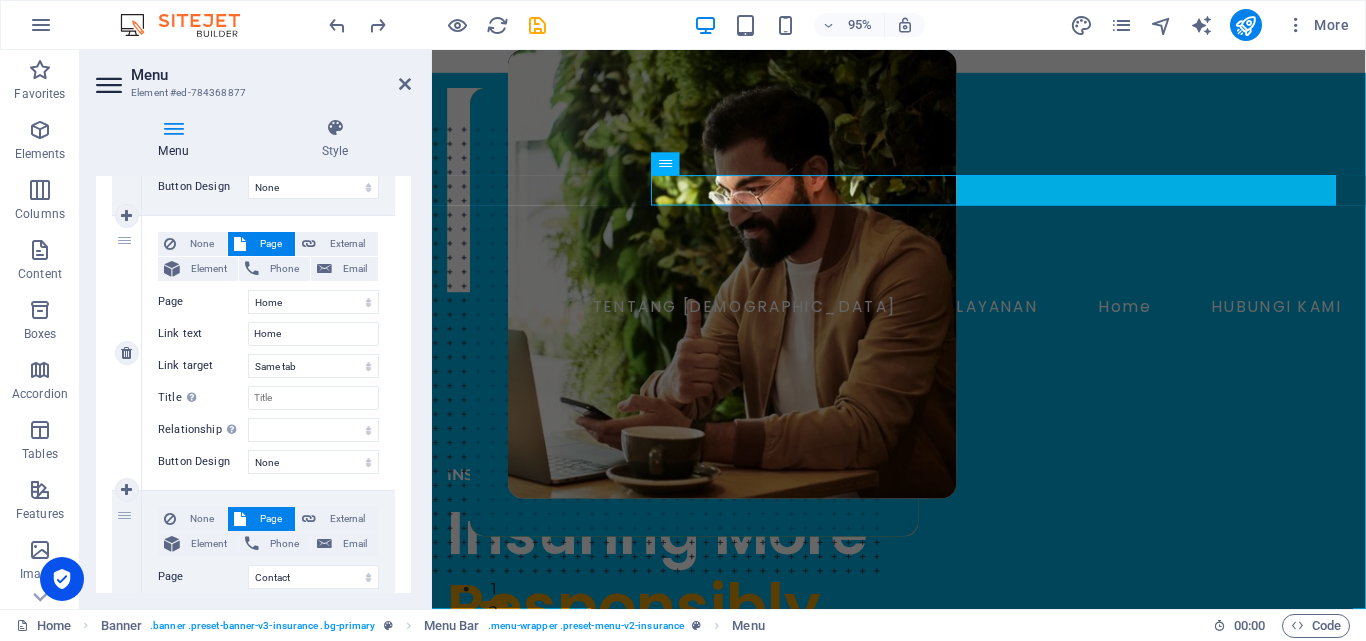 drag, startPoint x: 127, startPoint y: 214, endPoint x: 389, endPoint y: 258, distance: 265.66898 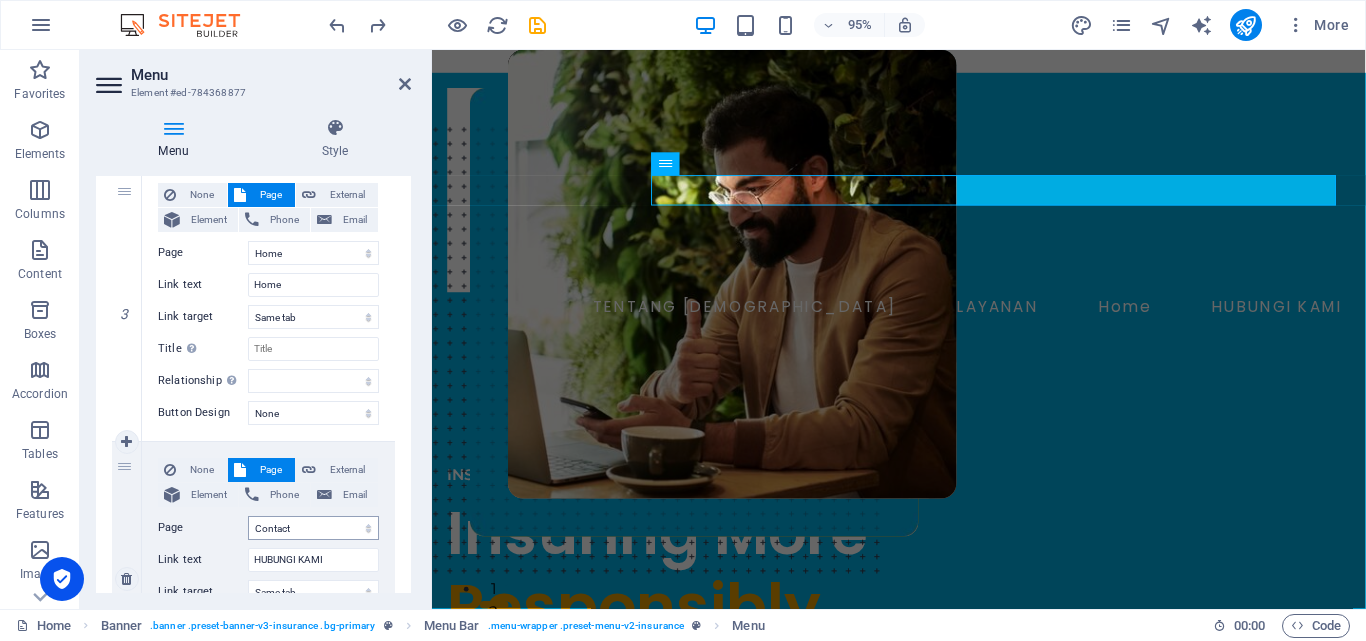 scroll, scrollTop: 748, scrollLeft: 0, axis: vertical 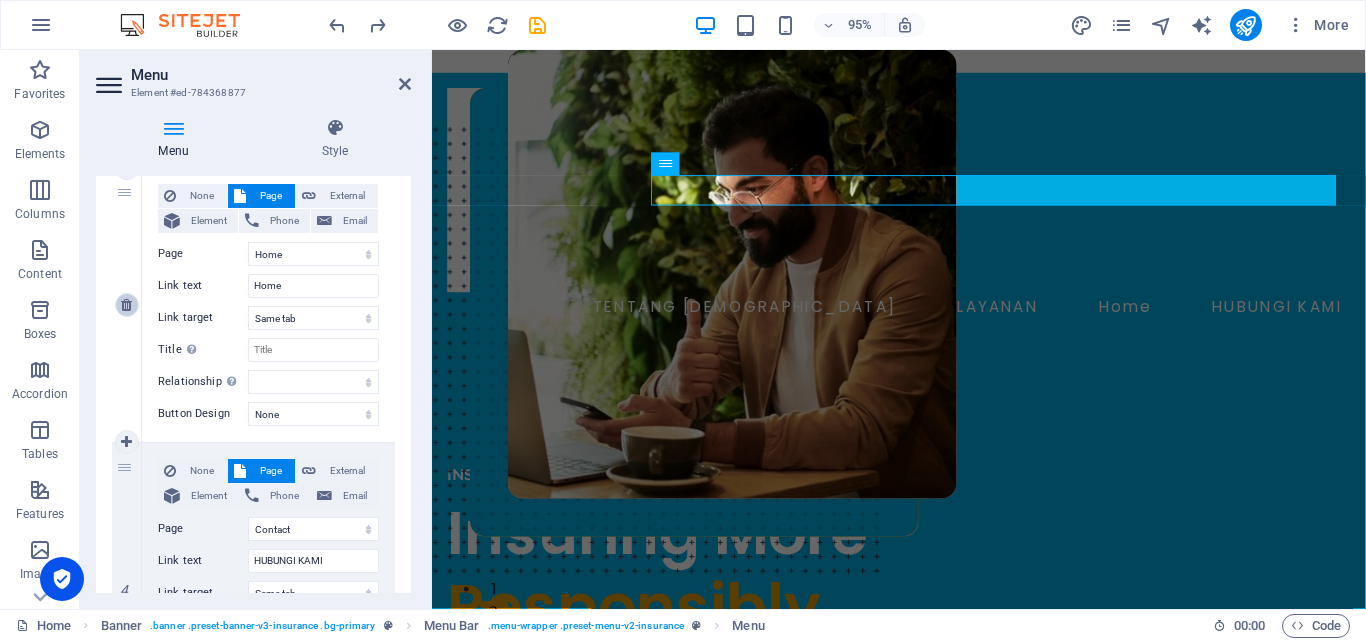 click at bounding box center (126, 305) 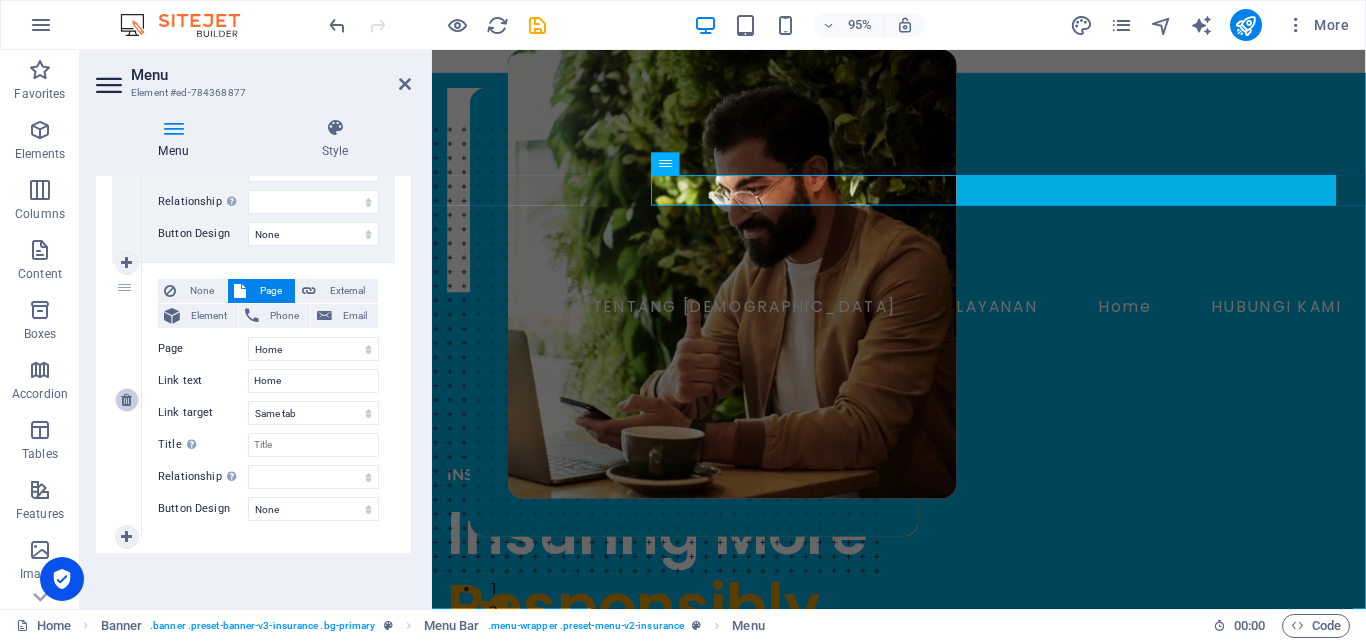 select 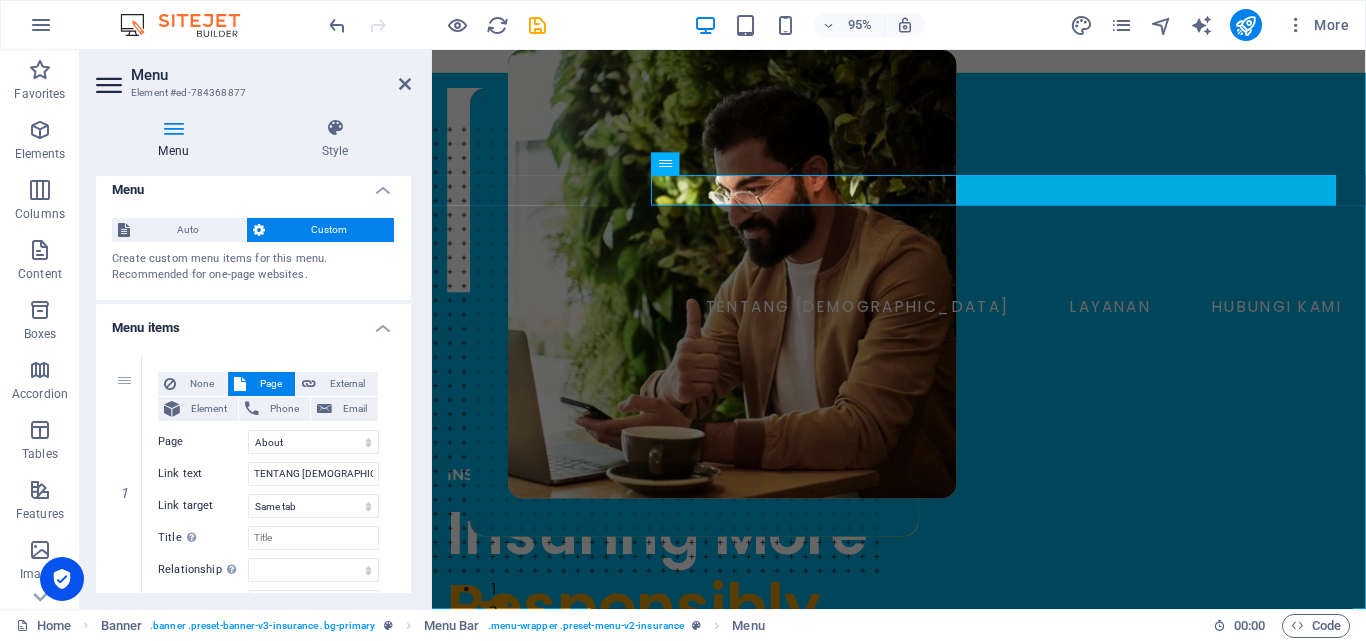 scroll, scrollTop: 0, scrollLeft: 0, axis: both 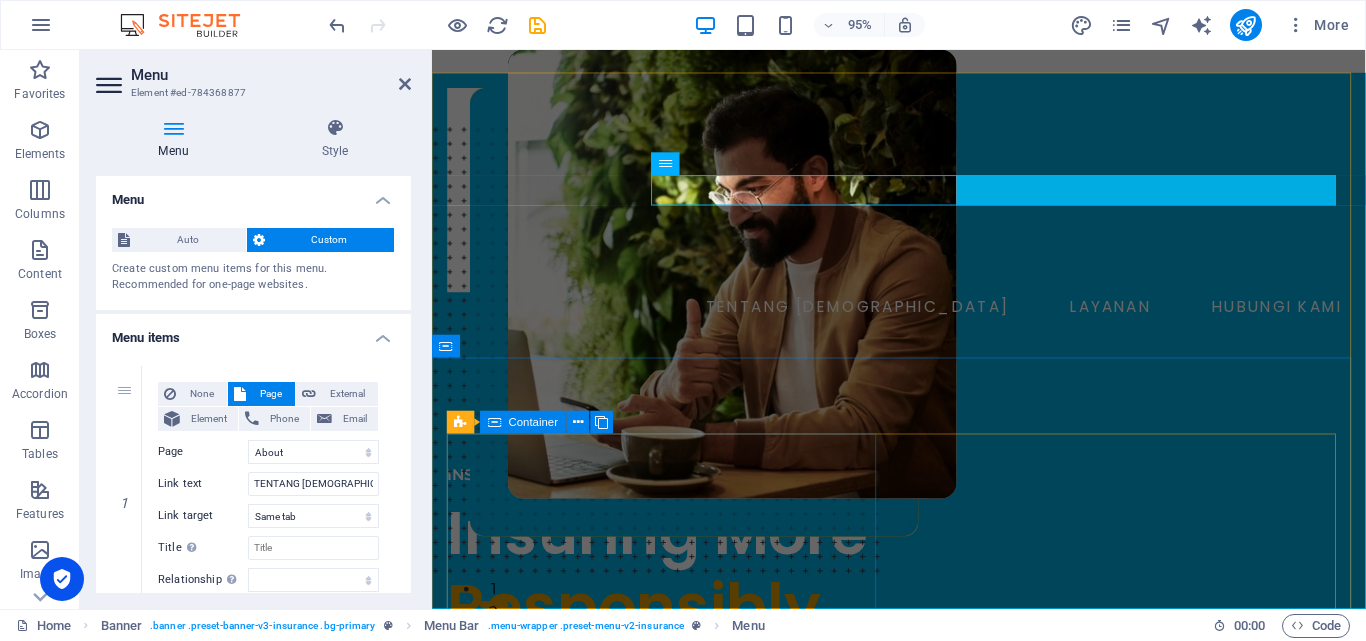 click on "INSURANCE COMPANY Insuring More Responsibly Lorem ipsum dolor sit amet, consectetur adipiss
consectetur adipiscing elit ipsum dolor sit amet. insurance plans" at bounding box center (678, 658) 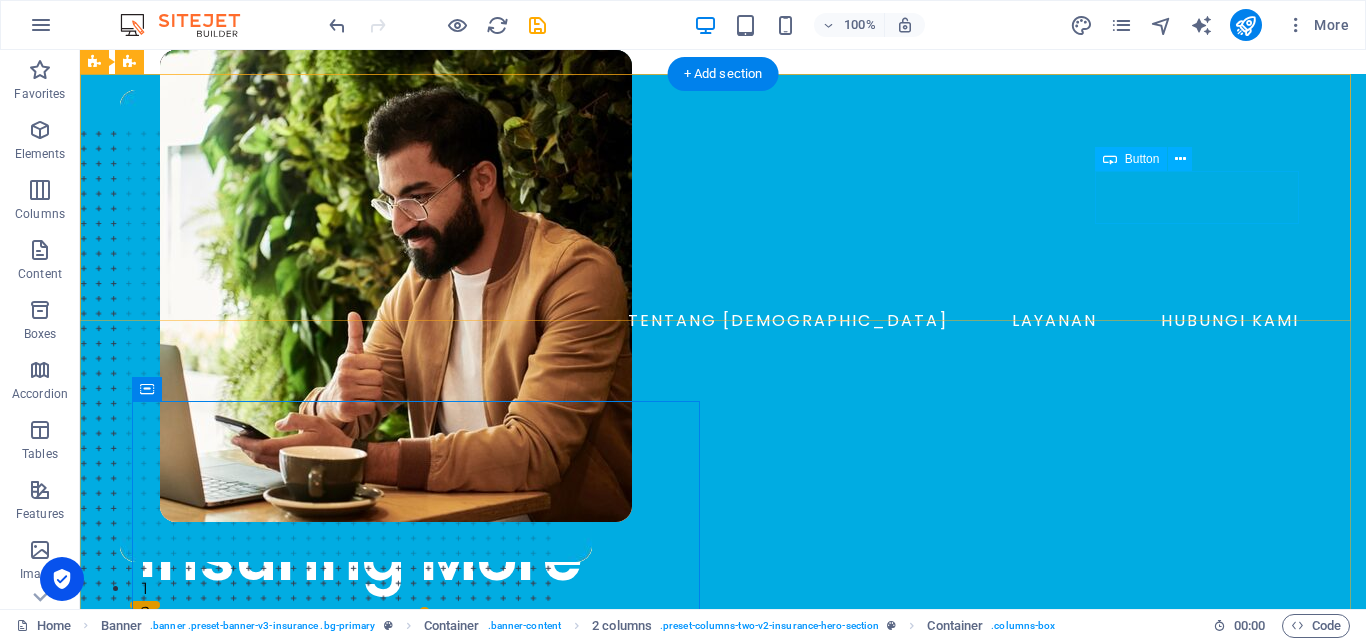 click on "BOOK A CALL" at bounding box center (739, 363) 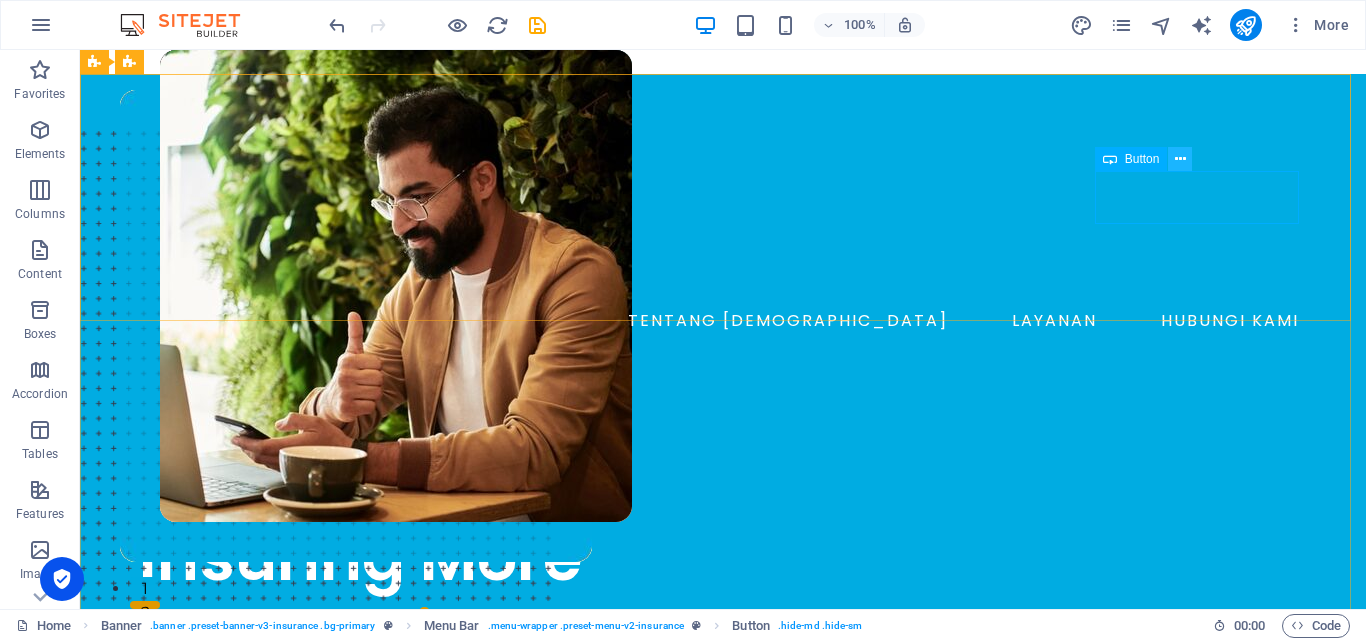 click at bounding box center [1180, 159] 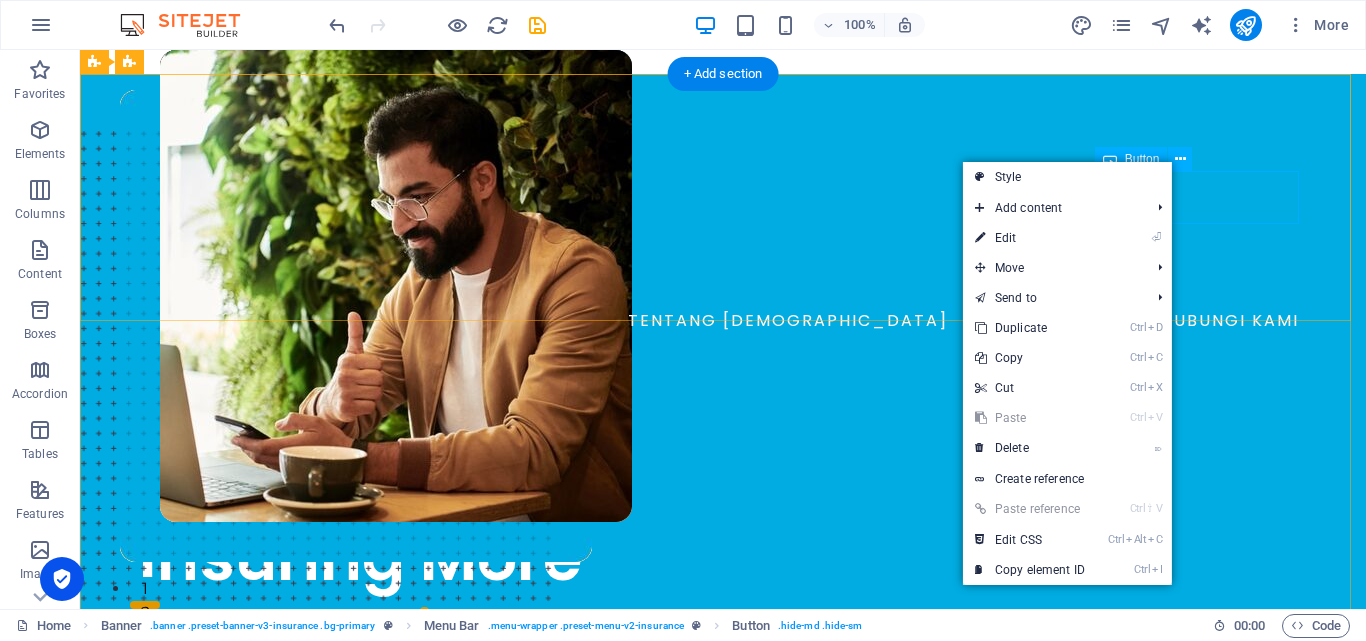click on "BOOK A CALL" at bounding box center [739, 363] 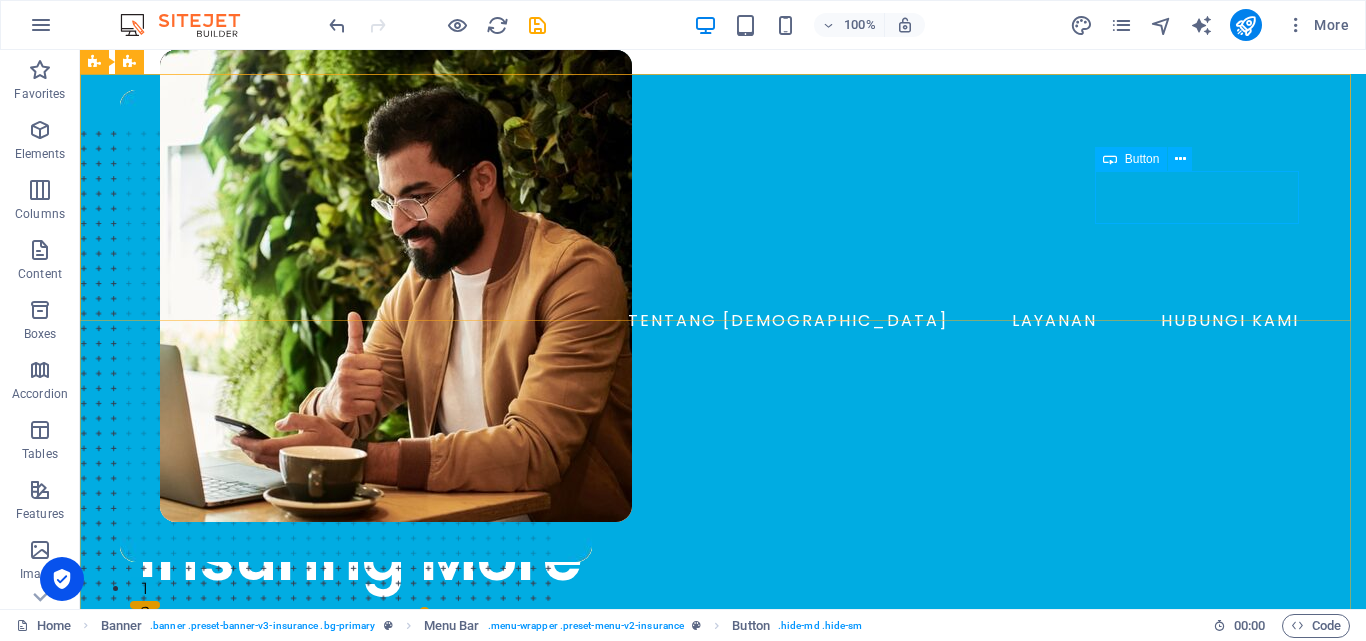 click on "Button" at bounding box center (1142, 159) 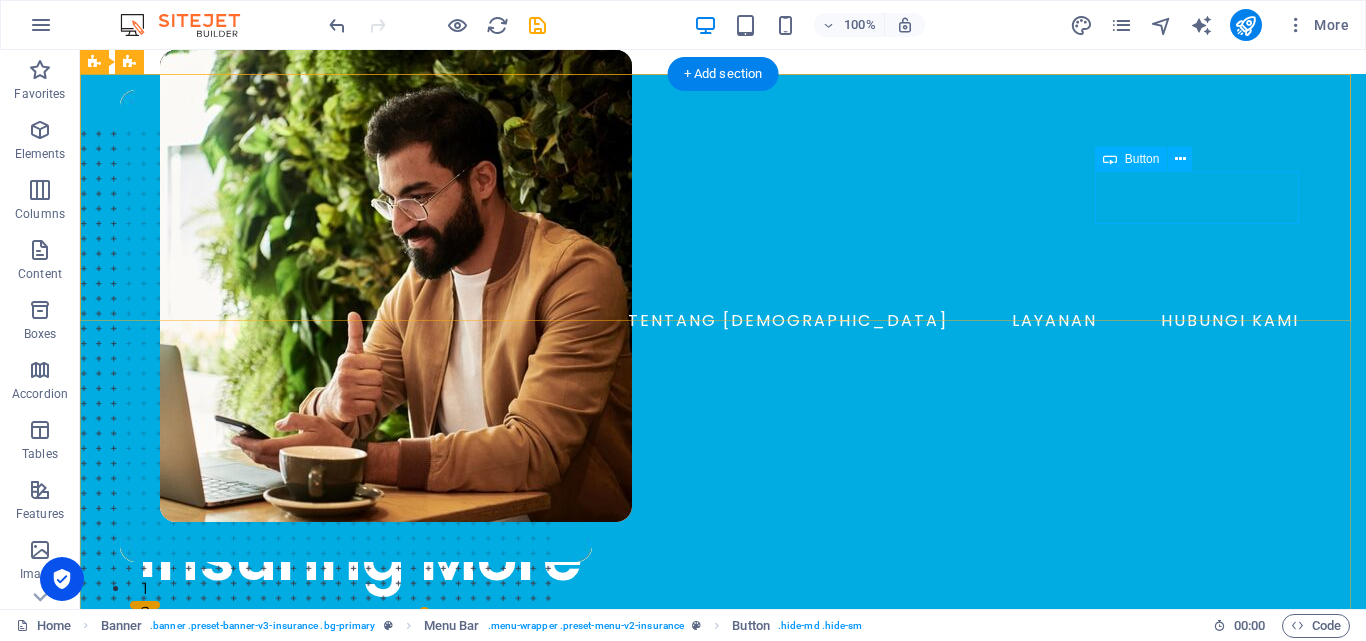click on "BOOK A CALL" at bounding box center (739, 363) 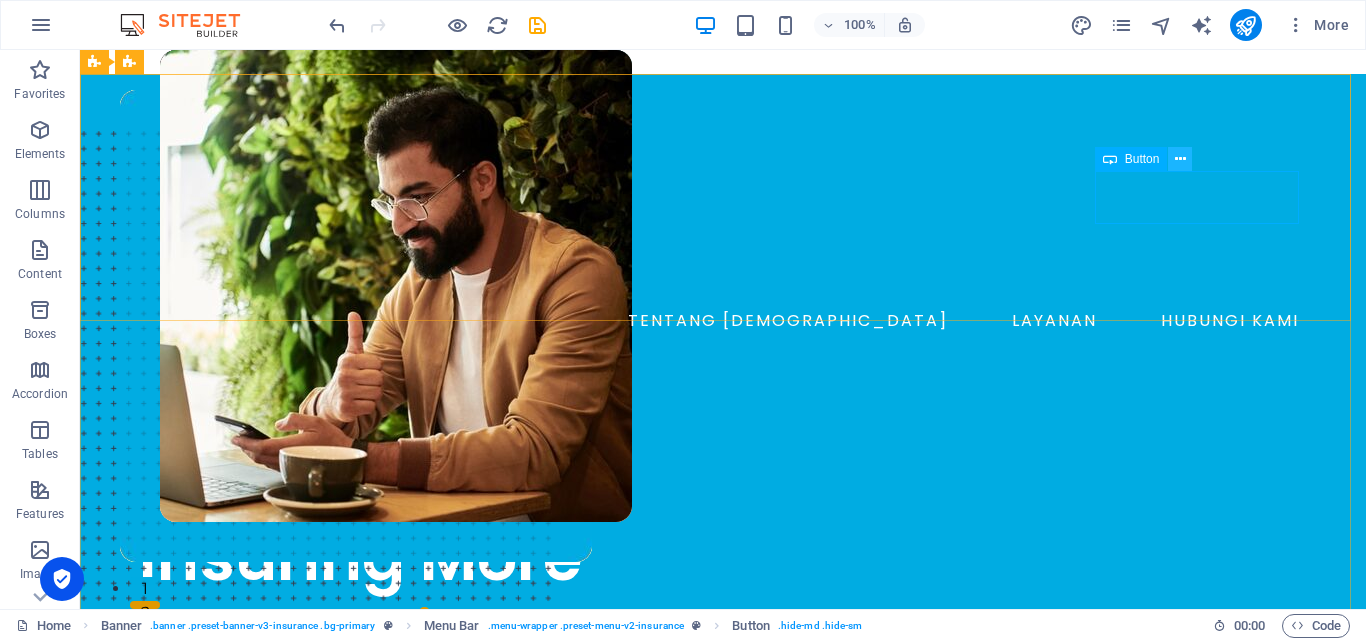 click at bounding box center [1180, 159] 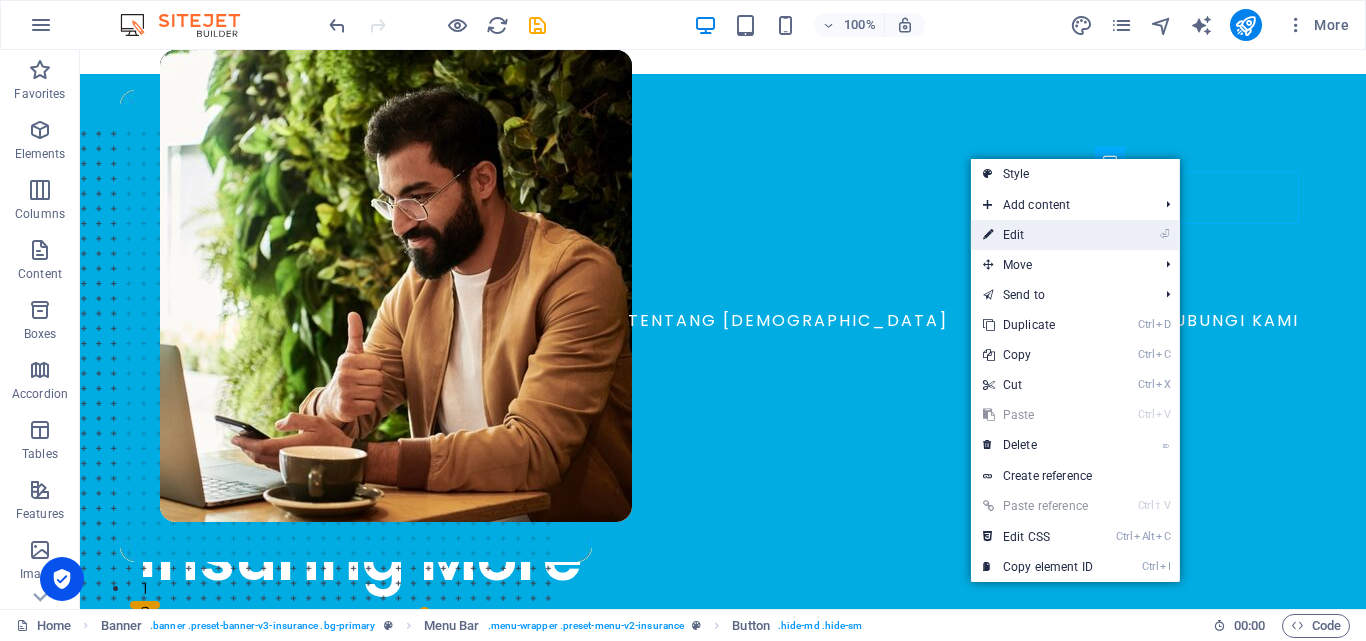 click on "⏎  Edit" at bounding box center (1038, 235) 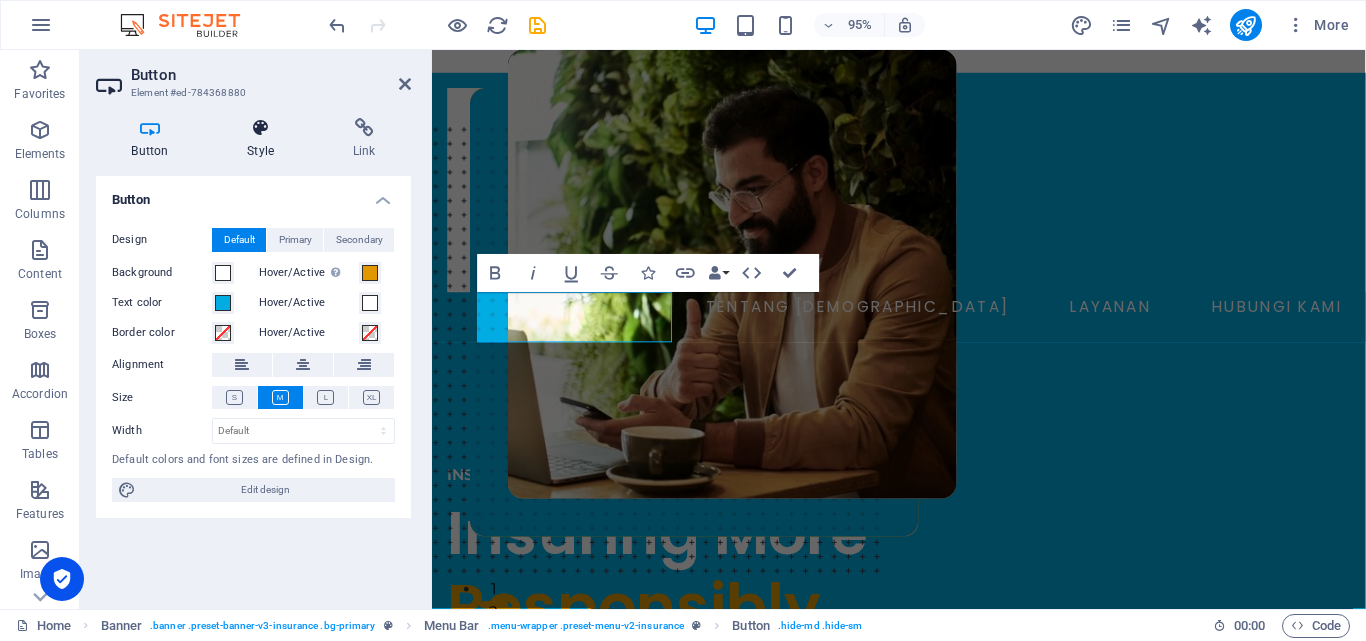 click at bounding box center [261, 128] 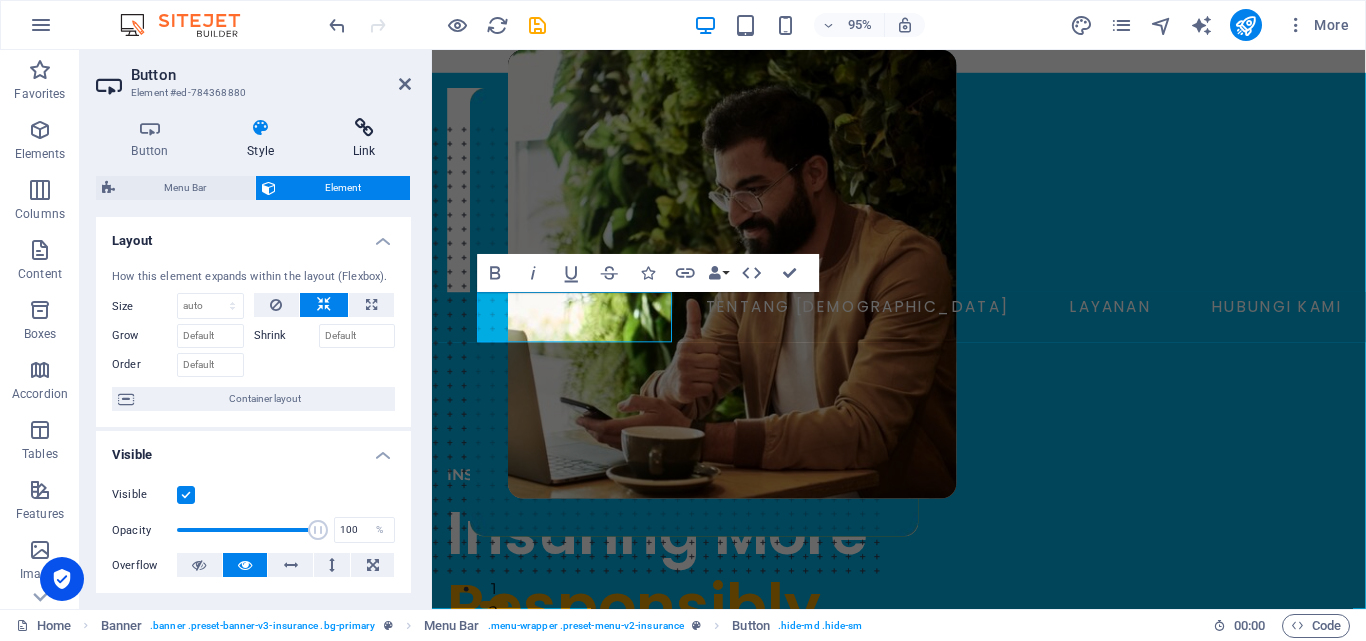 click on "Link" at bounding box center [364, 139] 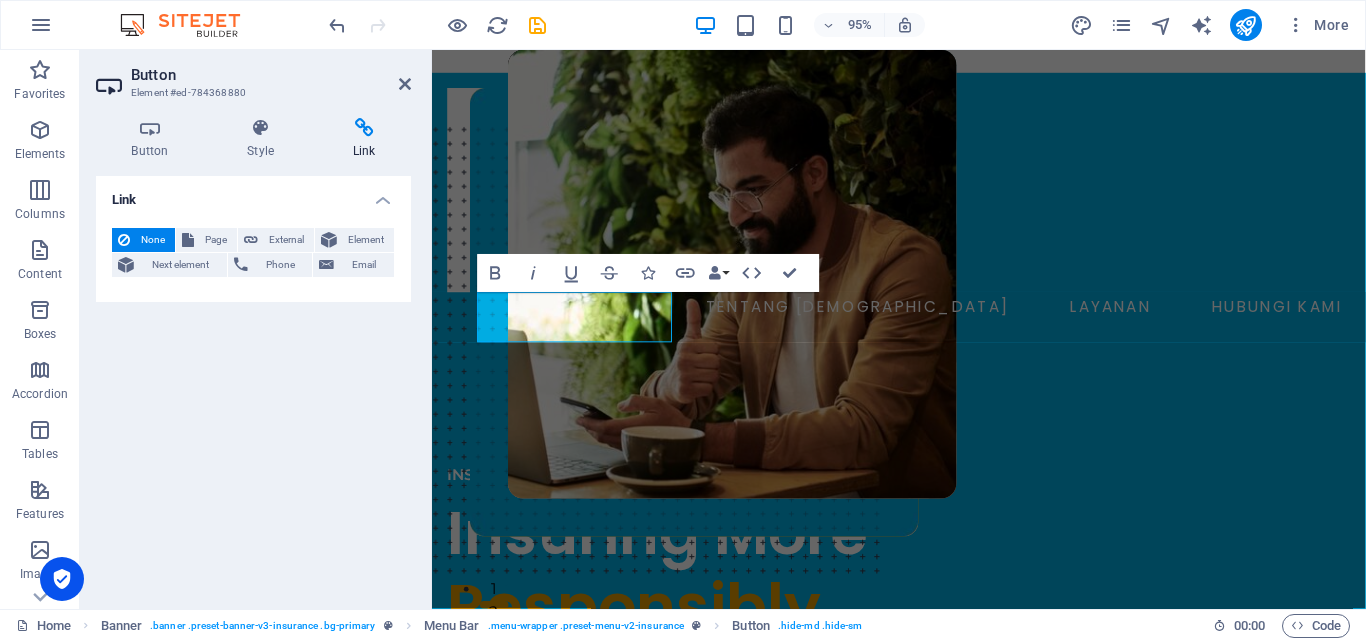 click on "Link None Page External Element Next element Phone Email Page Home About Services News Contact Legal Notice Privacy Element
URL Phone Email Link target New tab Same tab Overlay Title Additional link description, should not be the same as the link text. The title is most often shown as a tooltip text when the mouse moves over the element. Leave empty if uncertain. Relationship Sets the  relationship of this link to the link target . For example, the value "nofollow" instructs search engines not to follow the link. Can be left empty. alternate author bookmark external help license next nofollow noreferrer noopener prev search tag" at bounding box center [253, 384] 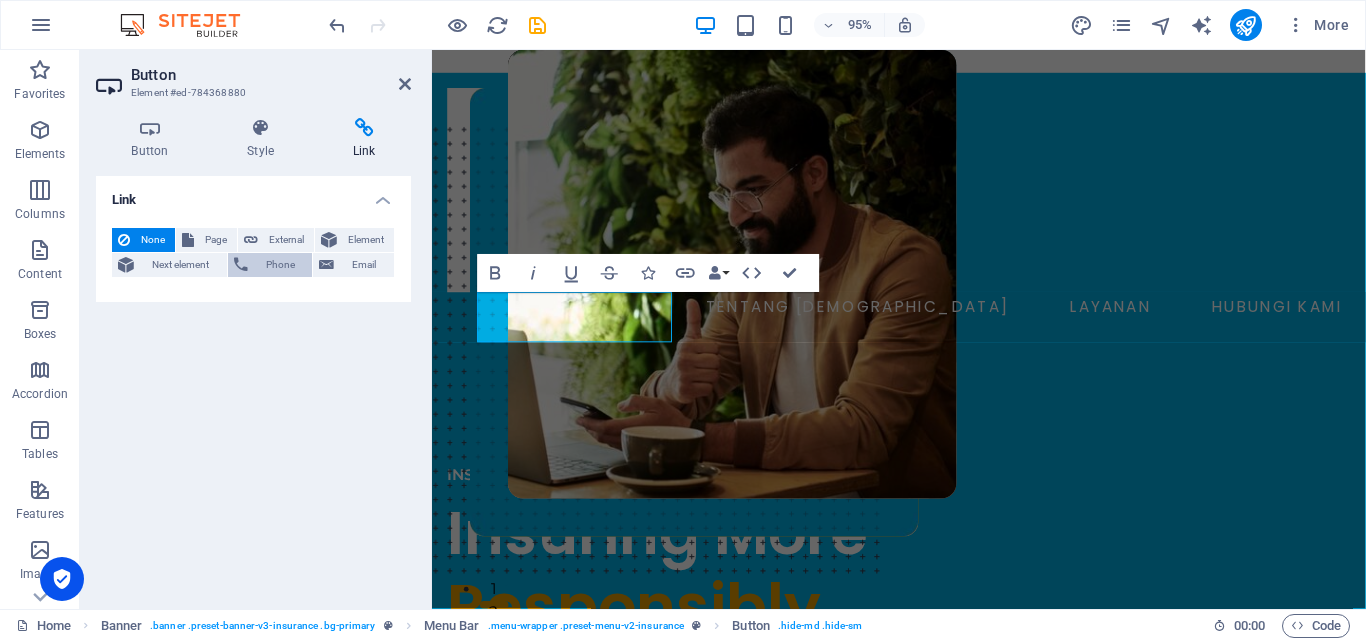 click on "Phone" at bounding box center (280, 265) 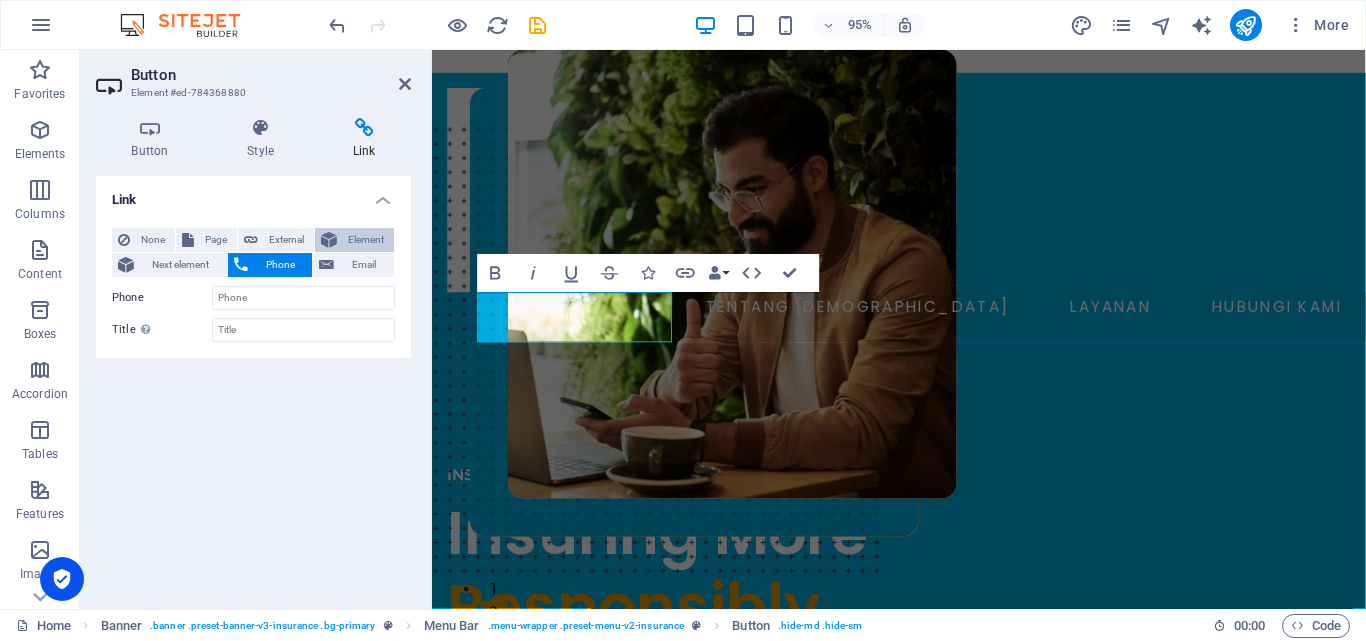 click on "Element" at bounding box center [365, 240] 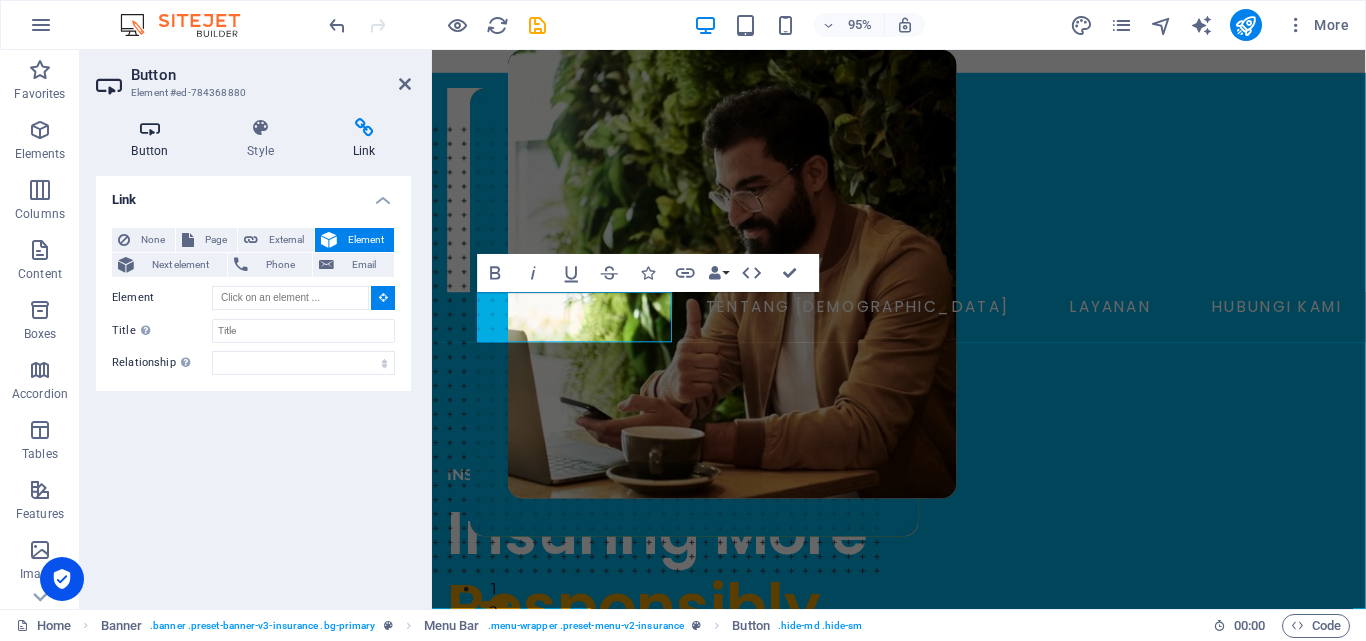 click at bounding box center (150, 128) 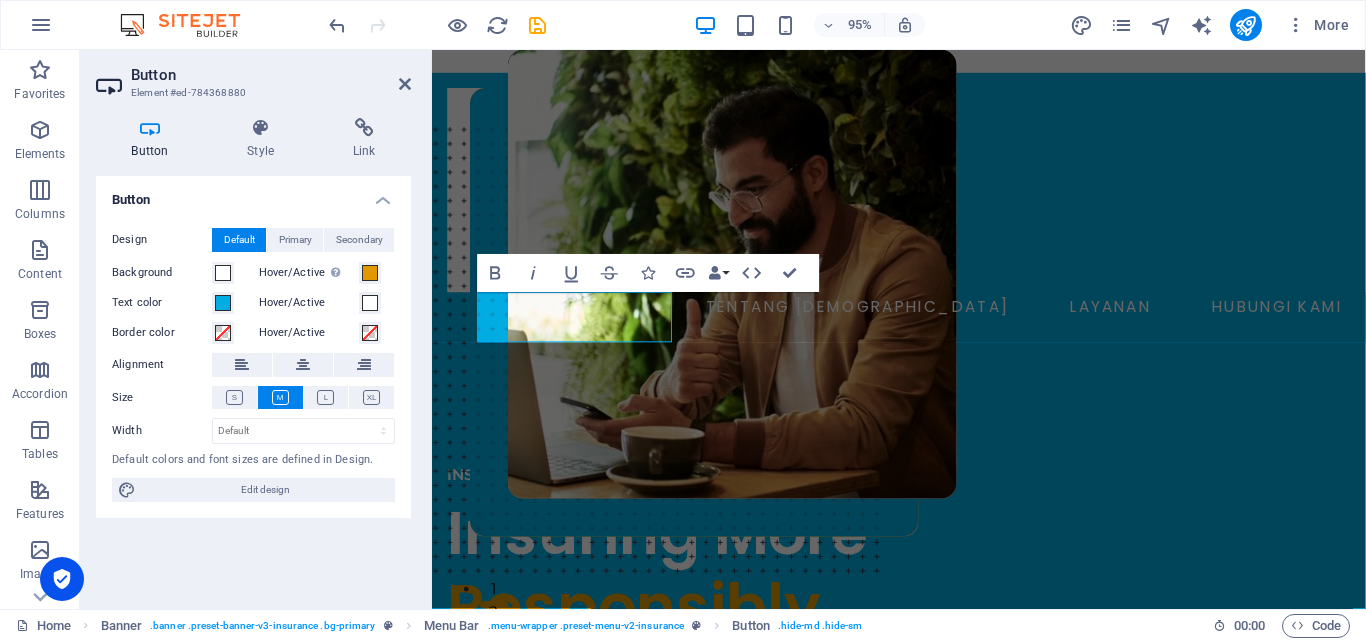 click on "Button" at bounding box center (271, 75) 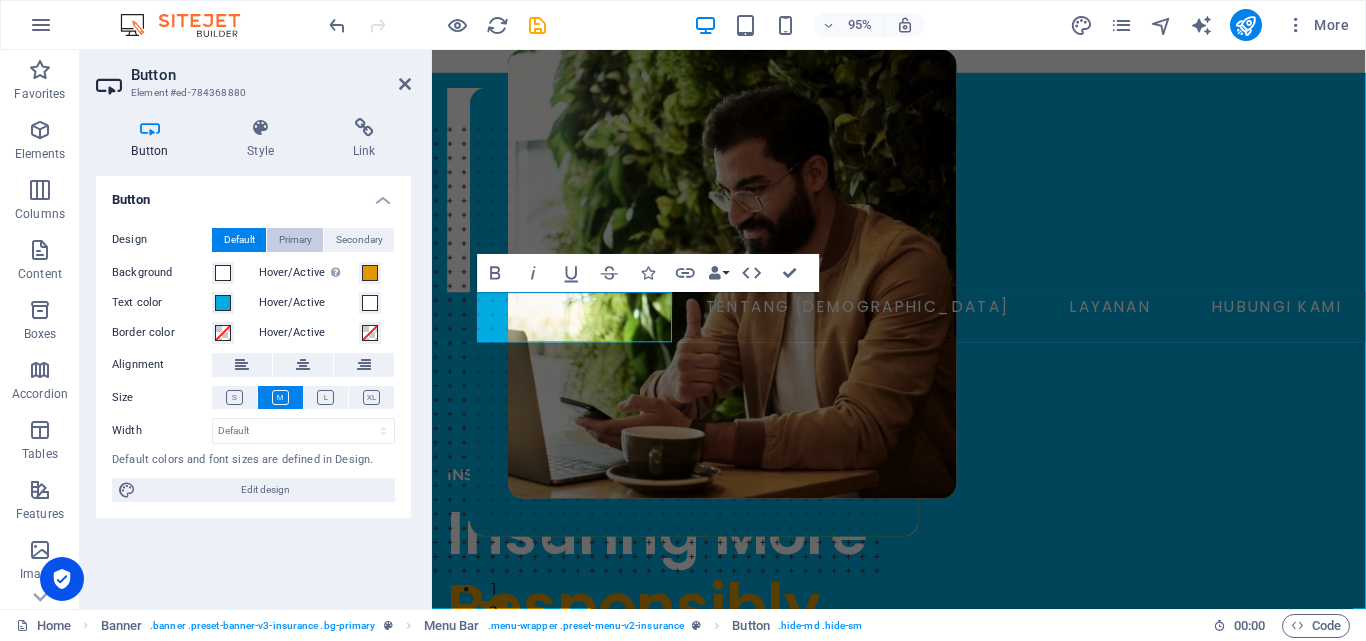 click on "Primary" at bounding box center [295, 240] 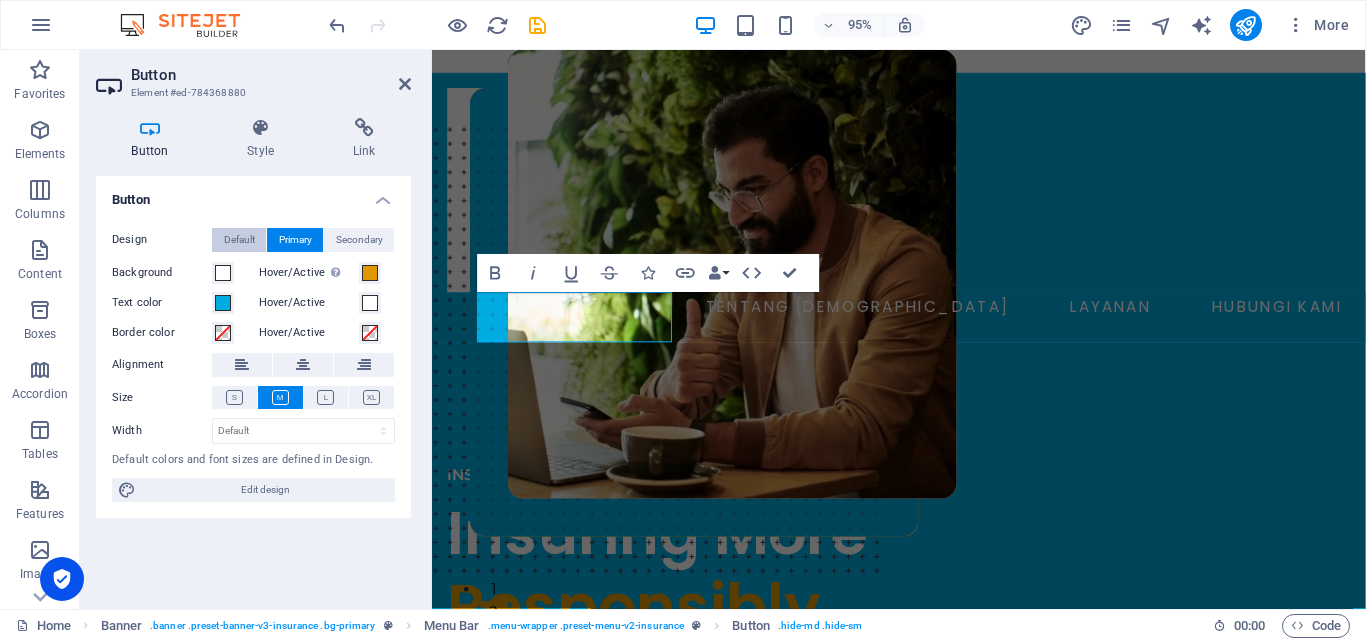 click on "Default" at bounding box center (239, 240) 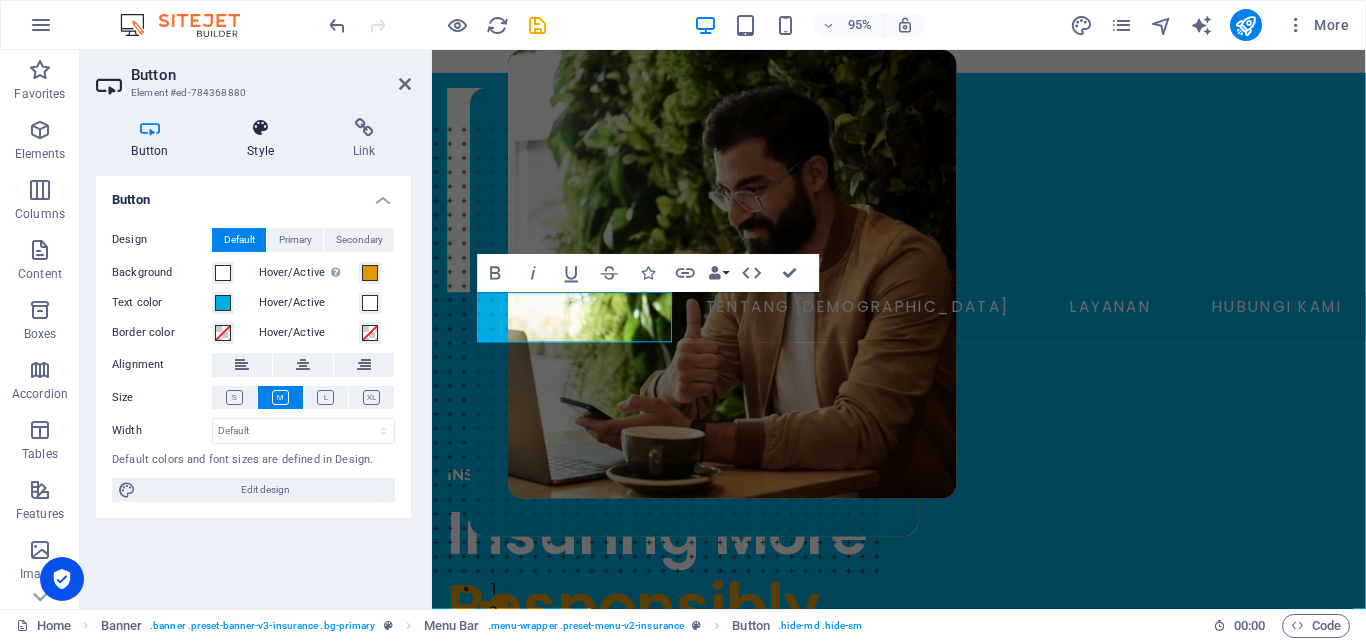 click on "Style" at bounding box center (265, 139) 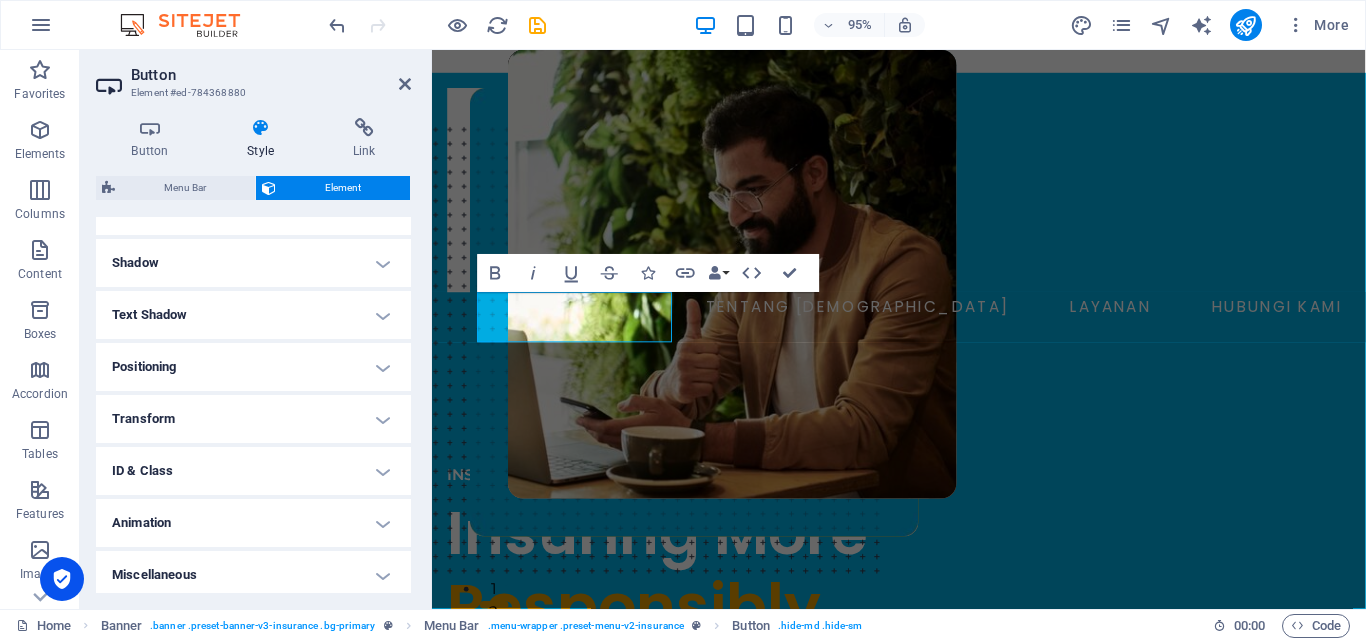 scroll, scrollTop: 469, scrollLeft: 0, axis: vertical 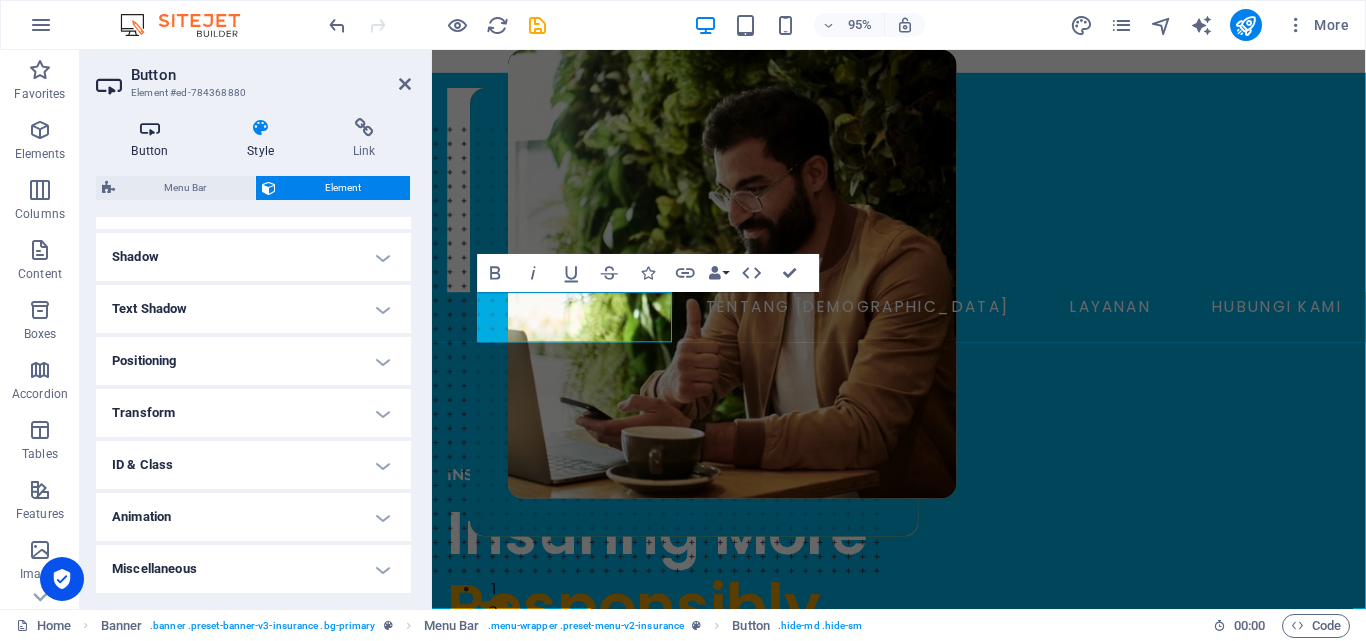 click at bounding box center (150, 128) 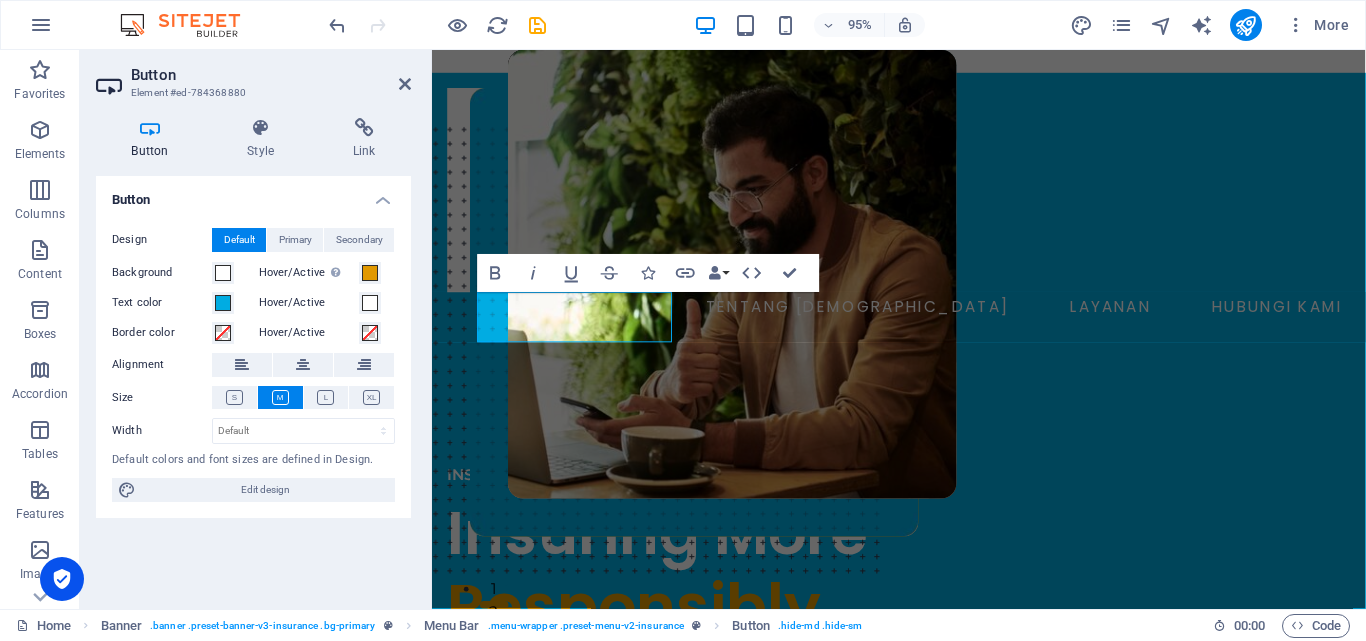 click on "Button" at bounding box center [253, 194] 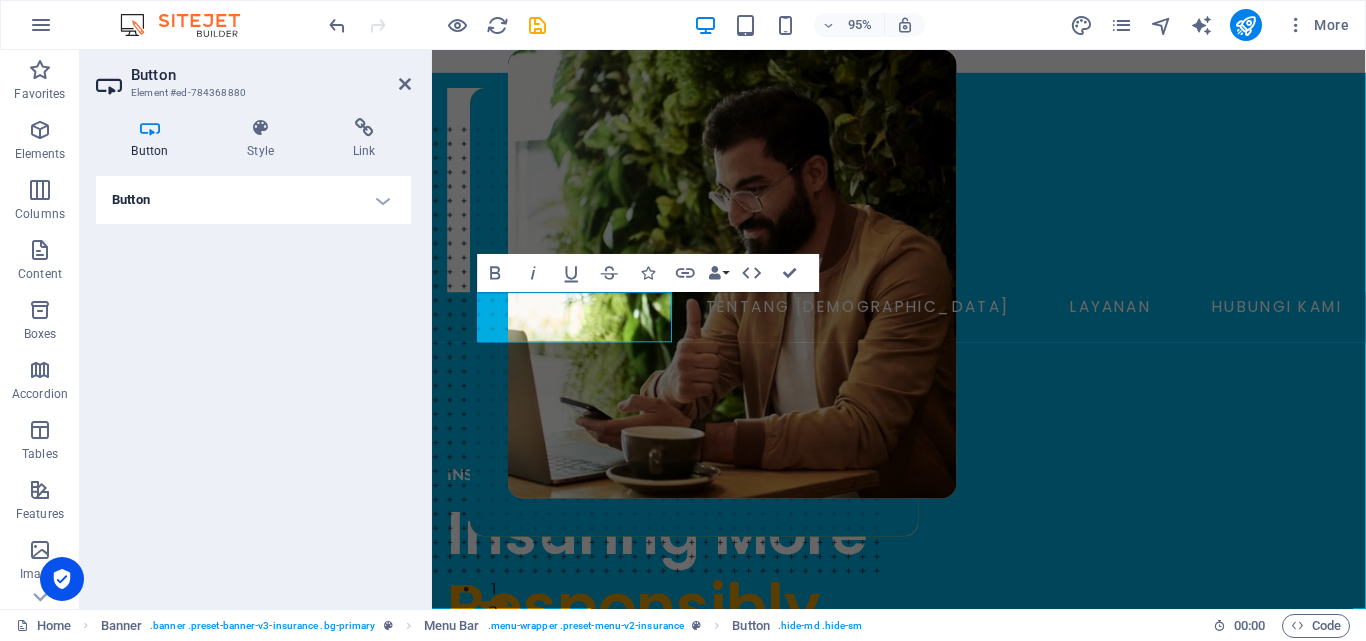 click on "Button" at bounding box center [253, 200] 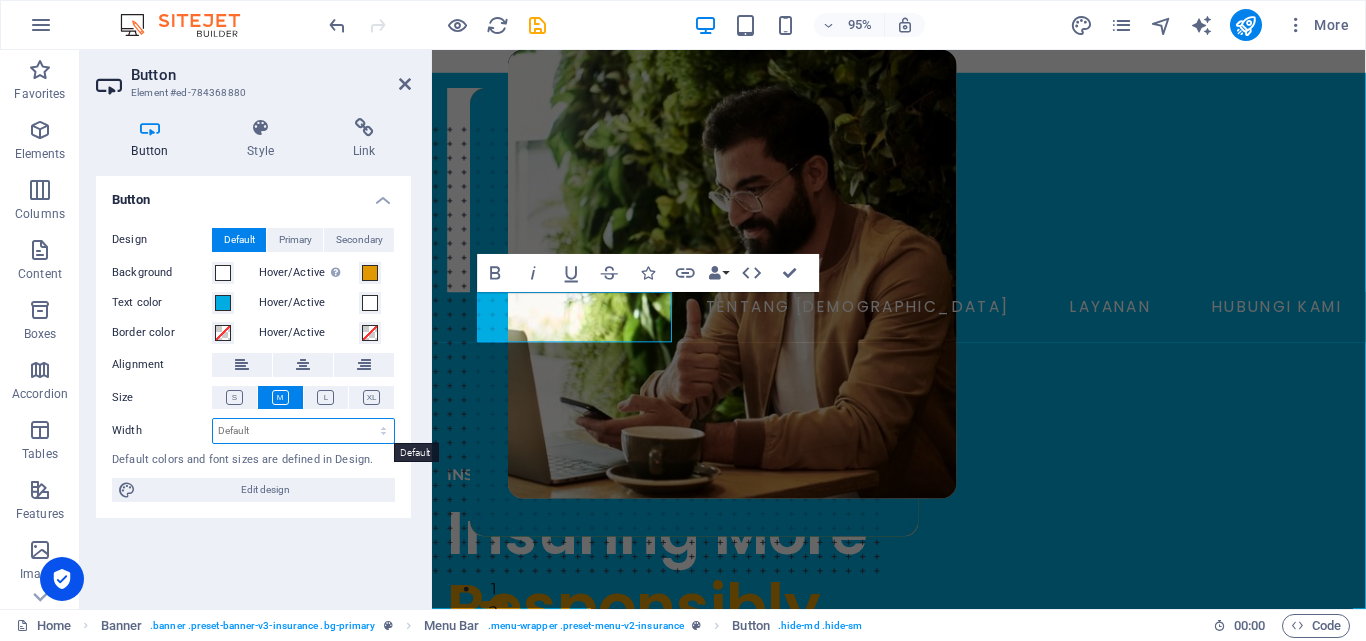 click on "Default px rem % em vh vw" at bounding box center (303, 431) 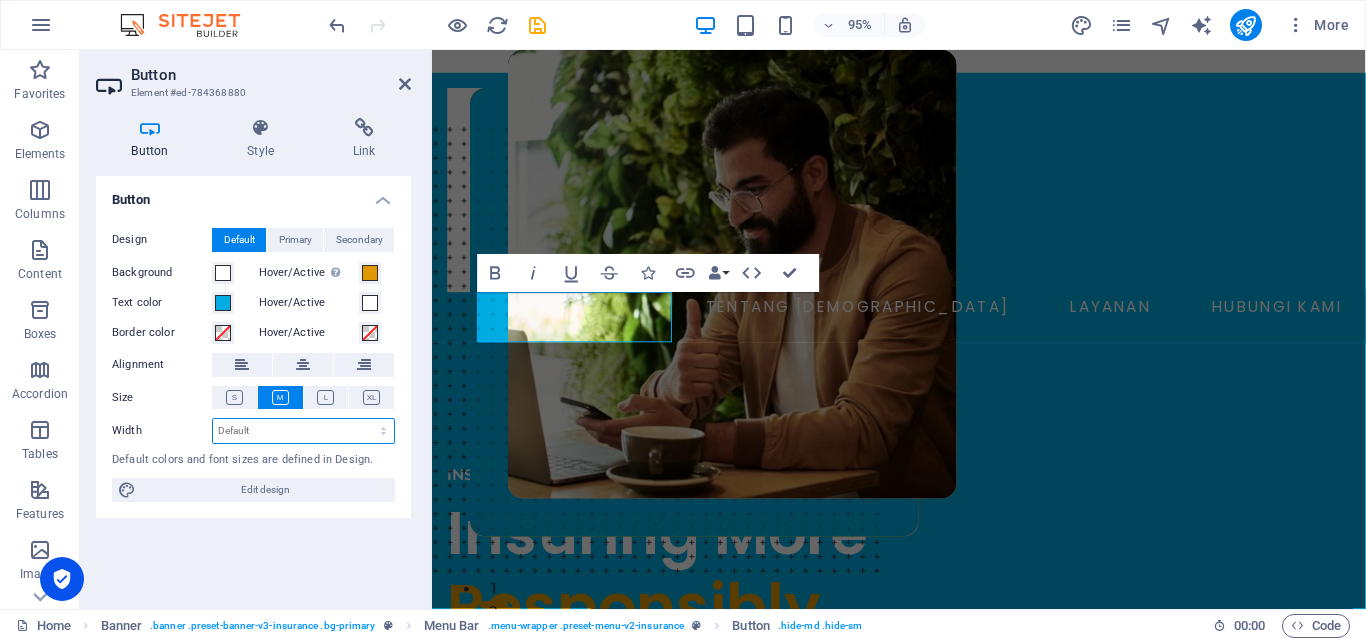 click on "Default px rem % em vh vw" at bounding box center (303, 431) 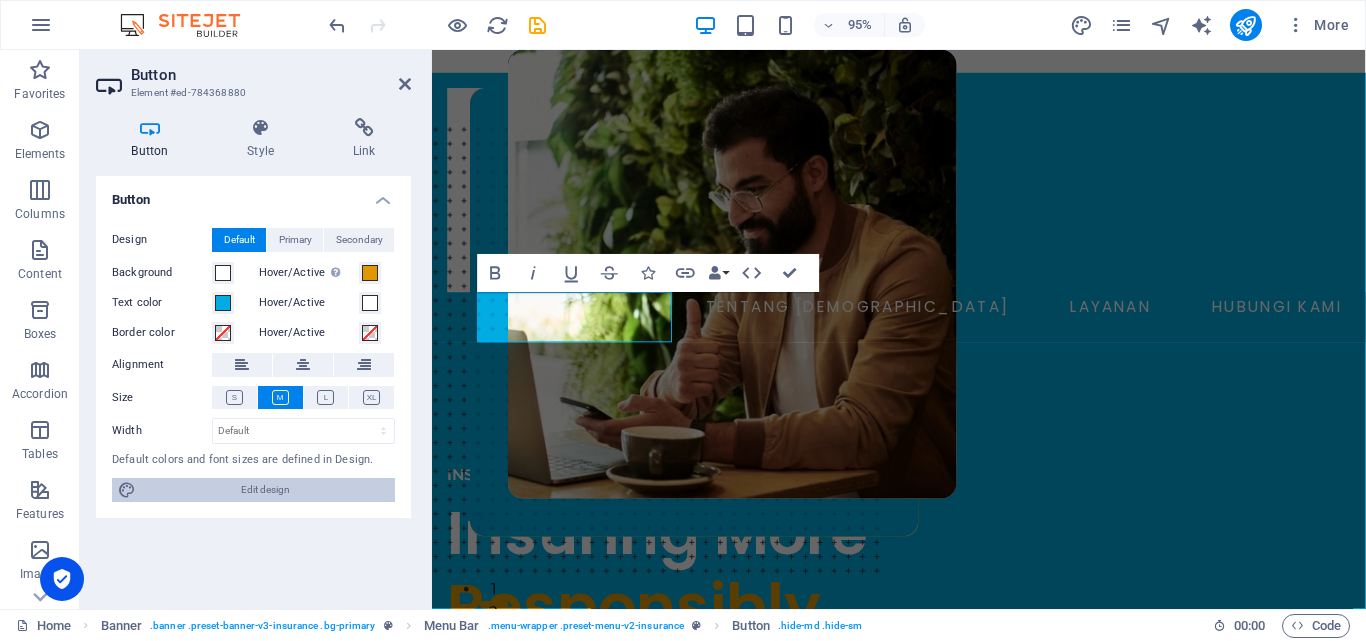 click on "Edit design" at bounding box center (265, 490) 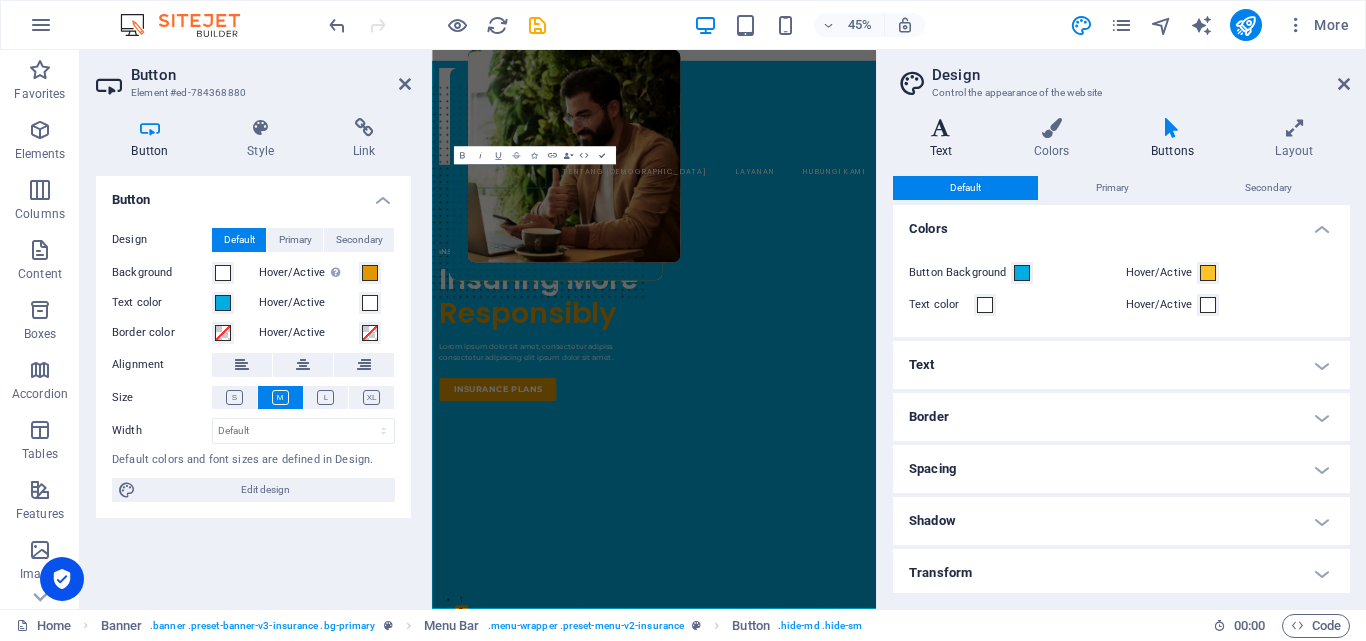click at bounding box center [941, 128] 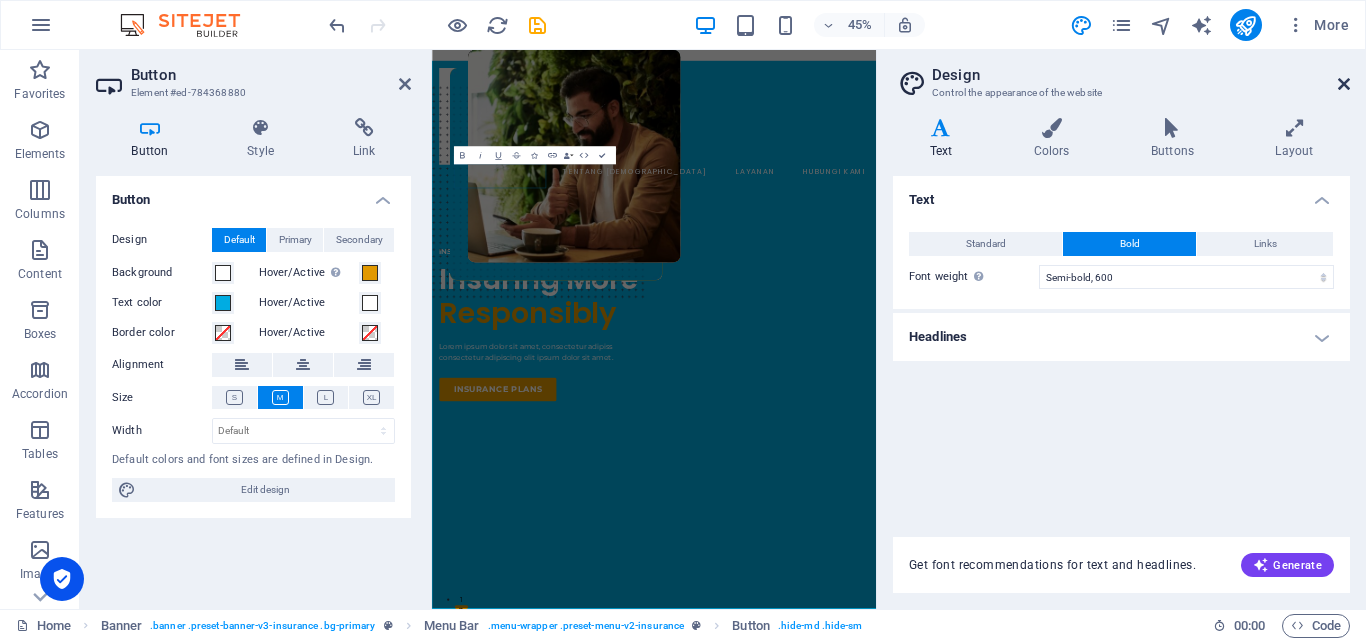 click at bounding box center [1344, 84] 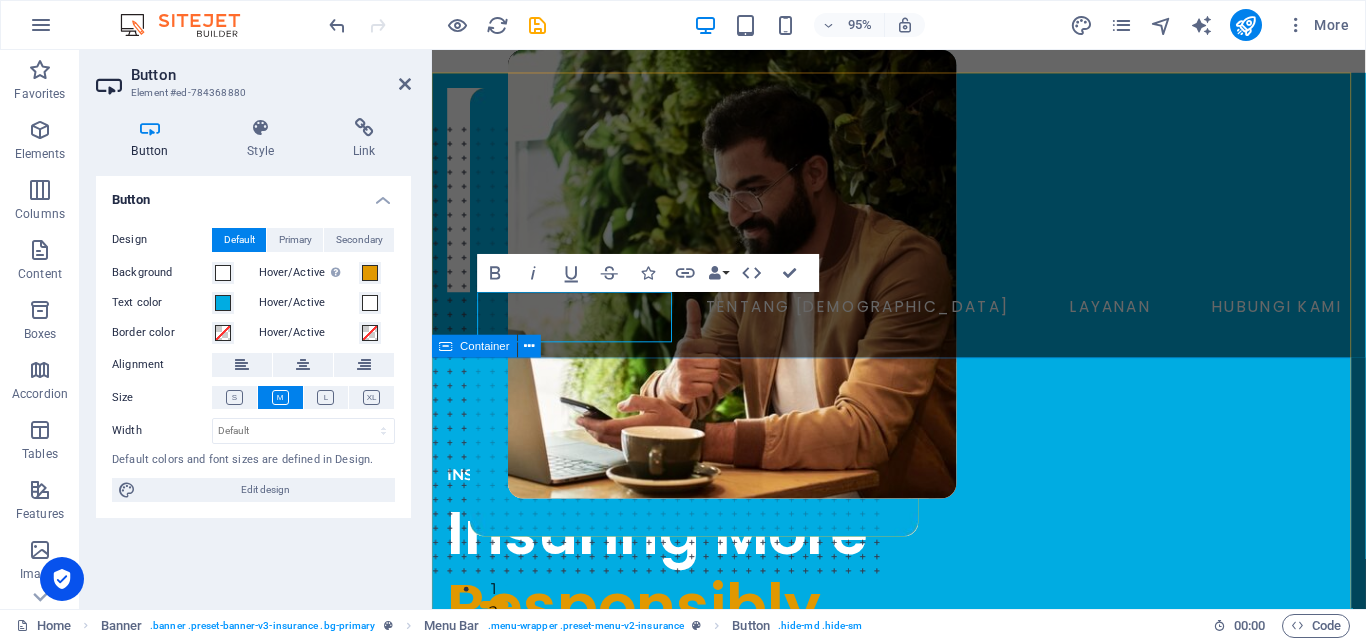 click on "INSURANCE COMPANY Insuring More Responsibly Lorem ipsum dolor sit amet, consectetur adipiss
consectetur adipiscing elit ipsum dolor sit amet. insurance plans" at bounding box center (923, 946) 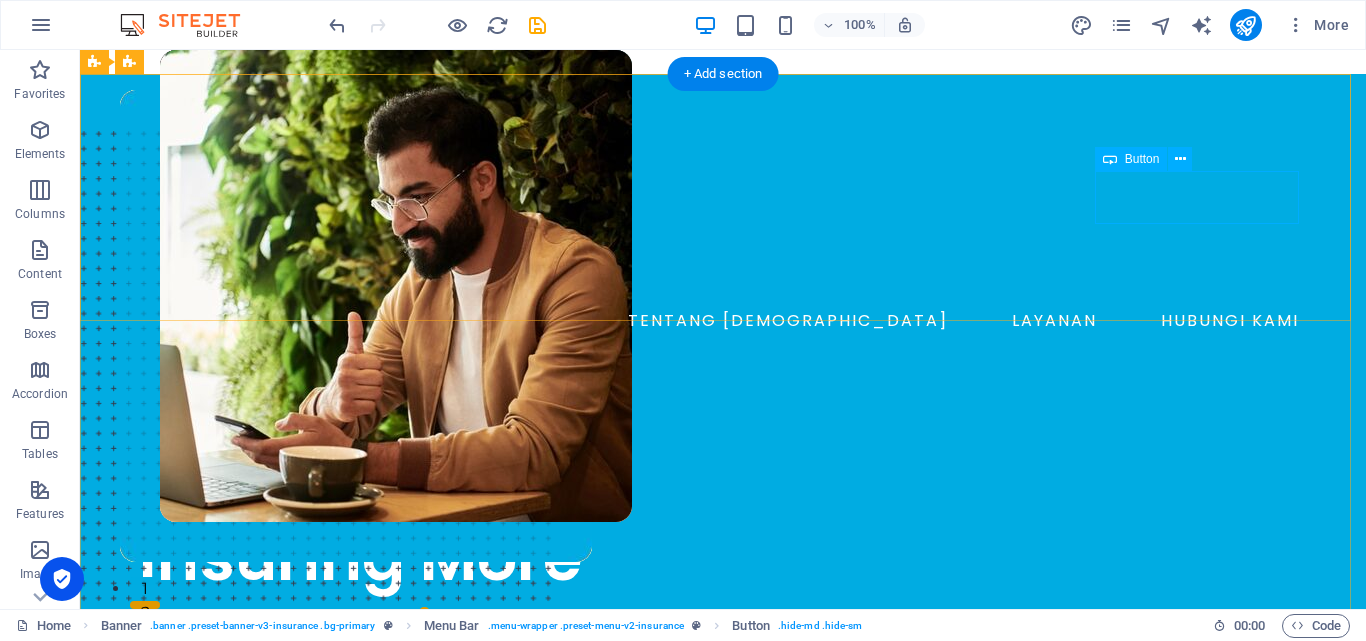 click on "BOOK A CALL" at bounding box center [739, 363] 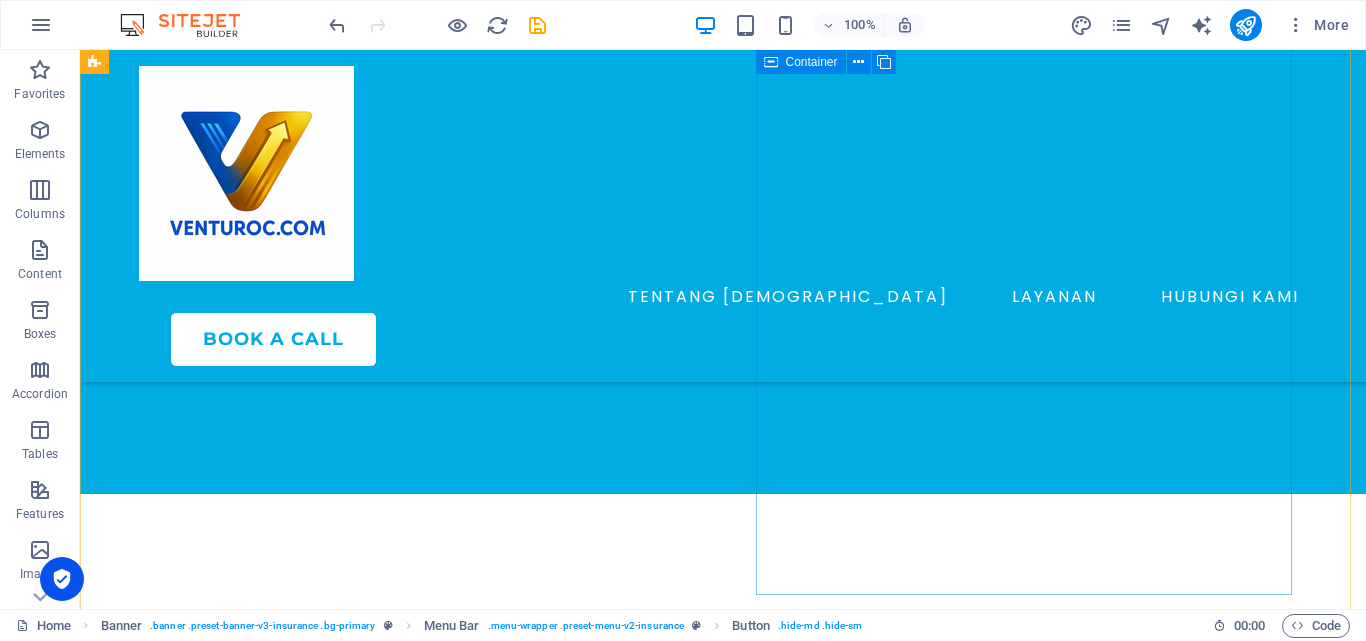 scroll, scrollTop: 4273, scrollLeft: 0, axis: vertical 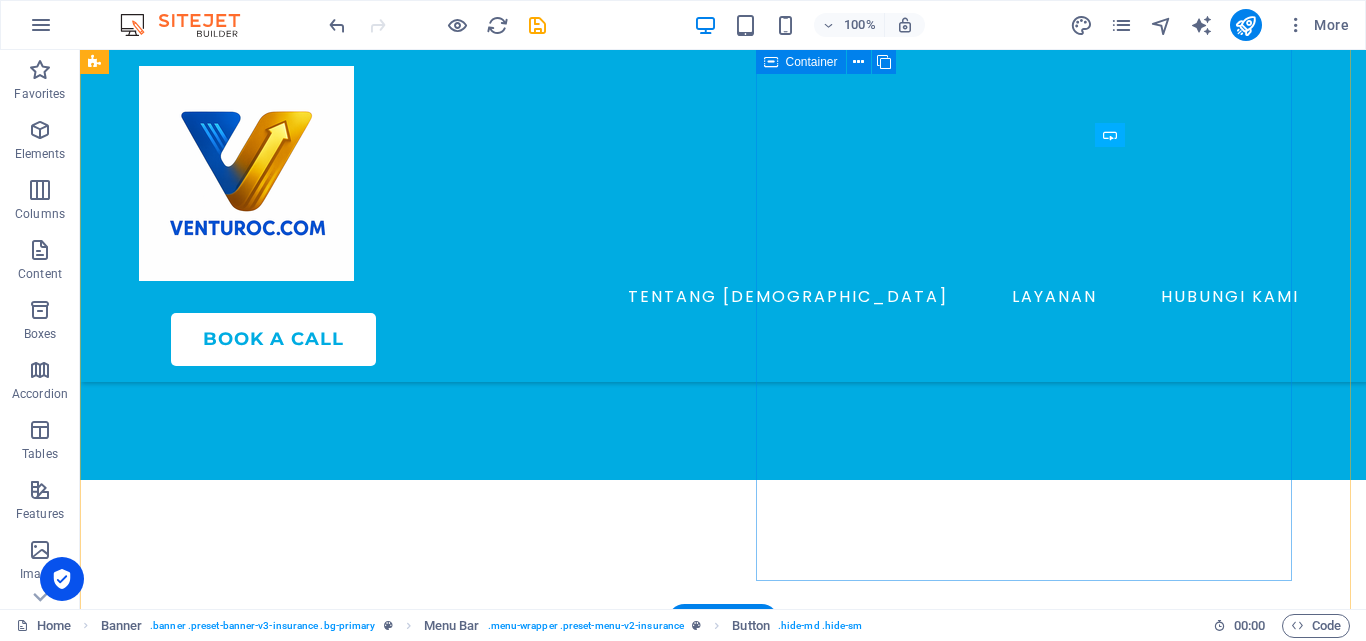 click on "One Company  For All Your Insurances Lorem ipsum dolor sit amet, consectetur adipiscing elit. Etiam eu turpis etmolestie, dictum est a, [PERSON_NAME]. Sed dignissim, metus nec fringilla accumsan. Lorem ipsum dolor sit amet, consectetur adipiscing elit. Etiam eu turpis etmolestie, dictum est a, [PERSON_NAME]. Sed dignissim, metus nec fringilla accumsan.Lorem ipsum dolor sit amet, consectetur adipiscing elit. Etiam eu turpis etmolestie, dictum est a, [PERSON_NAME]. Sed dignissim, metus nec fringilla accumsan." at bounding box center (372, 3445) 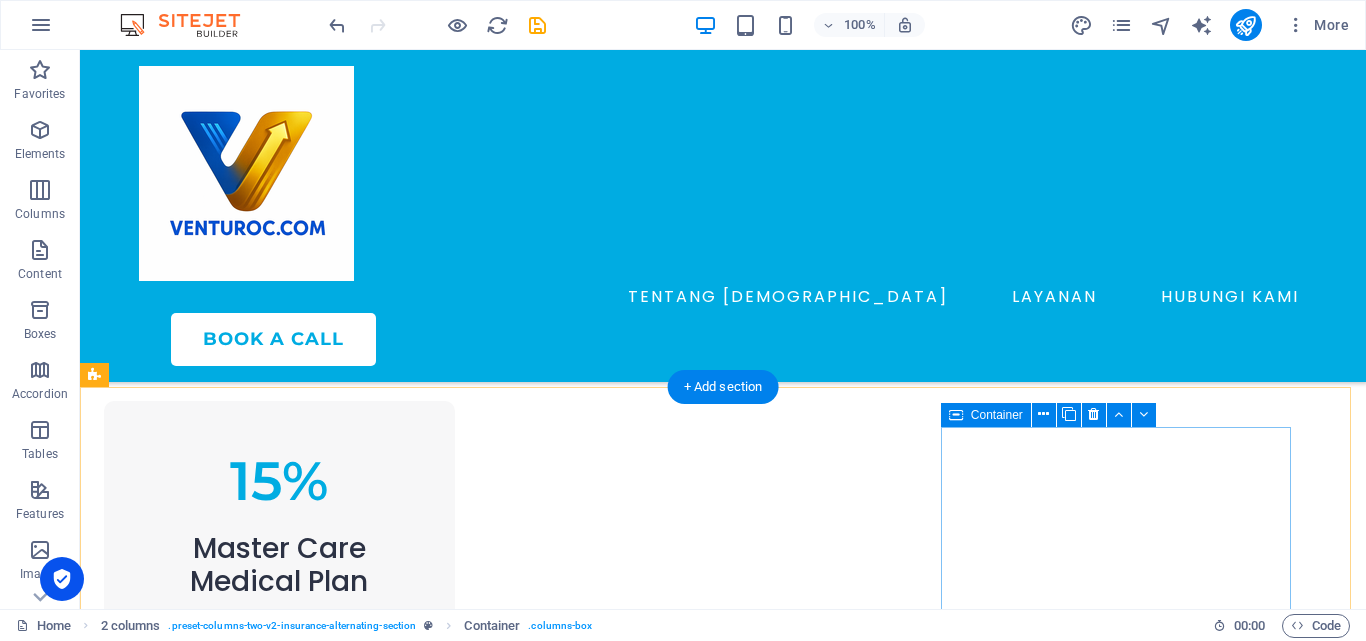 click on "TENTANG KAMI LAYANAN HUBUNGI KAMI BOOK A CALL INSURANCE COMPANY Insuring More Responsibly Lorem ipsum dolor sit amet, consectetur adipiss
consectetur adipiscing elit ipsum dolor sit amet. insurance plans Enjoy  Premium Discount  on the First Year’s Premium Lorem ipsum dolor sit amet, consectetur adipiscing consectetur adipiscing elit ipsum dolor sit amet. 10%
I Care Health Insurance Plan Enjoy 10% premium discount on the first year’s premium 15%
Master Care Medical Plan Enjoy 15% premium discount on the first year’s premium 20%
General Liability Insurance Plan Enjoy 10% premium discount on the first year’s premium Your  Partner  For All Your Insurances Lorem ipsum dolor sit amet, consectetur adipiscing elit. Nunc vulputate libero et velit interdum. General Liability Lorem ipsum dolor sit amet, consectetur adipiscing elit. Cyber Insurance Lorem ipsum dolor sit amet, consectetur adipiscing elit. Fidelity Bond Lorem ipsum dolor sit amet, consectetur adipiscing elit. Contents Cover Awarded 1" at bounding box center (723, 4347) 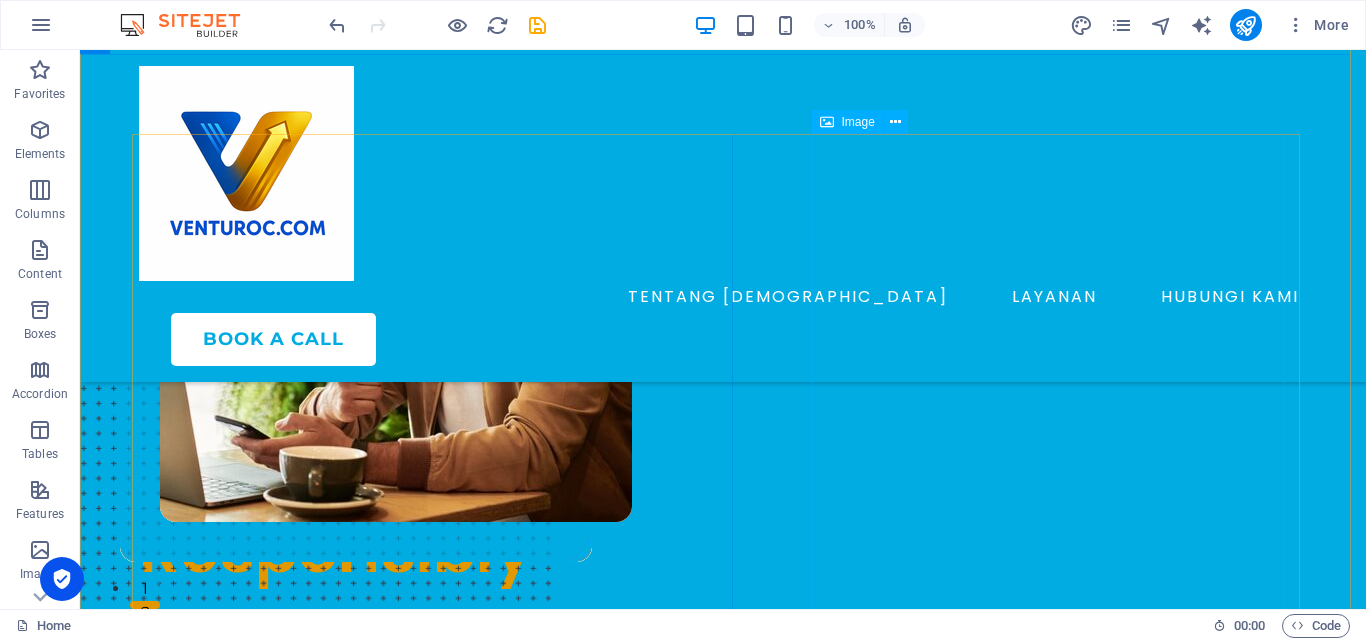 scroll, scrollTop: 453, scrollLeft: 0, axis: vertical 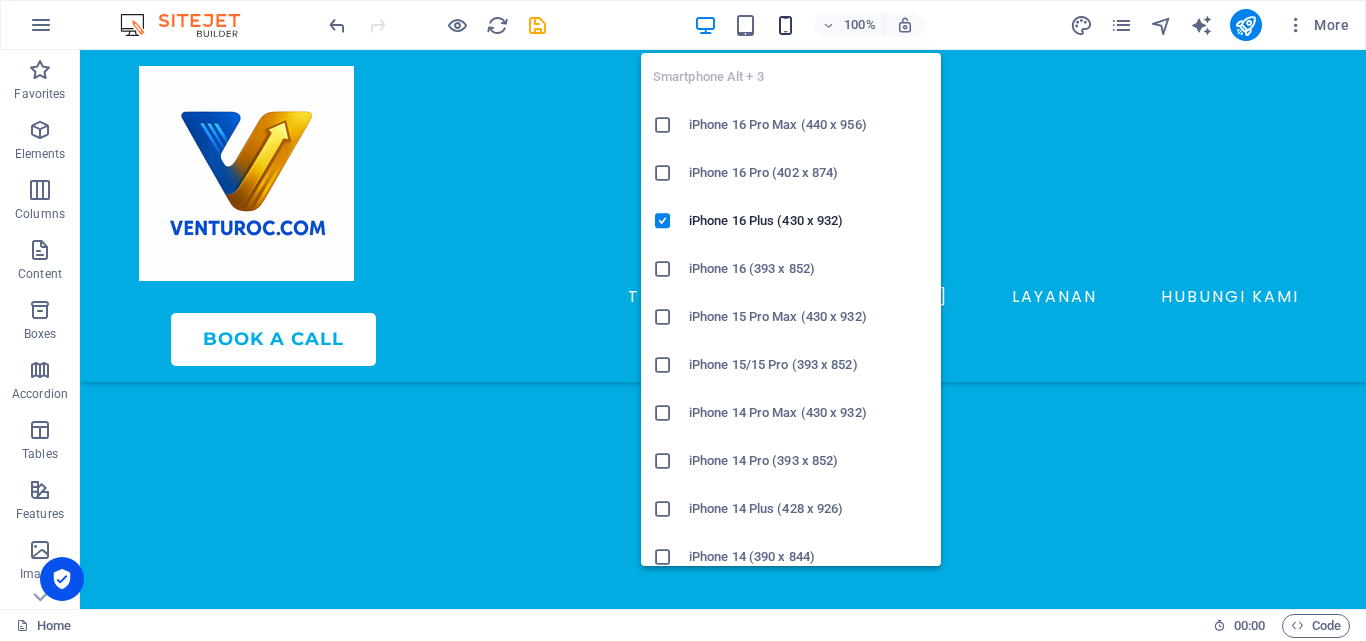 click at bounding box center (785, 25) 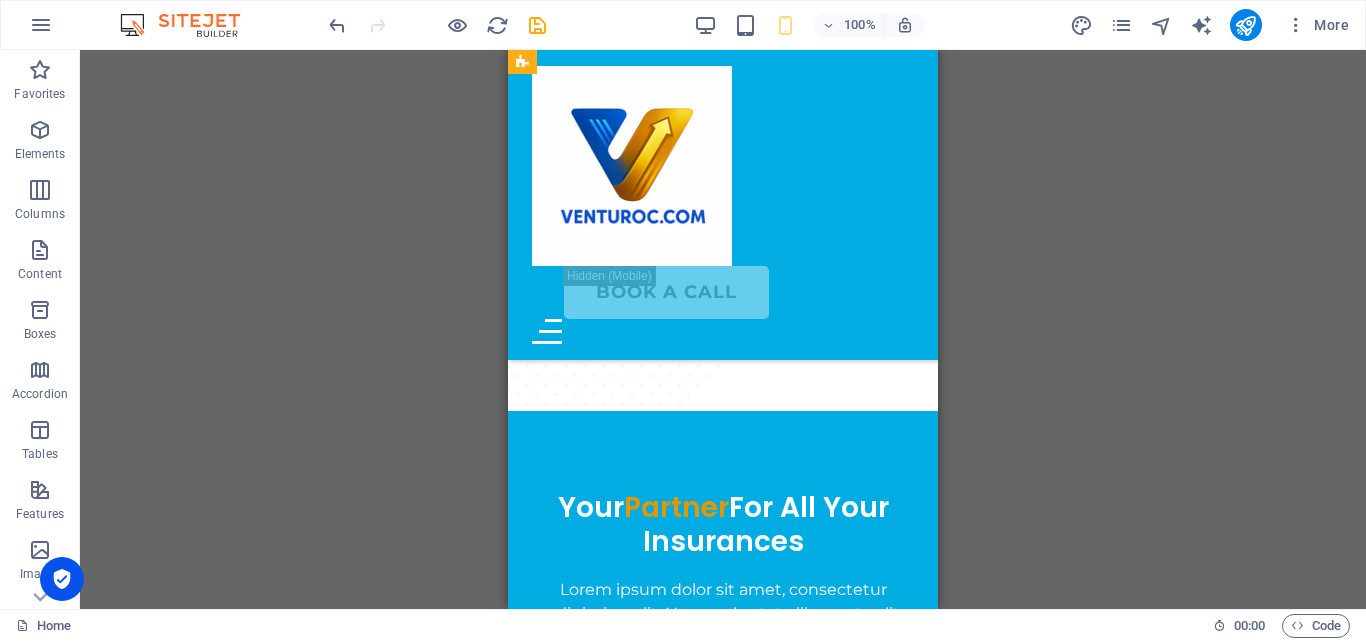 scroll, scrollTop: 2053, scrollLeft: 0, axis: vertical 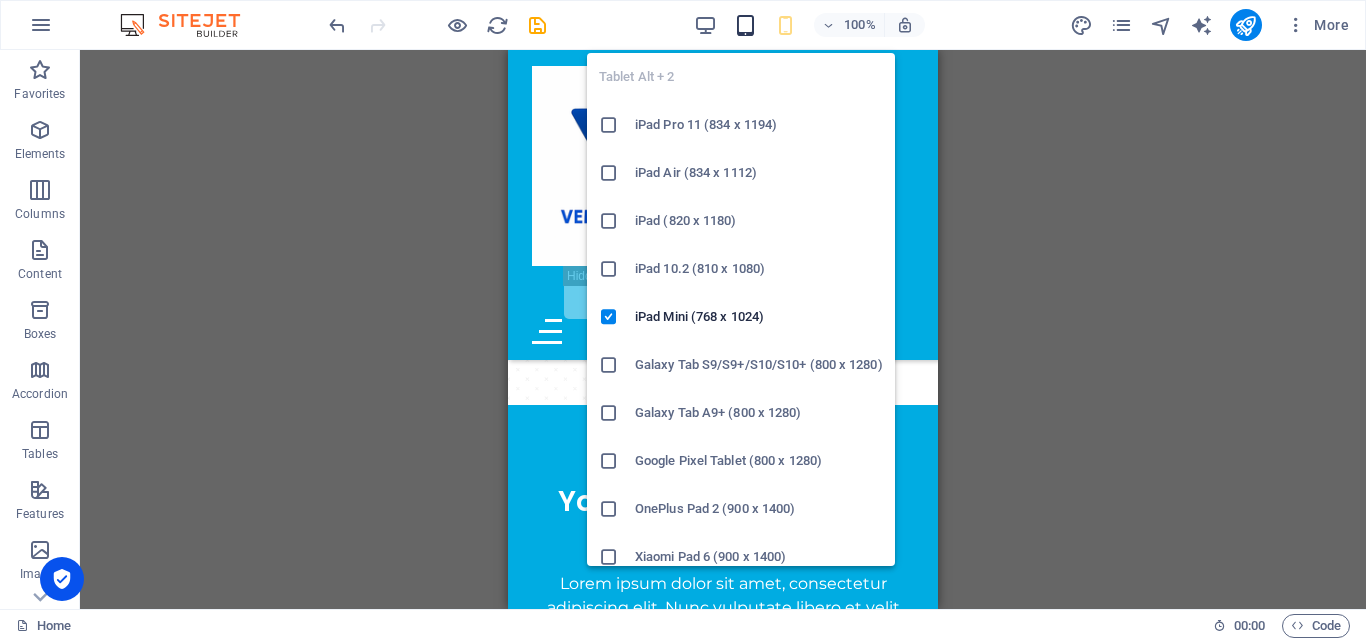 click at bounding box center (745, 25) 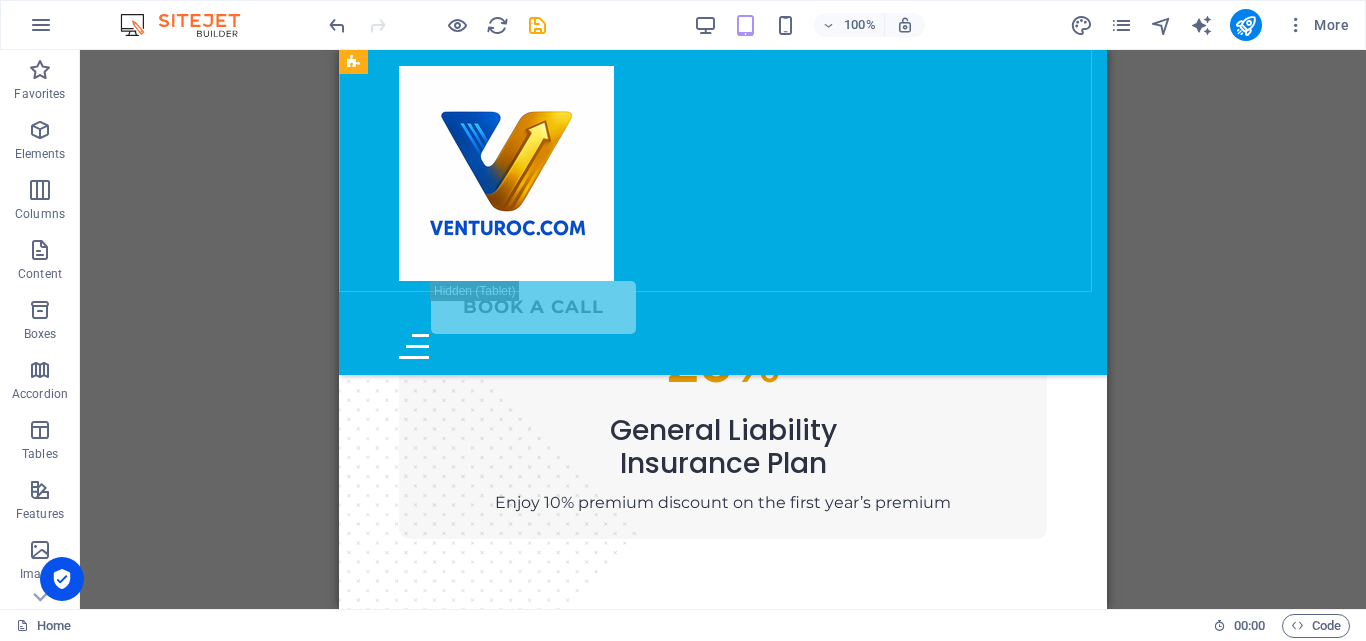 scroll, scrollTop: 2022, scrollLeft: 0, axis: vertical 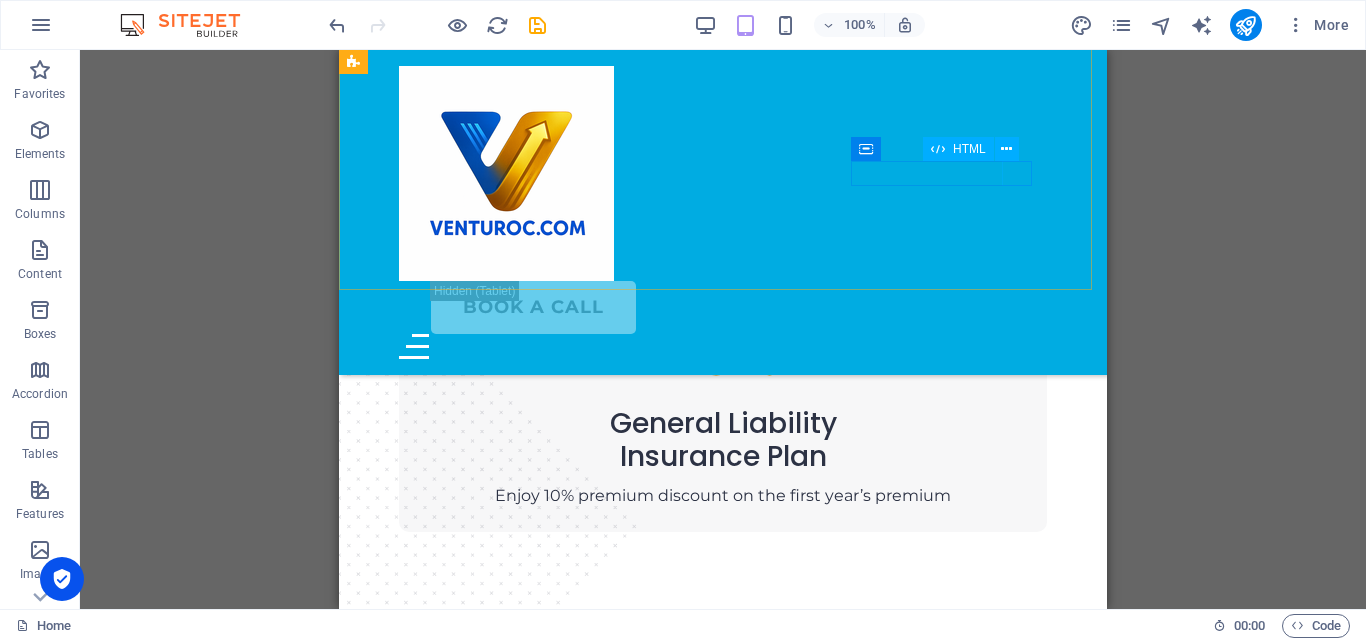 click at bounding box center (723, 346) 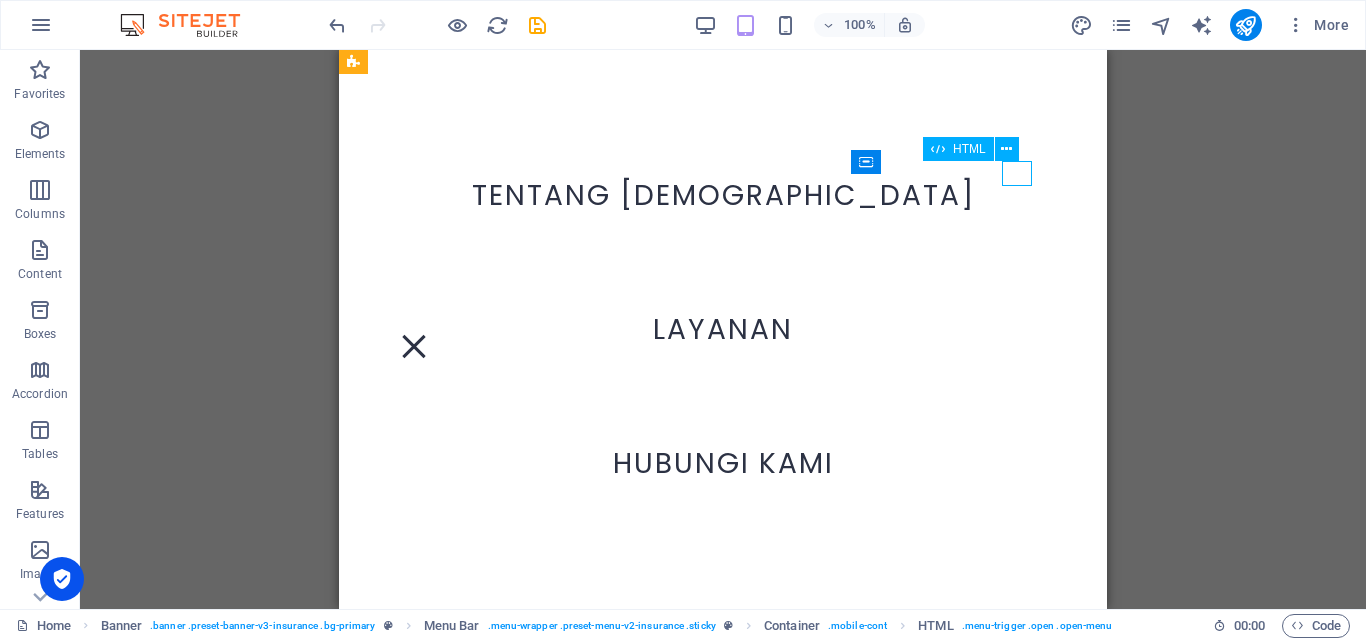 click at bounding box center [414, 346] 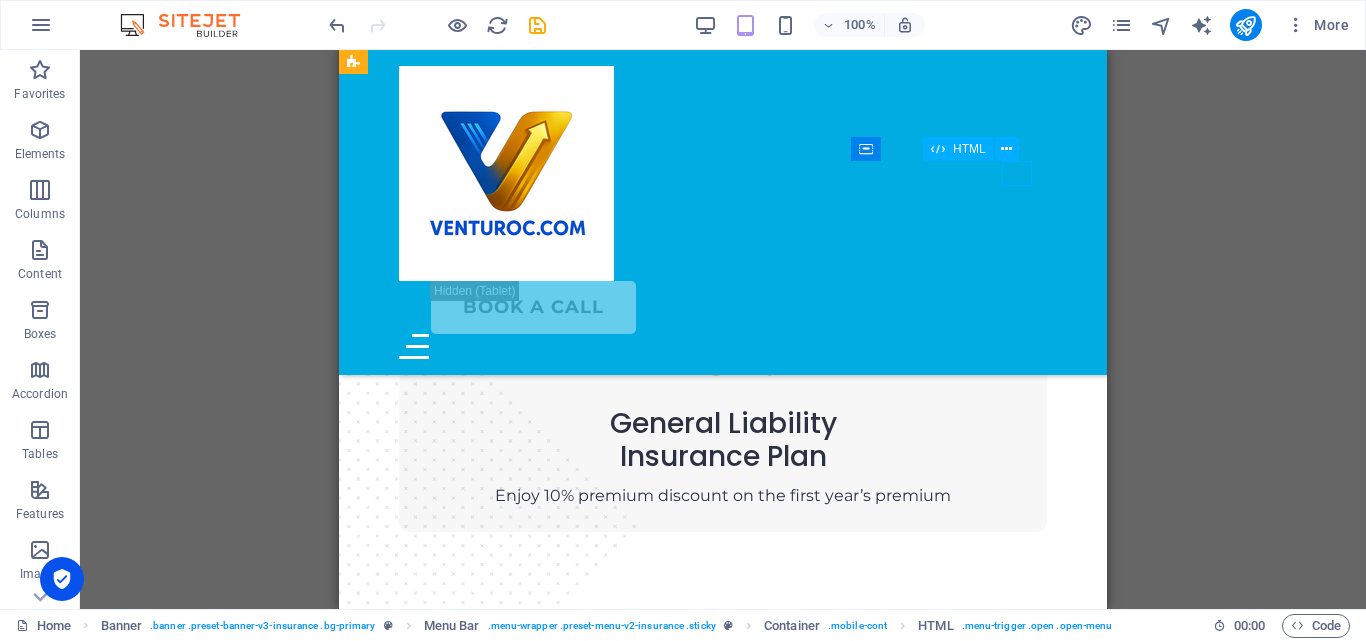 click at bounding box center (723, 346) 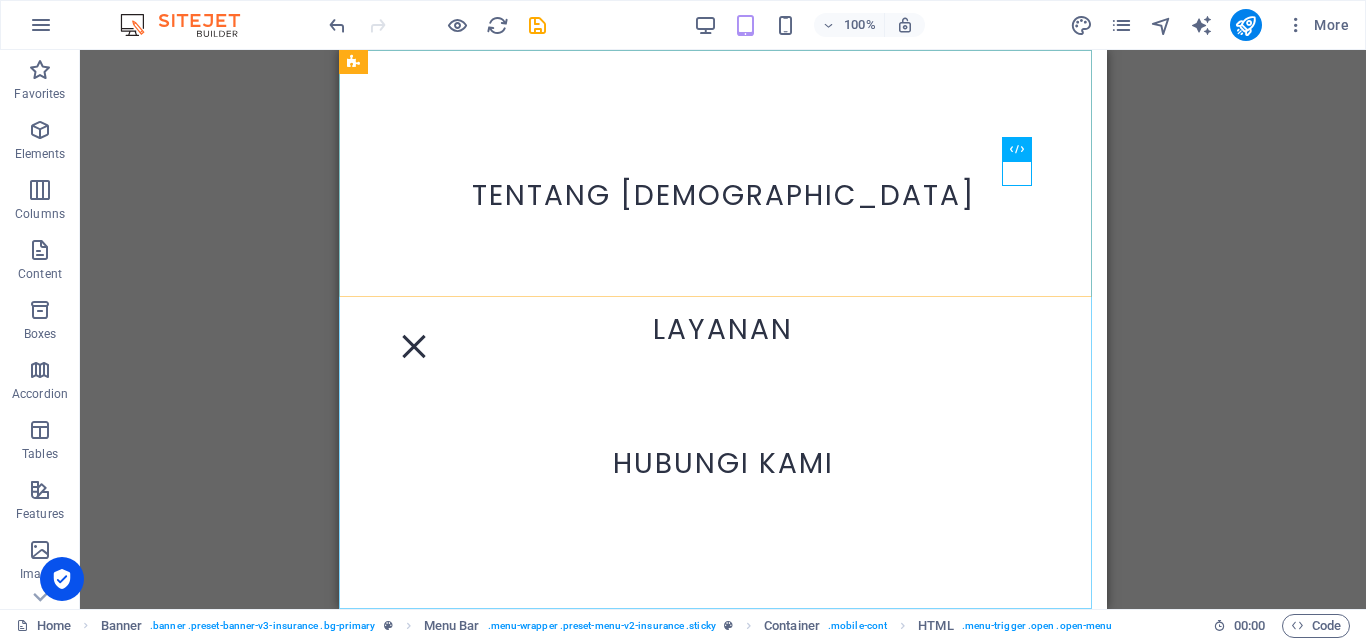 click on "TENTANG KAMI LAYANAN HUBUNGI KAMI" at bounding box center (723, 329) 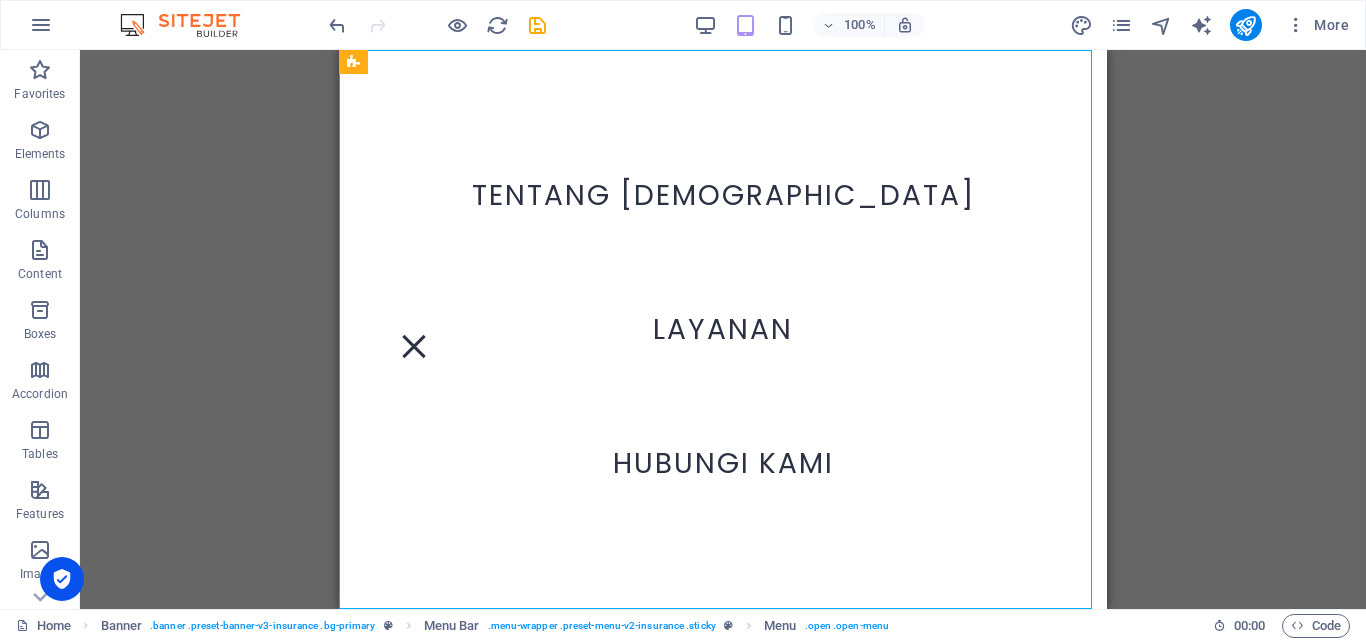 click on "TENTANG KAMI LAYANAN HUBUNGI KAMI" at bounding box center (723, 329) 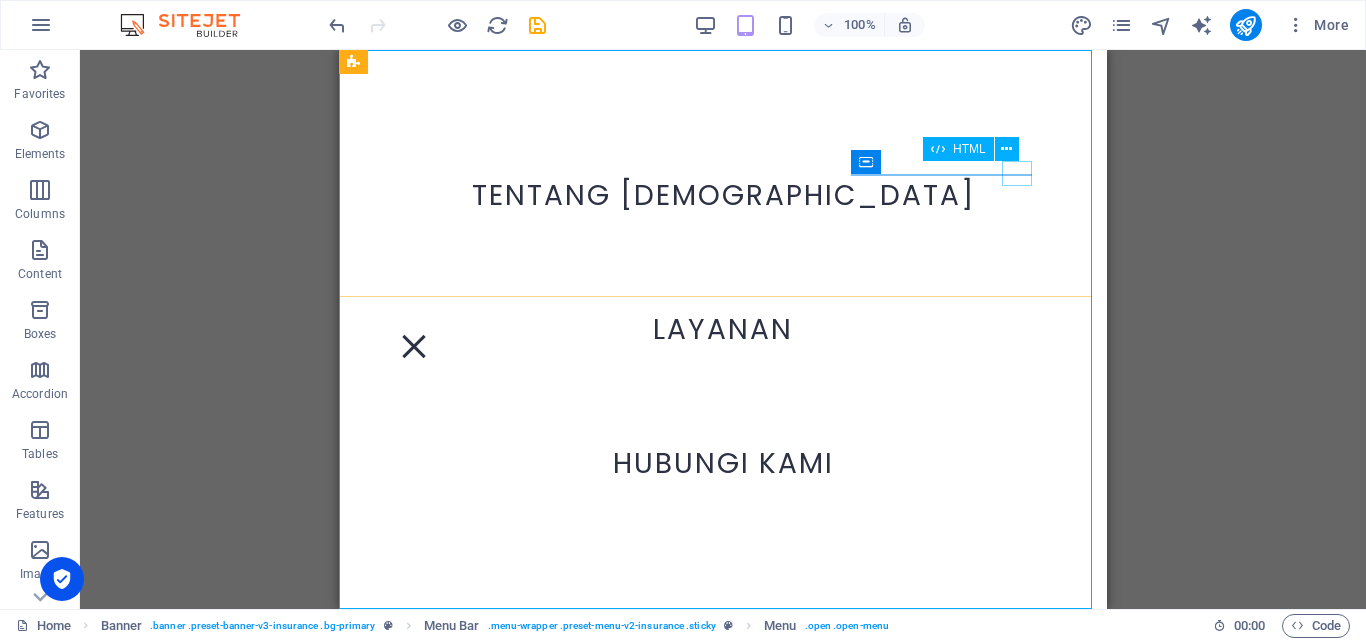 click at bounding box center (414, 346) 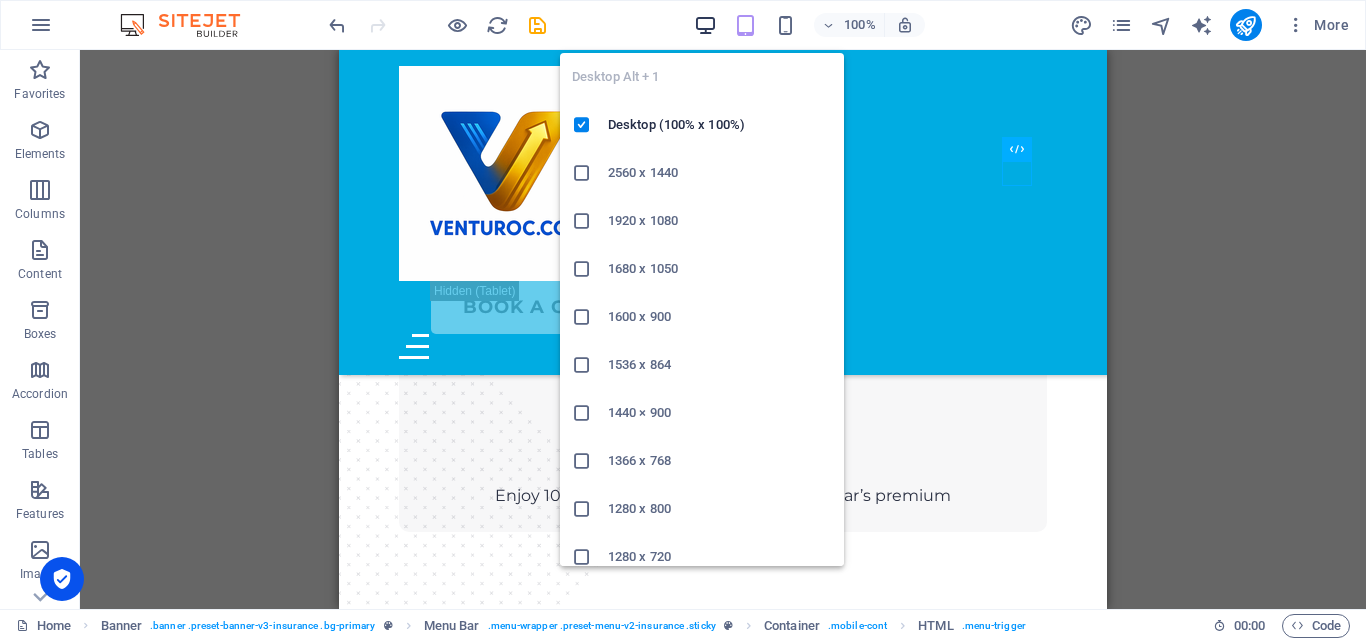 click at bounding box center (705, 25) 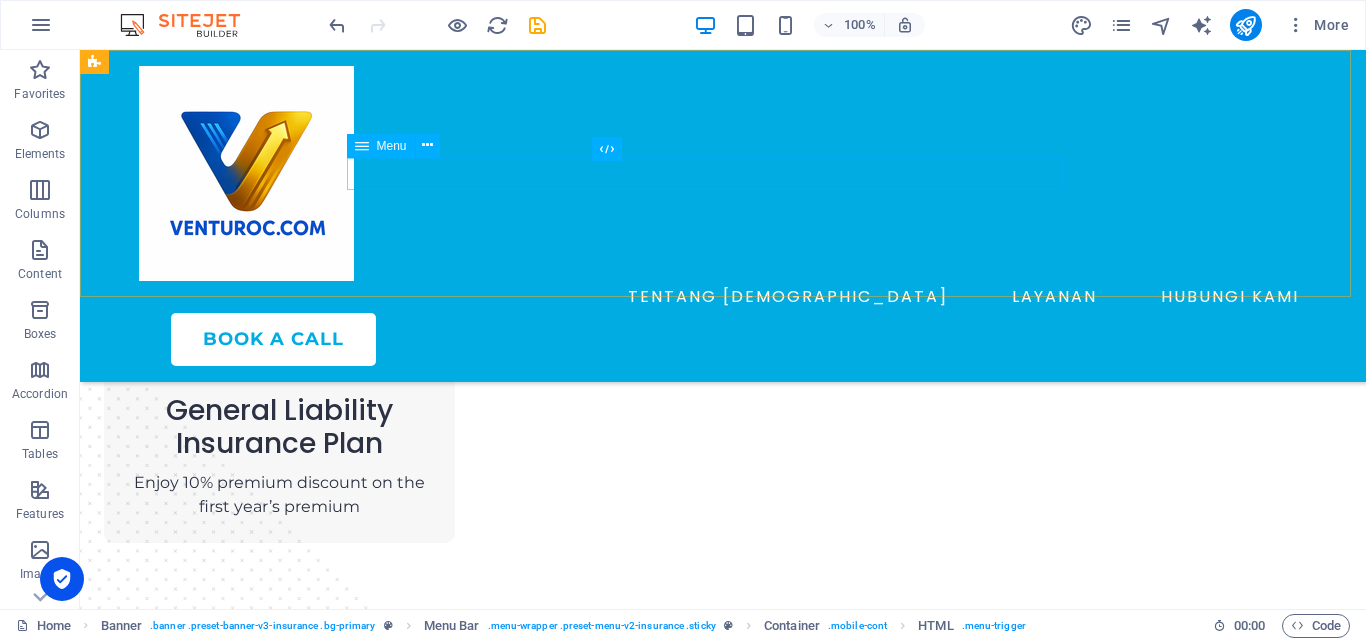 click on "TENTANG KAMI LAYANAN HUBUNGI KAMI" at bounding box center [723, 297] 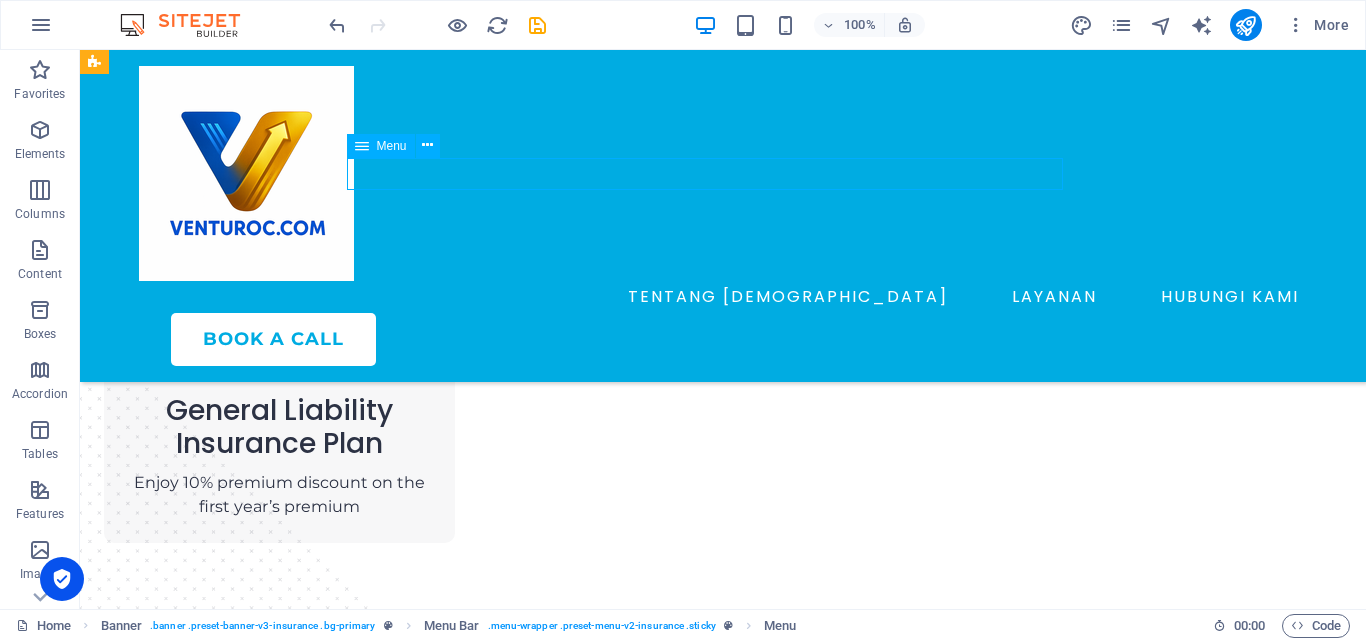 click on "TENTANG KAMI LAYANAN HUBUNGI KAMI" at bounding box center [723, 297] 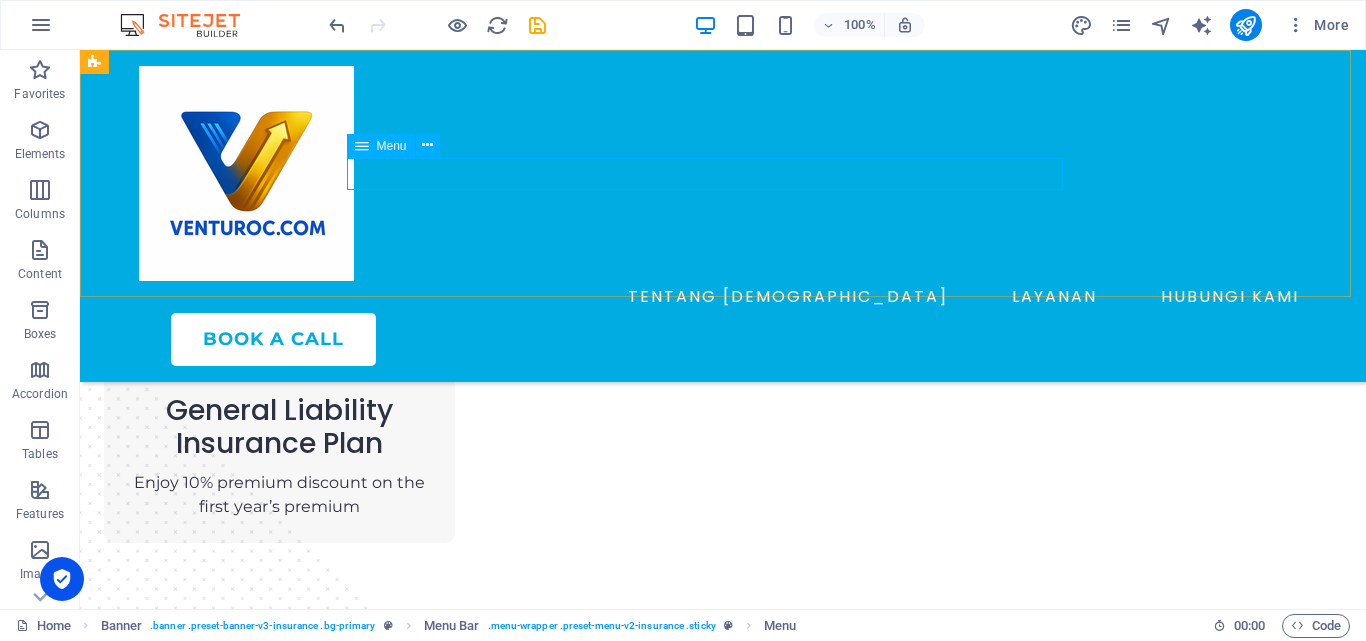 click on "TENTANG KAMI LAYANAN HUBUNGI KAMI" at bounding box center (723, 297) 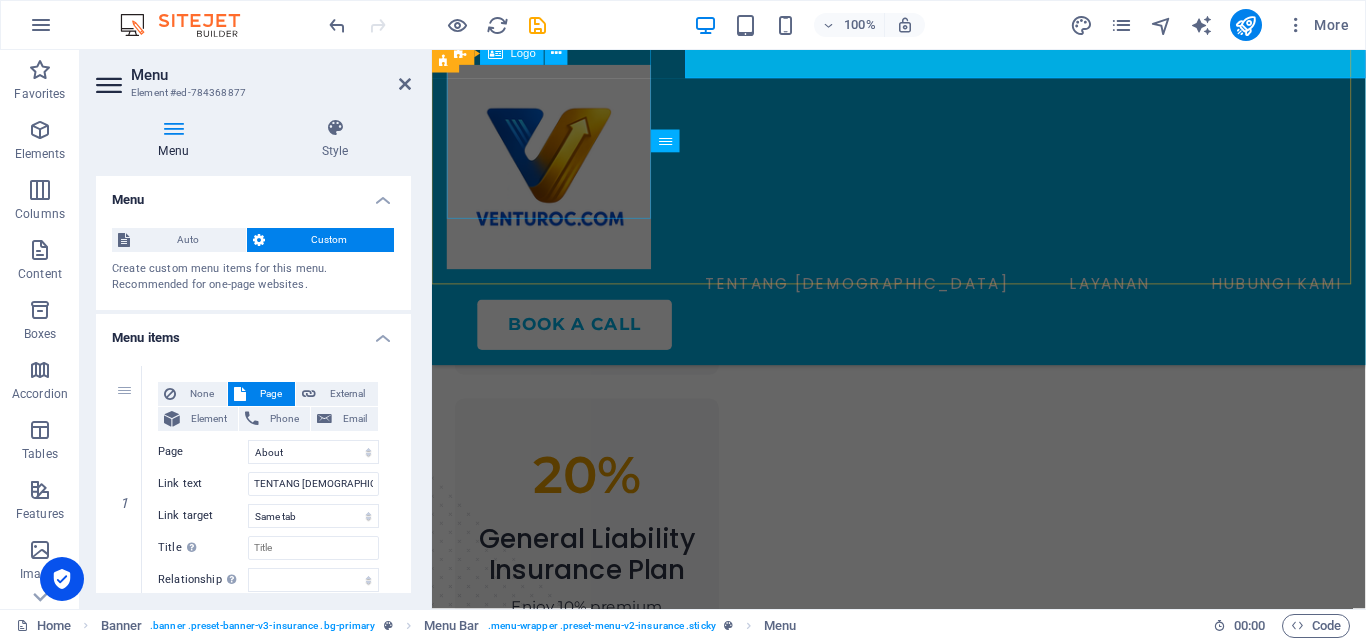scroll, scrollTop: 2132, scrollLeft: 0, axis: vertical 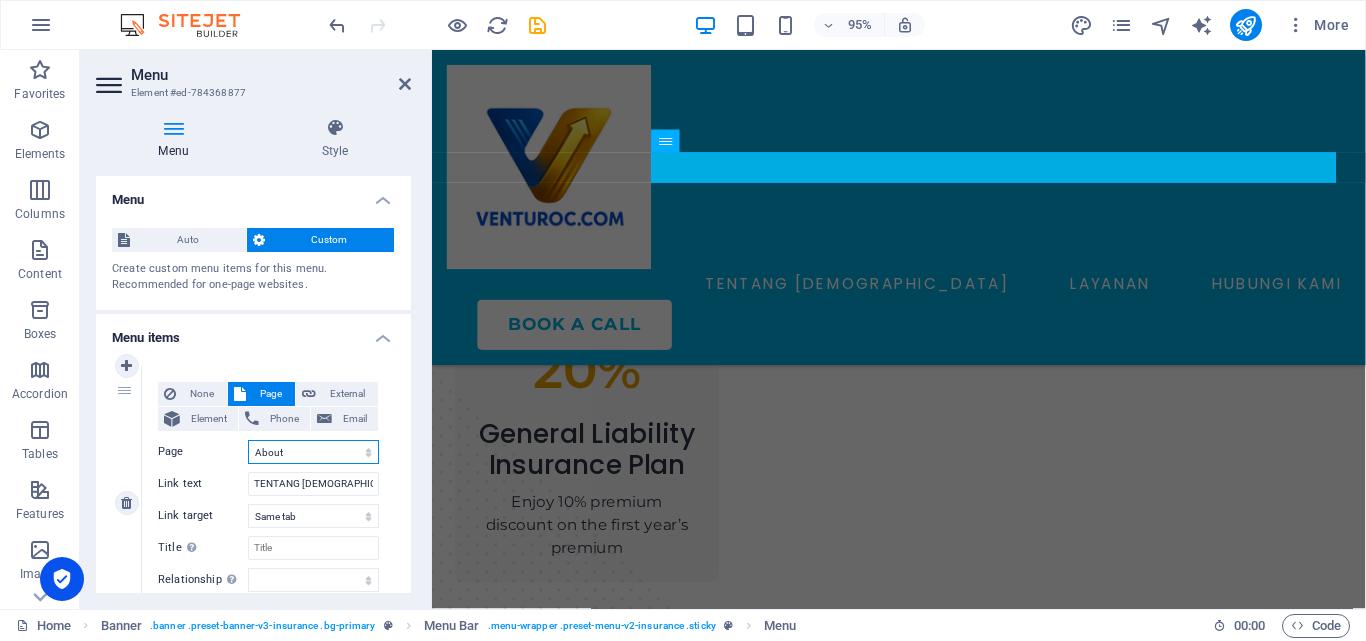 click on "Home About Services News Contact Legal Notice Privacy" at bounding box center (313, 452) 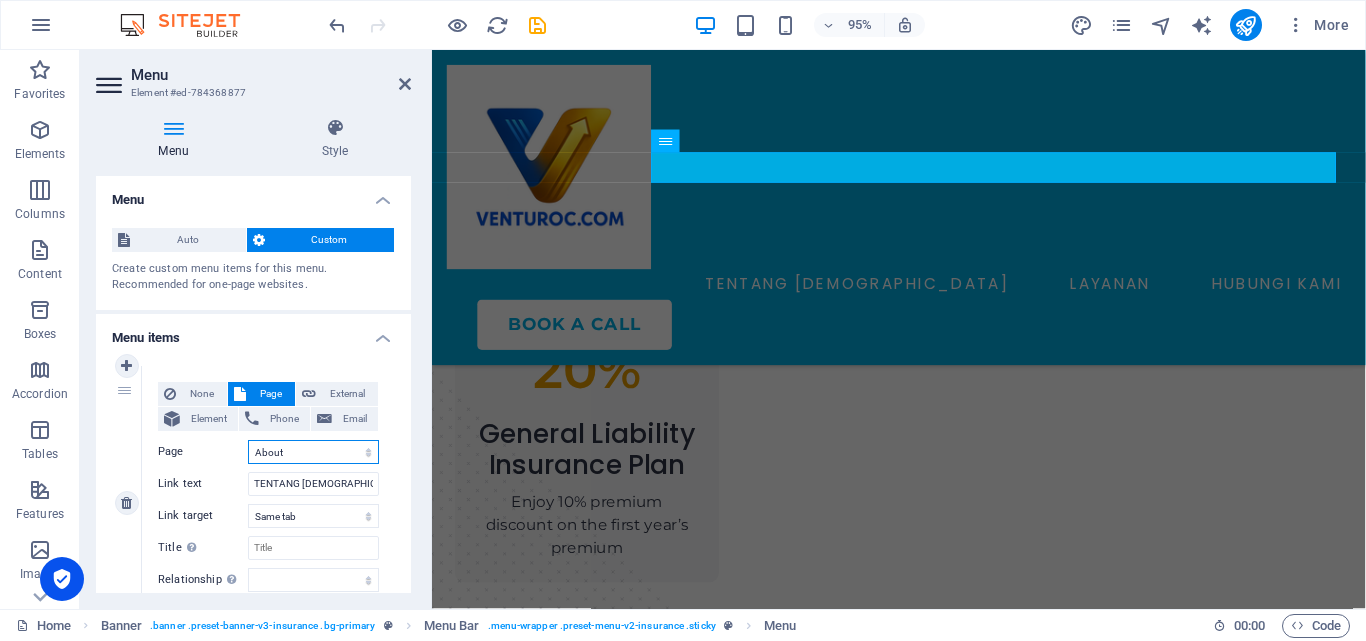 click on "Home About Services News Contact Legal Notice Privacy" at bounding box center [313, 452] 